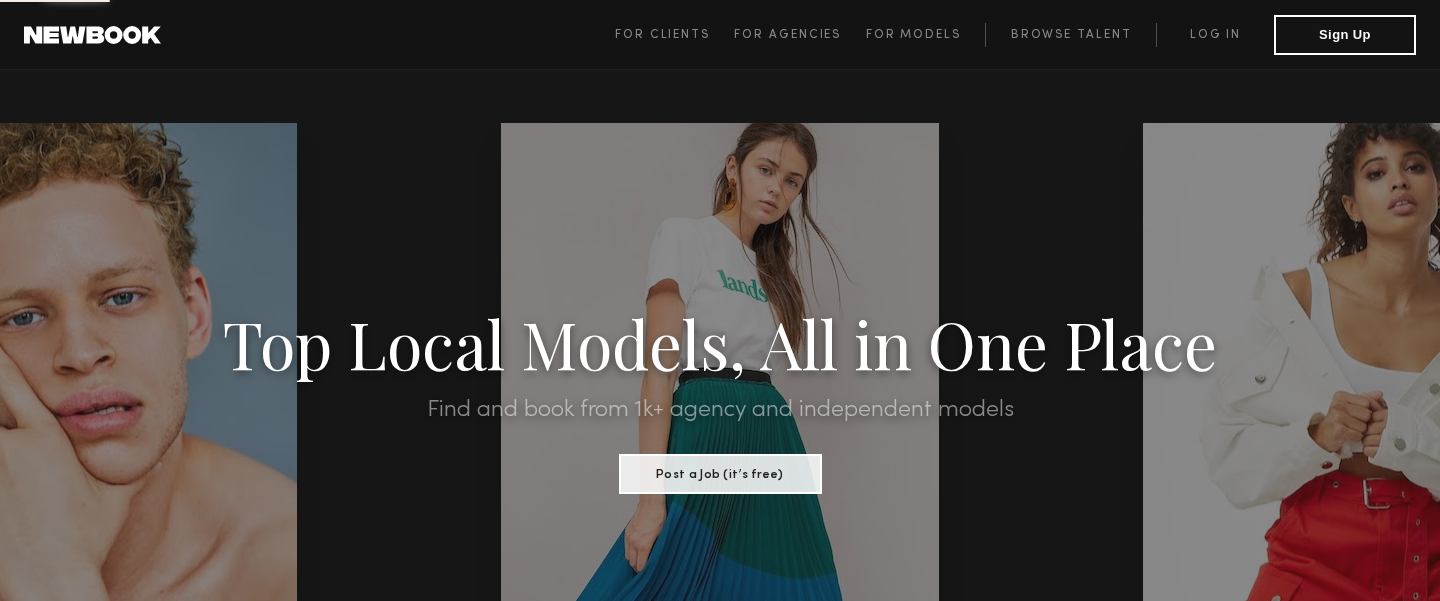 scroll, scrollTop: 0, scrollLeft: 0, axis: both 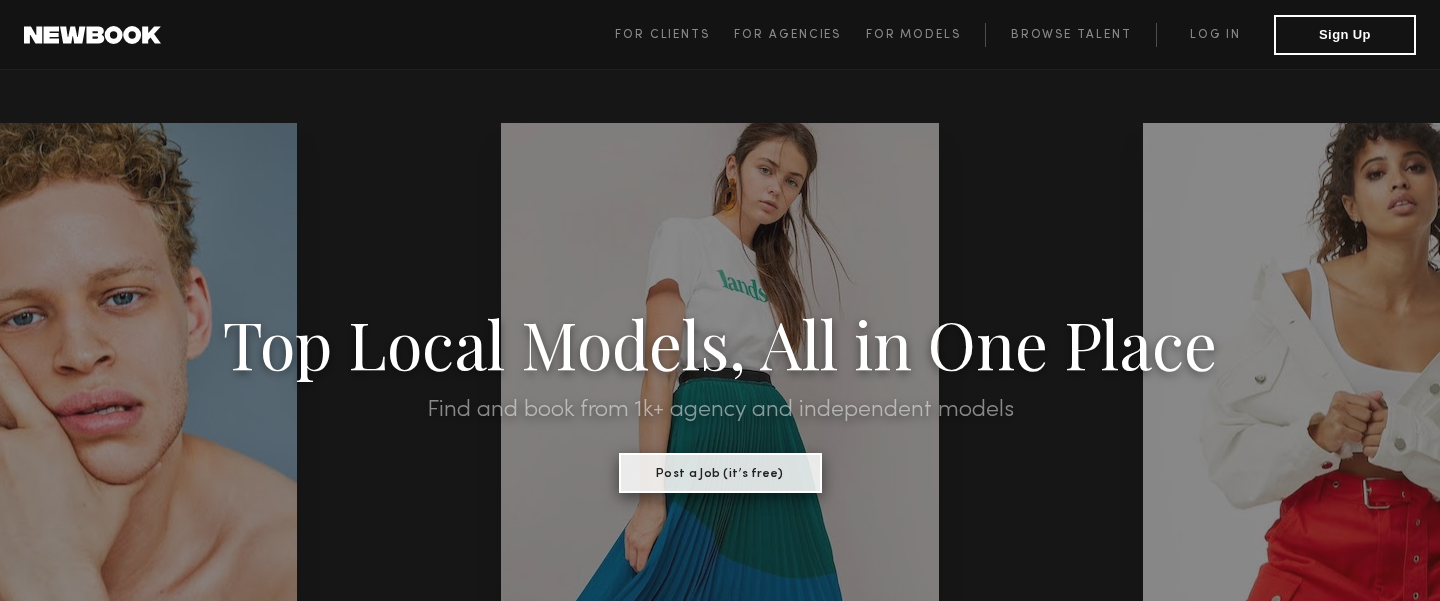 click on "Post a Job (it’s free)" 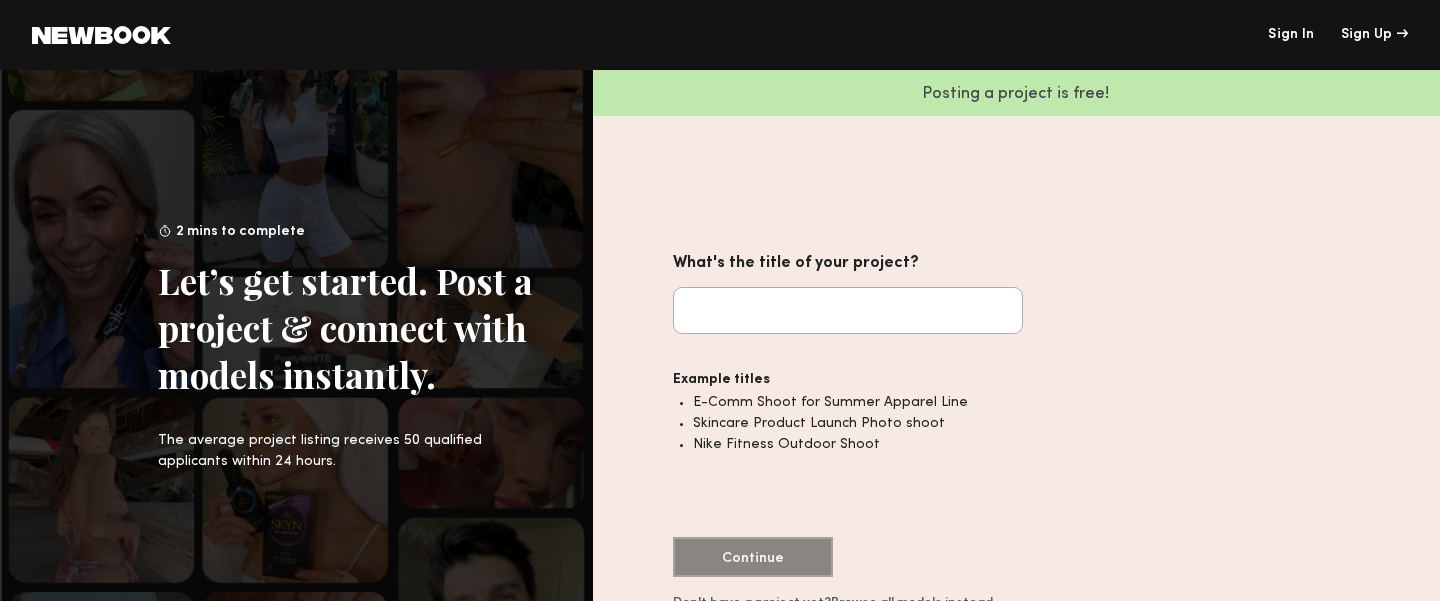 click on "What's the title of your project?" 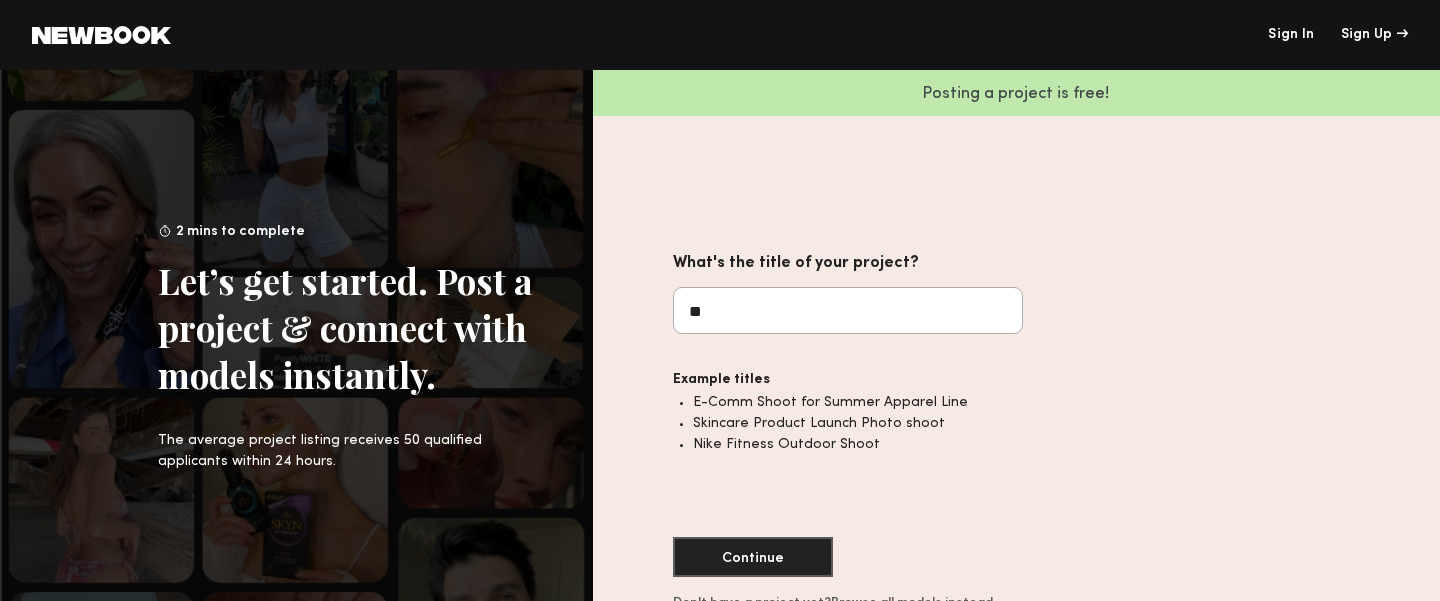 type on "*" 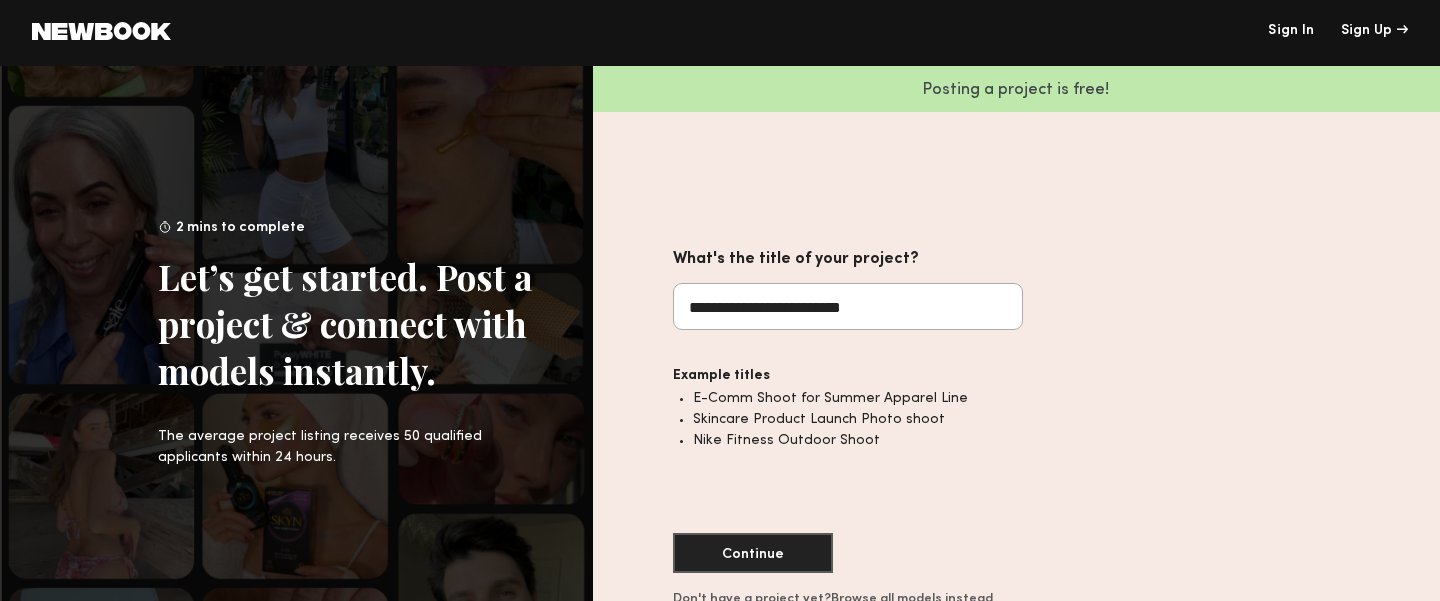 scroll, scrollTop: 19, scrollLeft: 0, axis: vertical 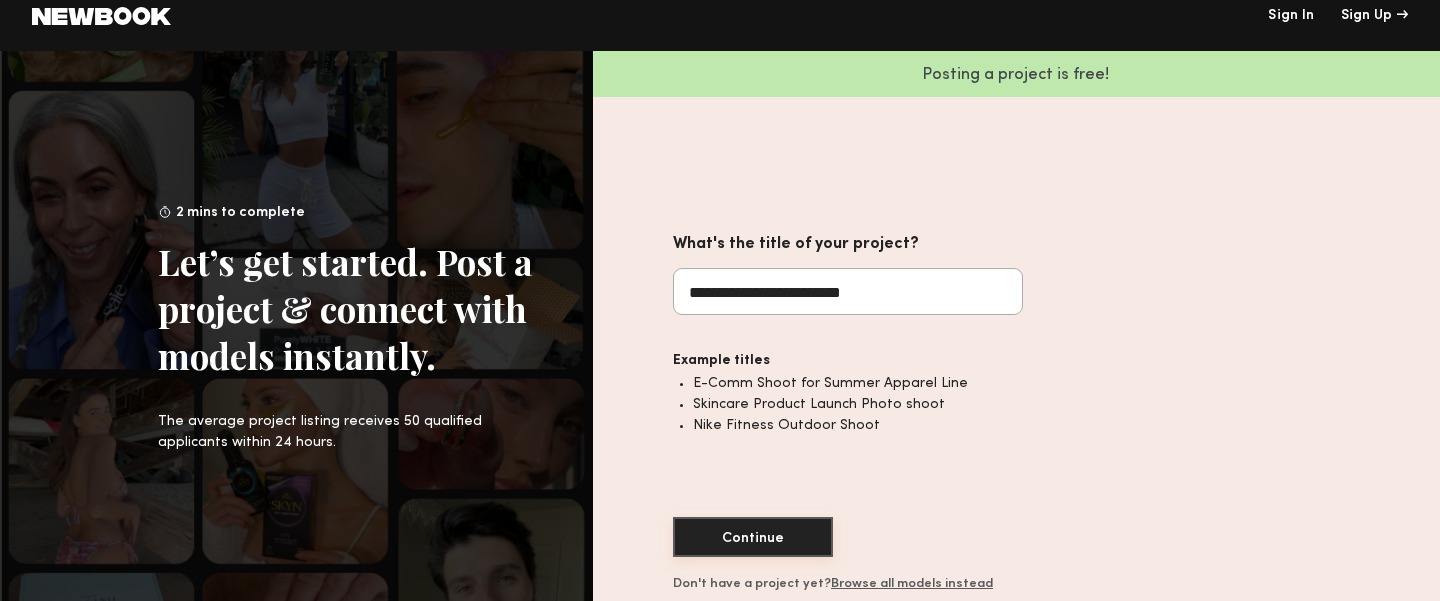 type on "**********" 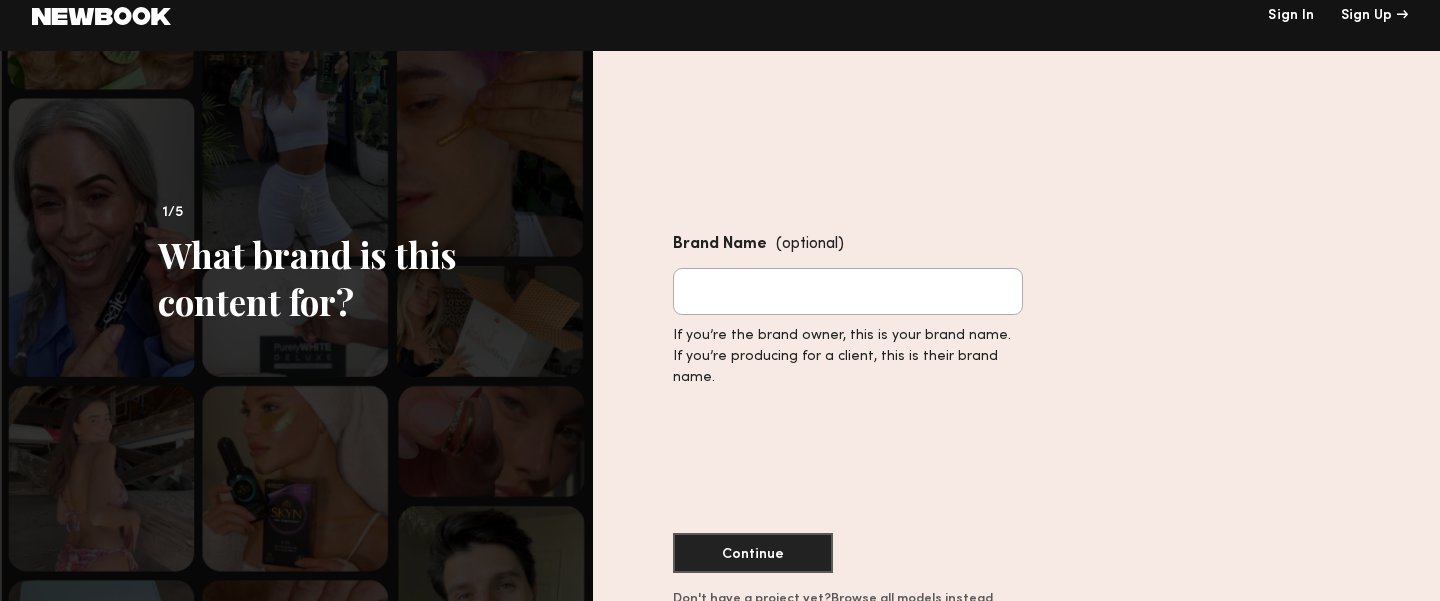 click on "Brand Name  (optional)" 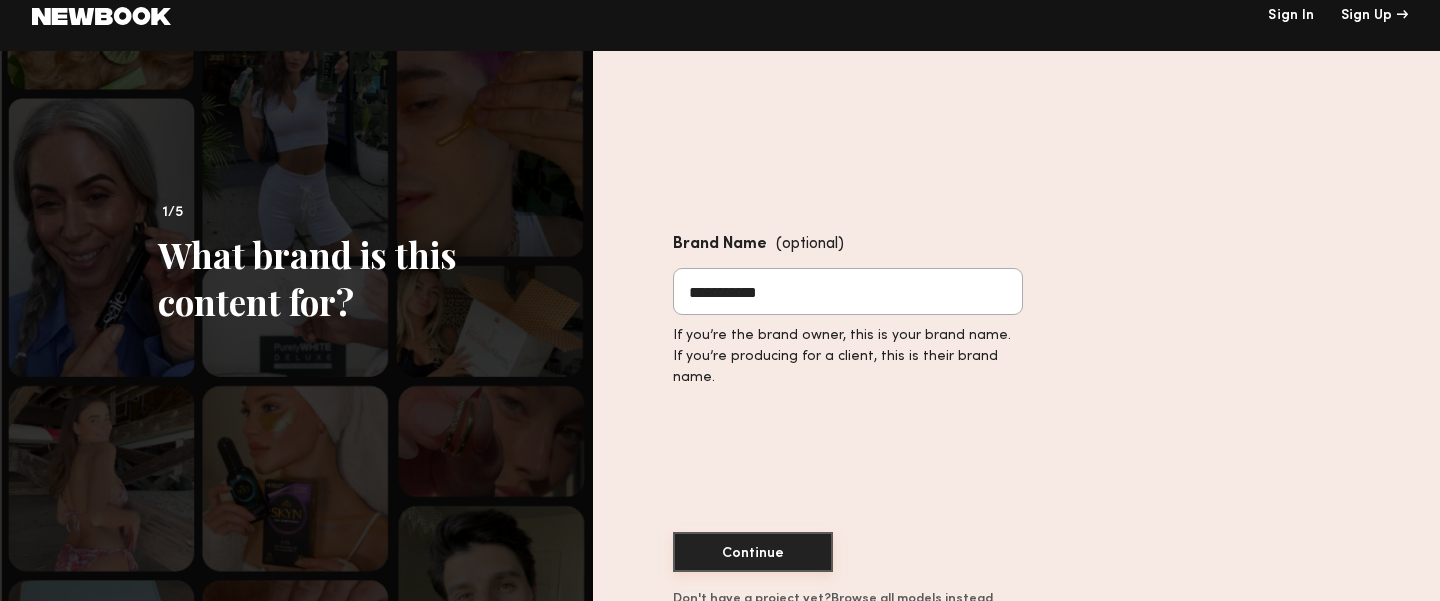type on "**********" 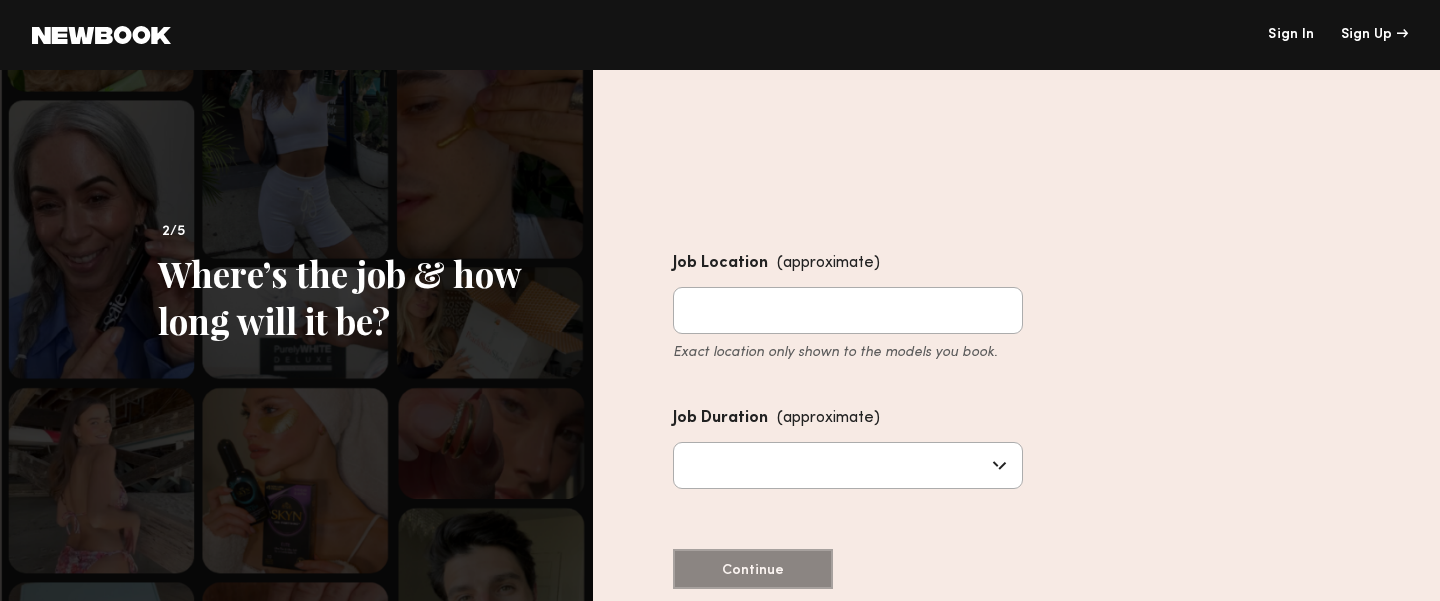click on "Job Location  (approximate) Exact location only shown to the models you book." 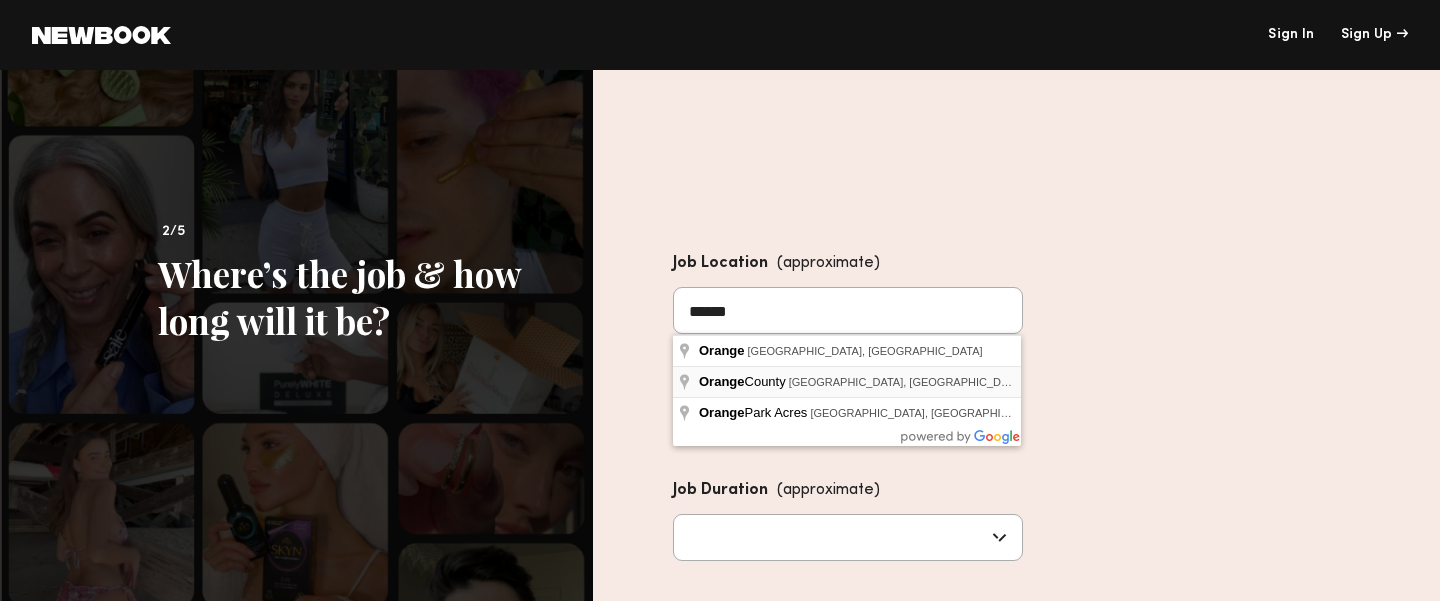 type on "**********" 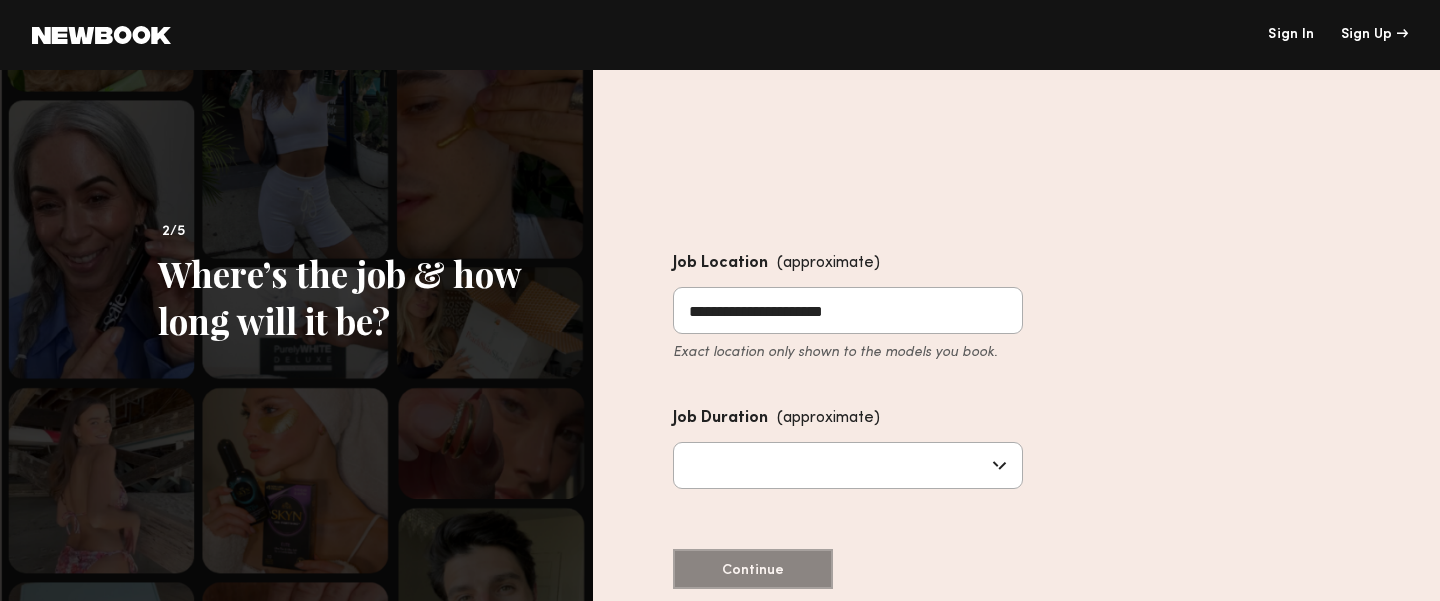 click on "**********" 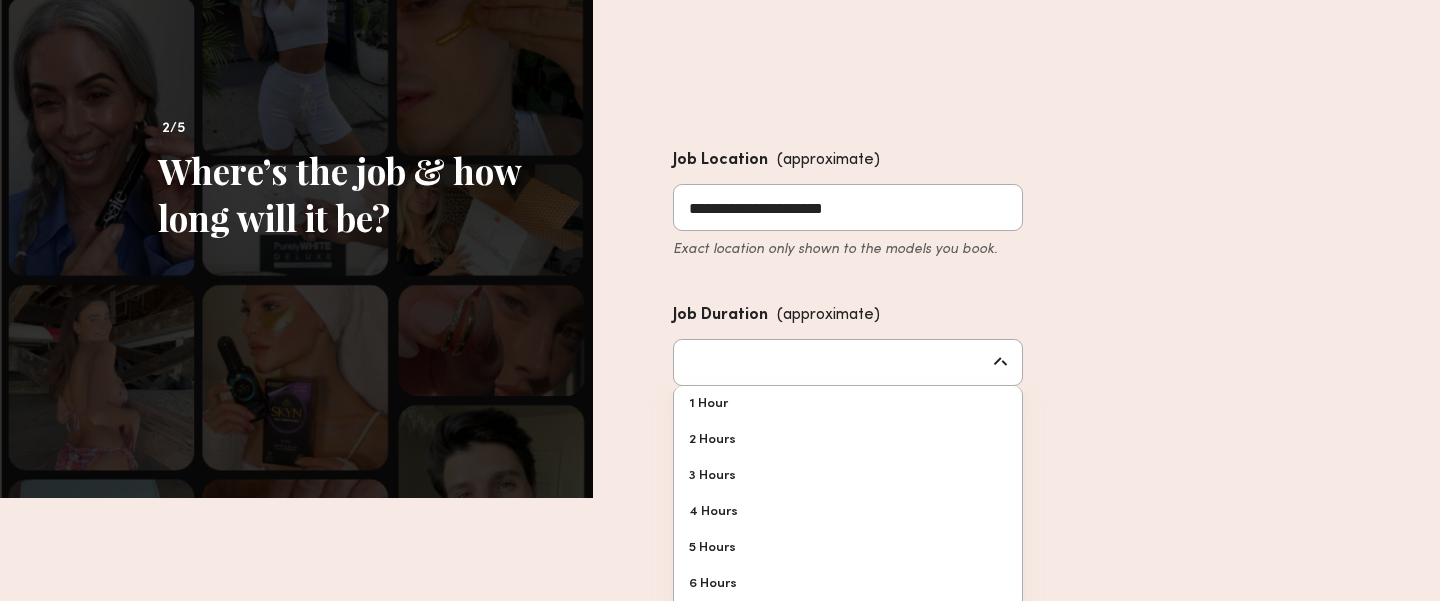 scroll, scrollTop: 177, scrollLeft: 0, axis: vertical 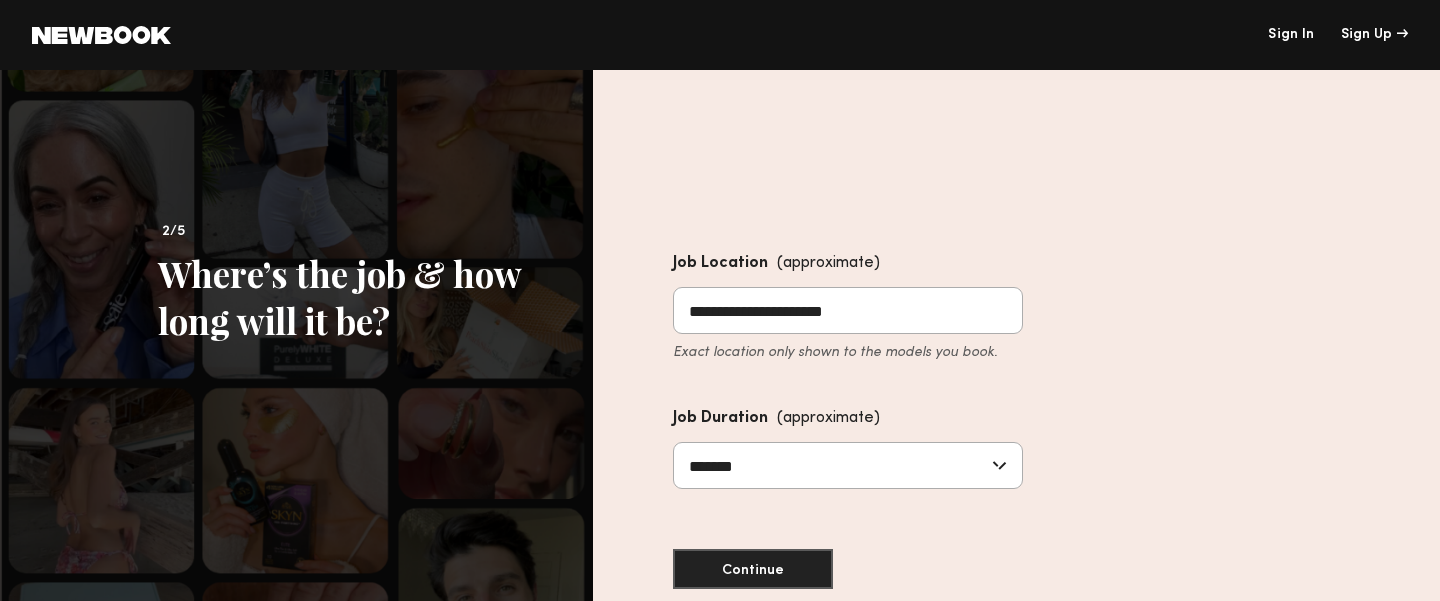 click on "Job Duration  (approximate) ******* 1 Hour 2 Hours 3 Hours 4 Hours 5 Hours 6 Hours 7 Hours 8 Hours" 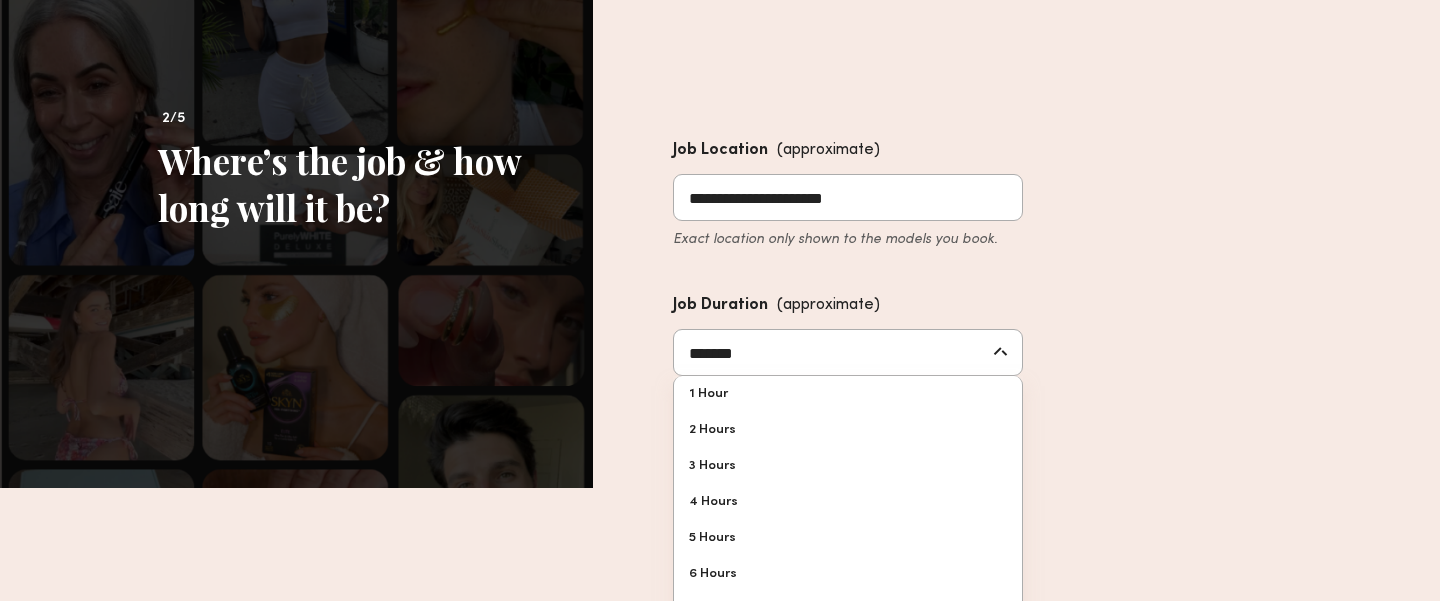 scroll, scrollTop: 120, scrollLeft: 0, axis: vertical 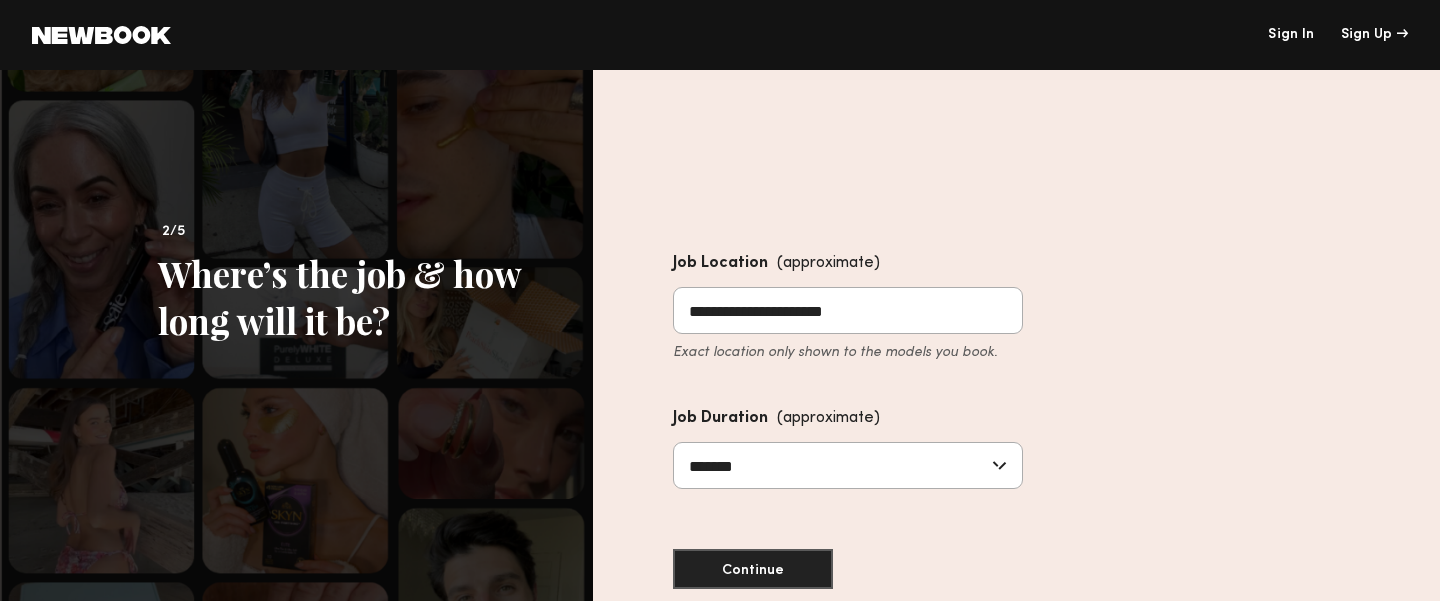 click on "**********" 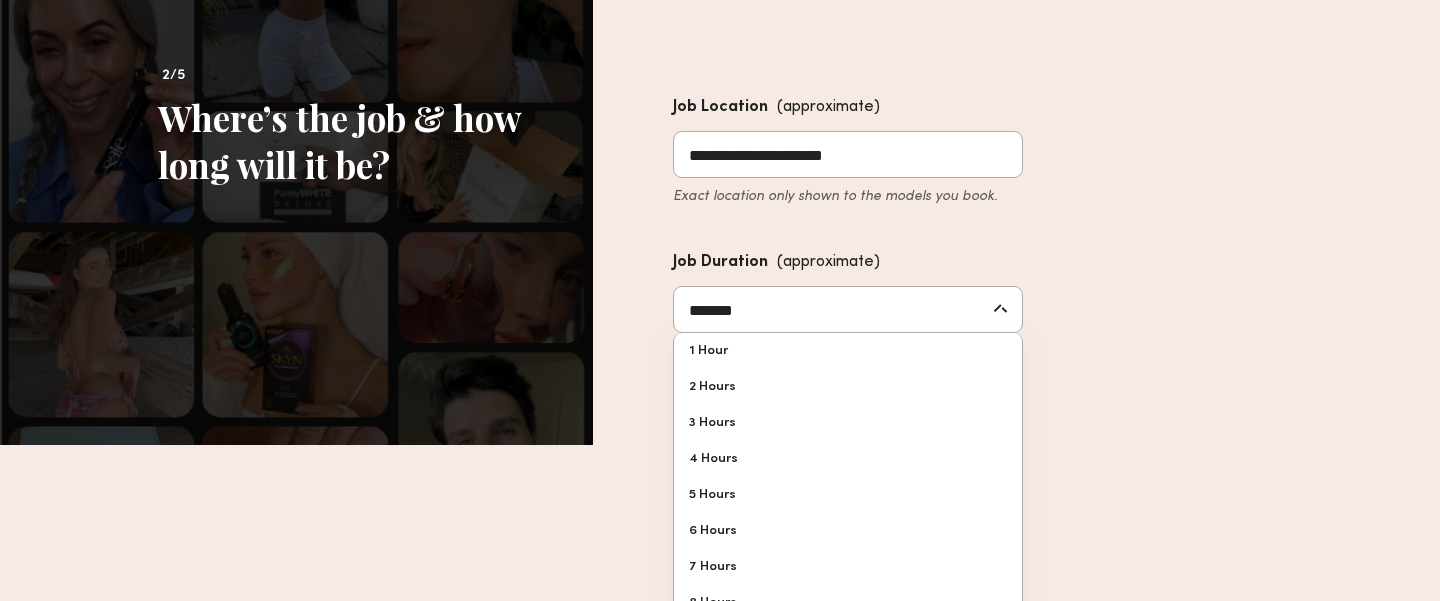 scroll, scrollTop: 177, scrollLeft: 0, axis: vertical 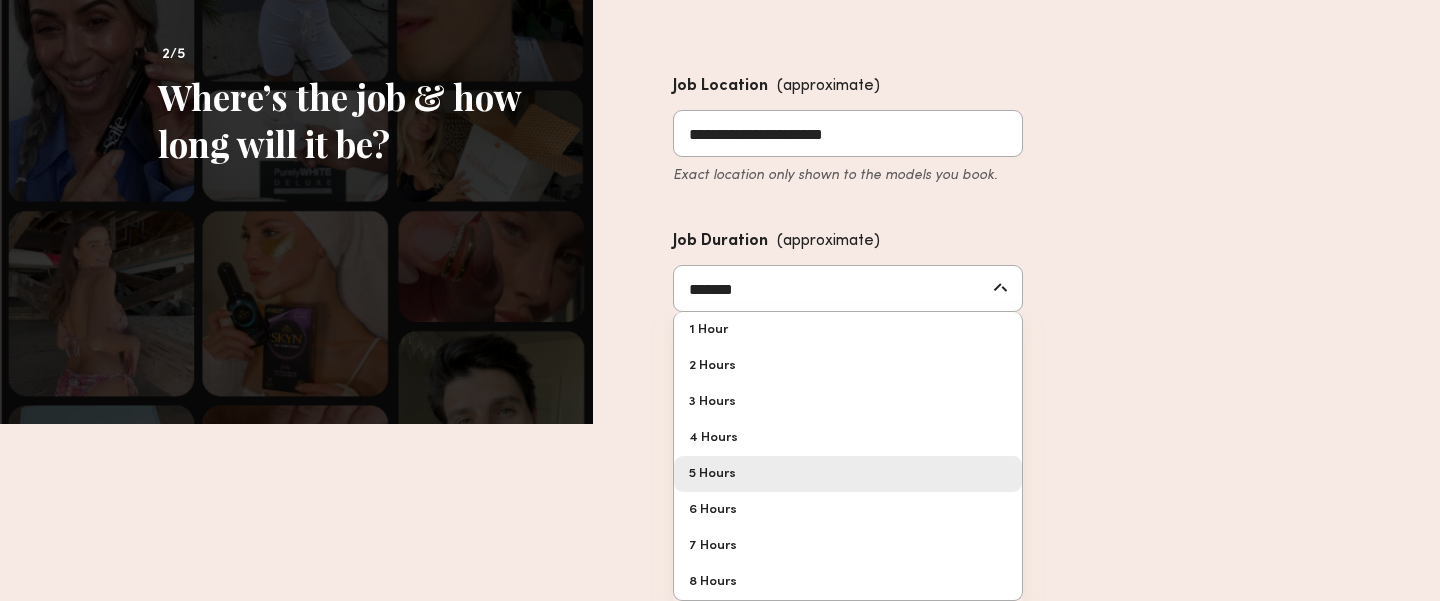 type on "*******" 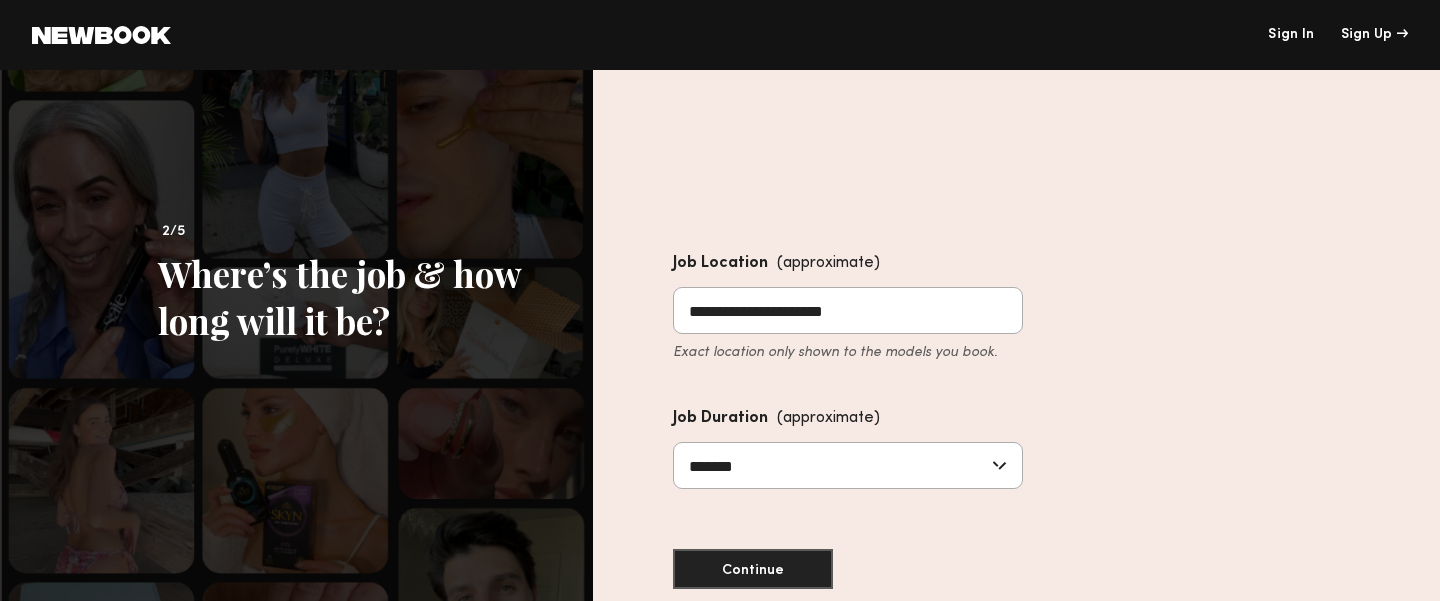 scroll, scrollTop: 0, scrollLeft: 0, axis: both 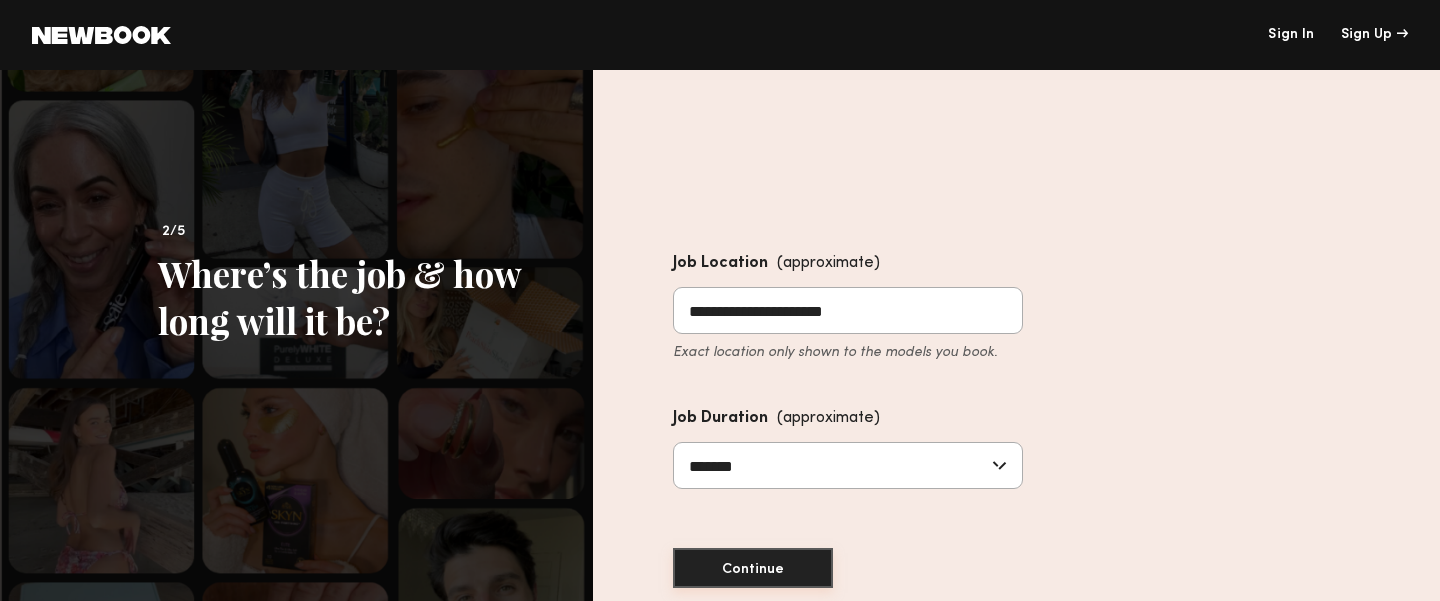 click on "Continue" 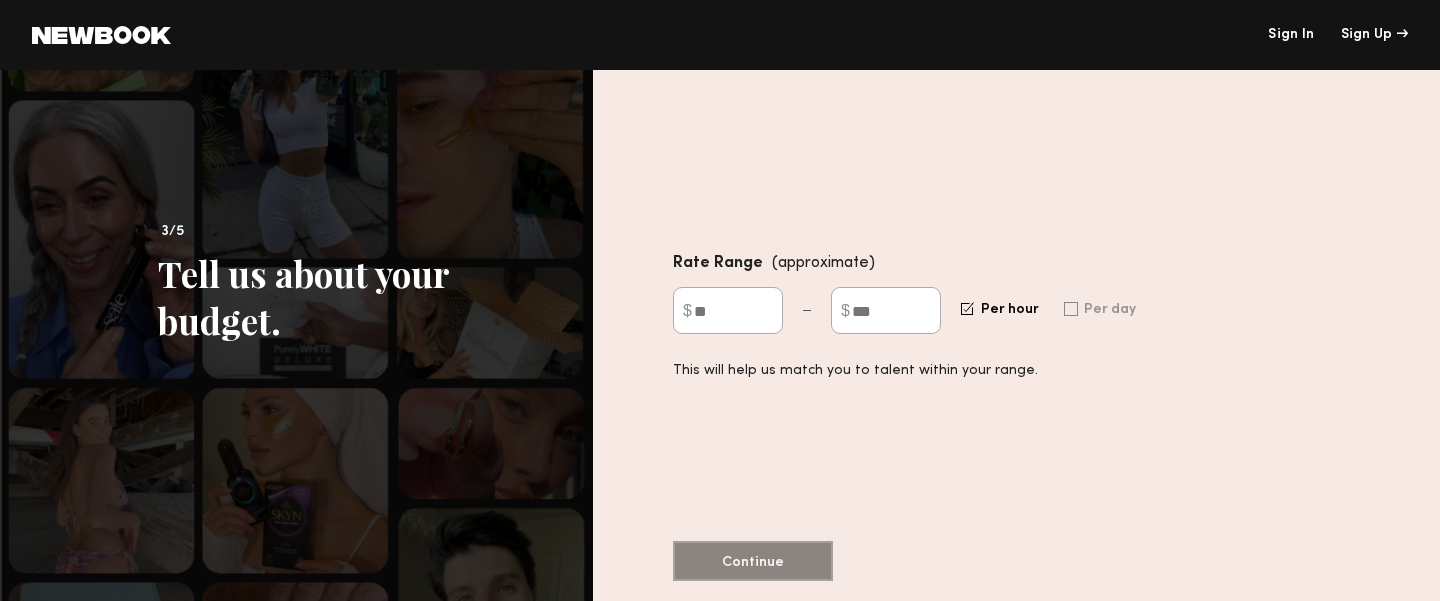 click on "$" 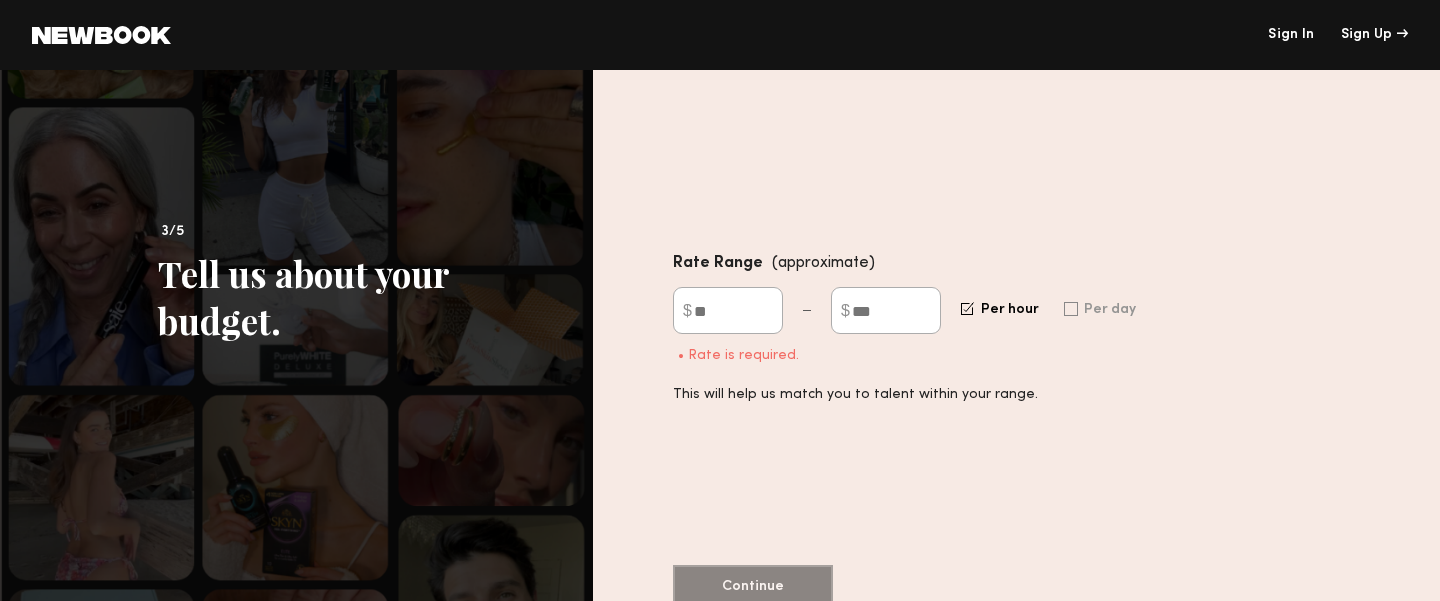 type on "**" 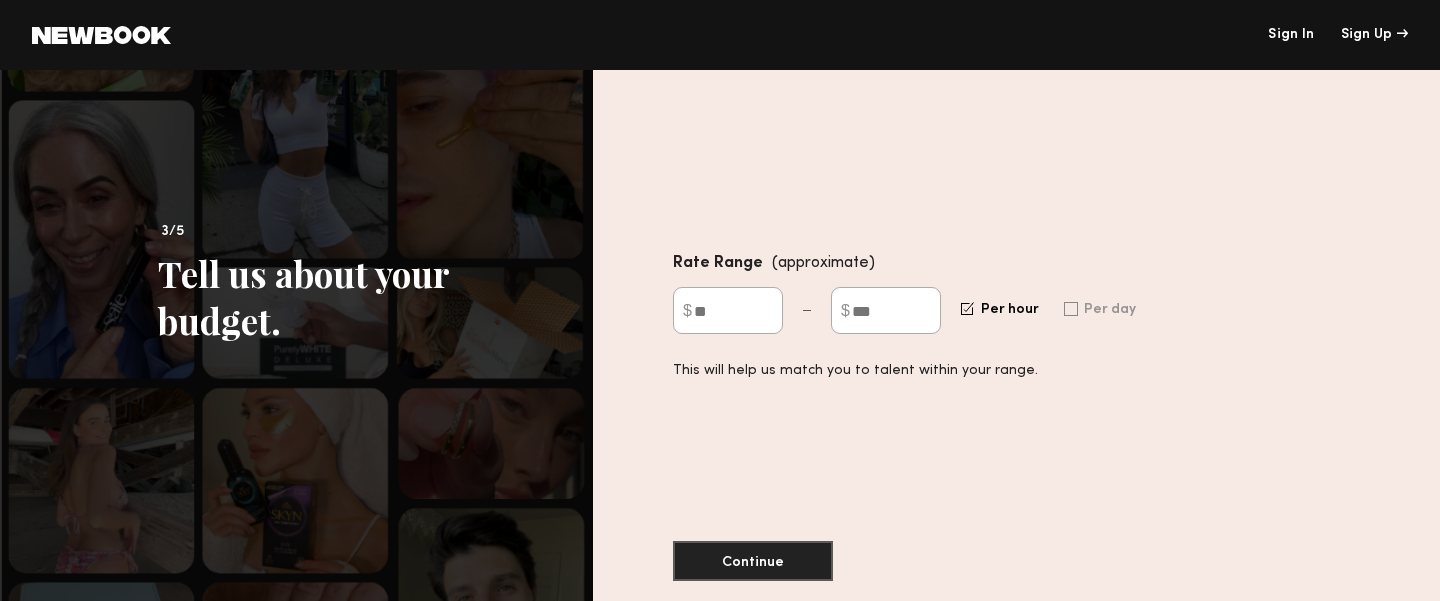 click on "Rate Range  (approximate) $ ** $ ***  Per hour   Per day  This will help us match you to talent within your range.  Continue" 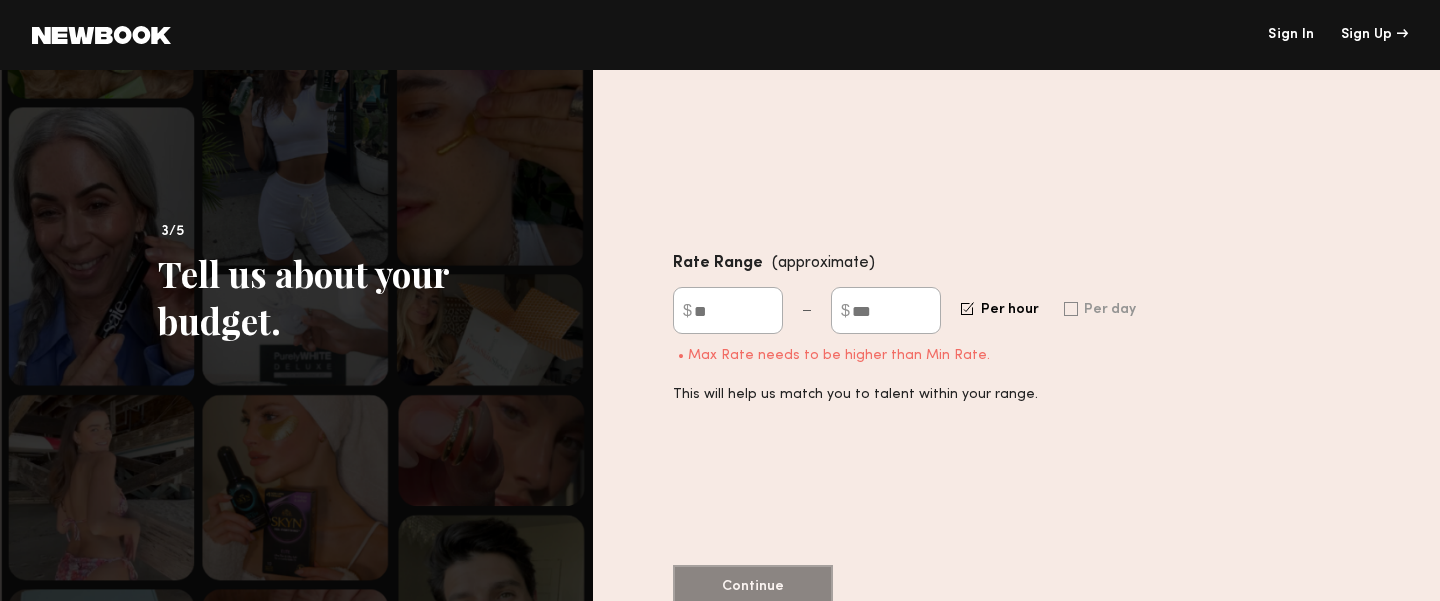 type on "*" 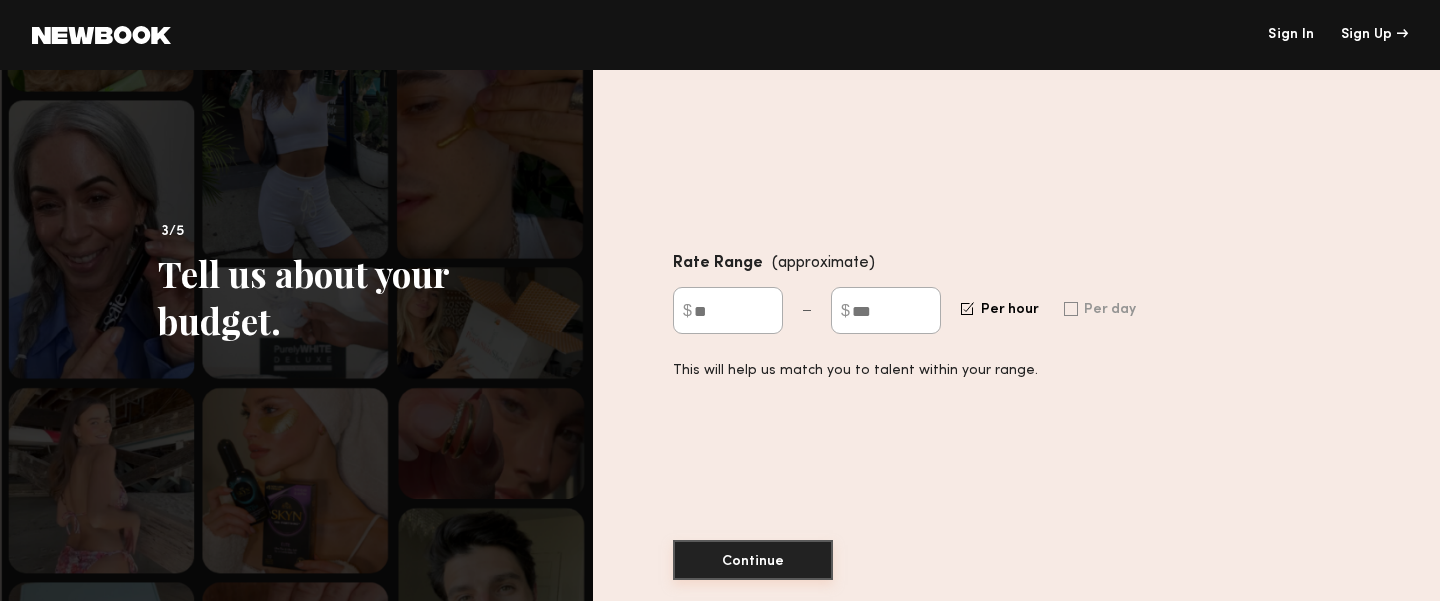 click on "Continue" 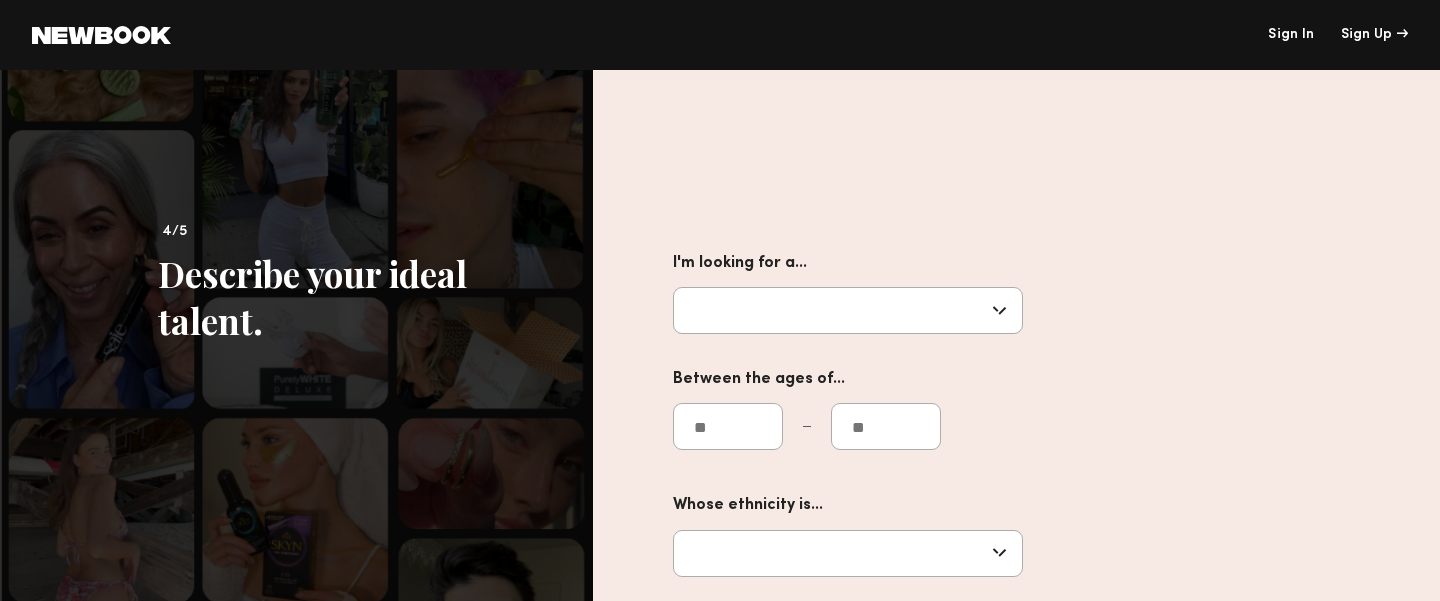 click 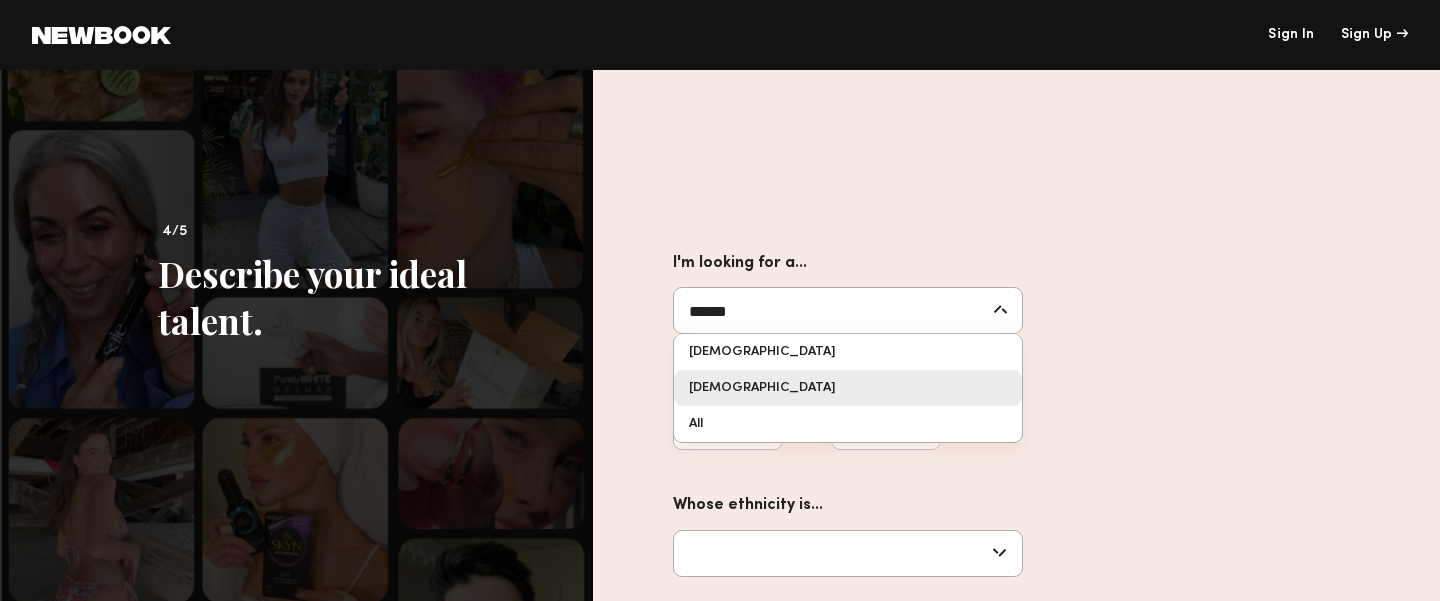 click on "I'm looking for a...  ****** Male Female All Between the ages of... Whose ethnicity is...  White Black Hispanic Asian Multi Racial Middle Eastern Eurasian Other" 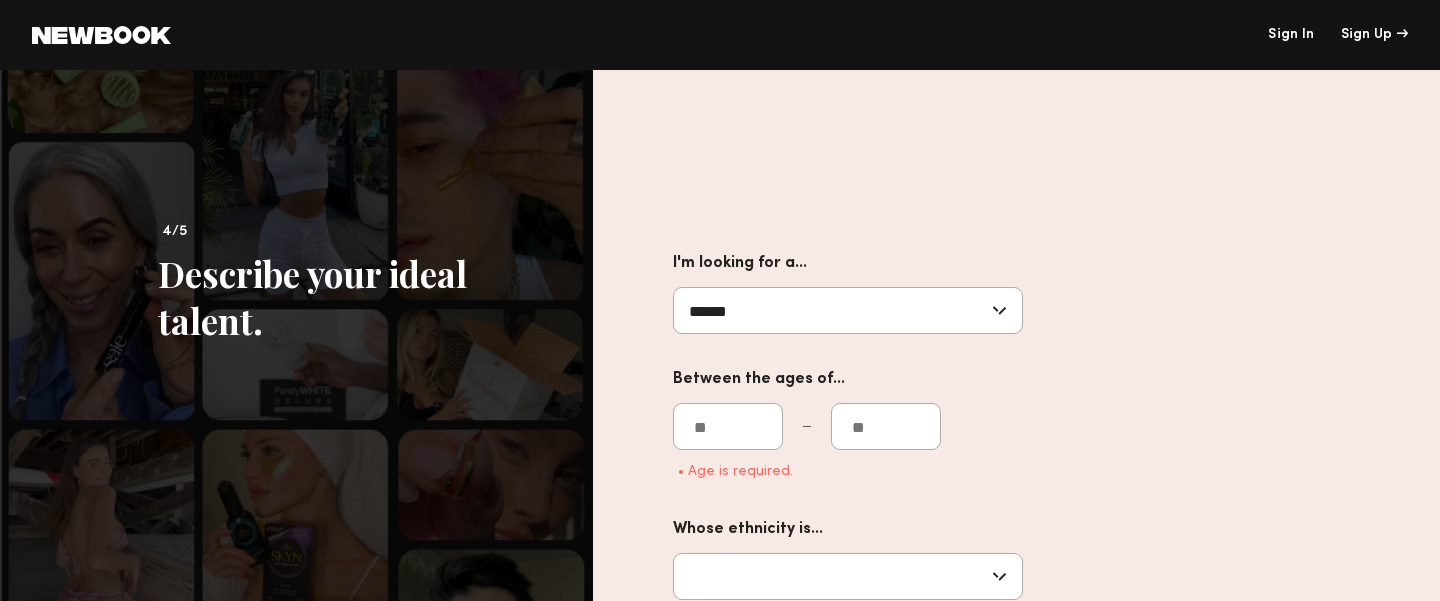 click on "******" 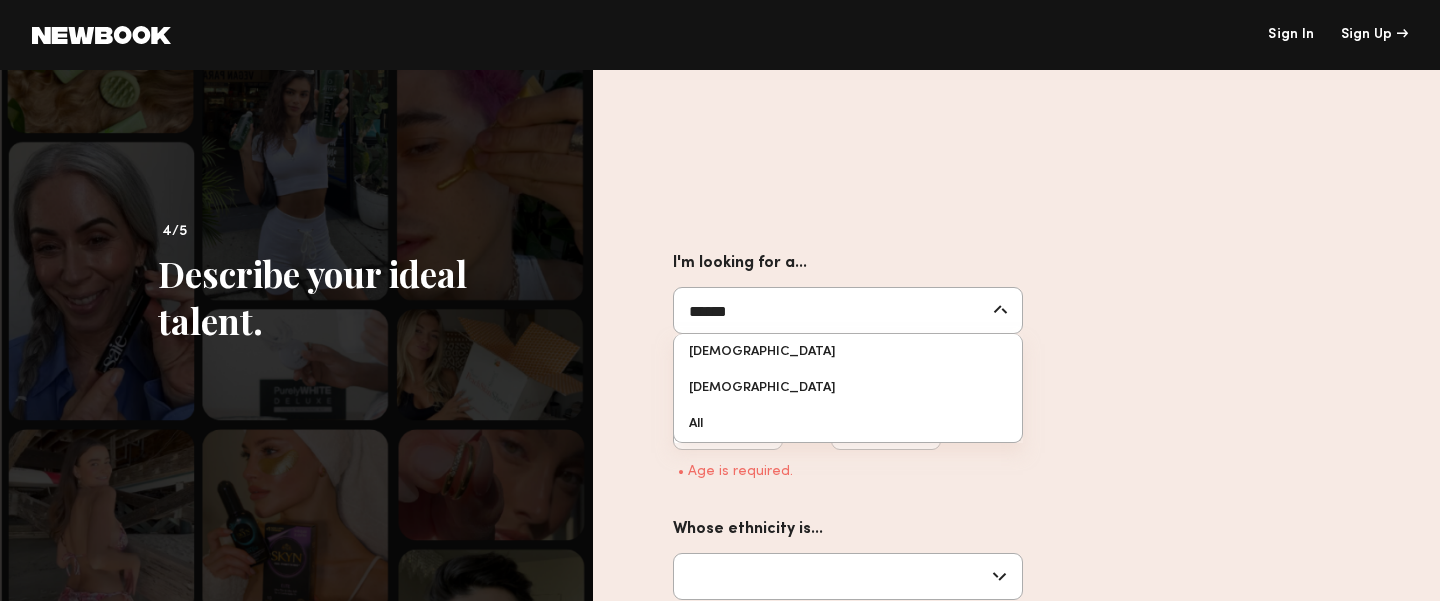 type on "***" 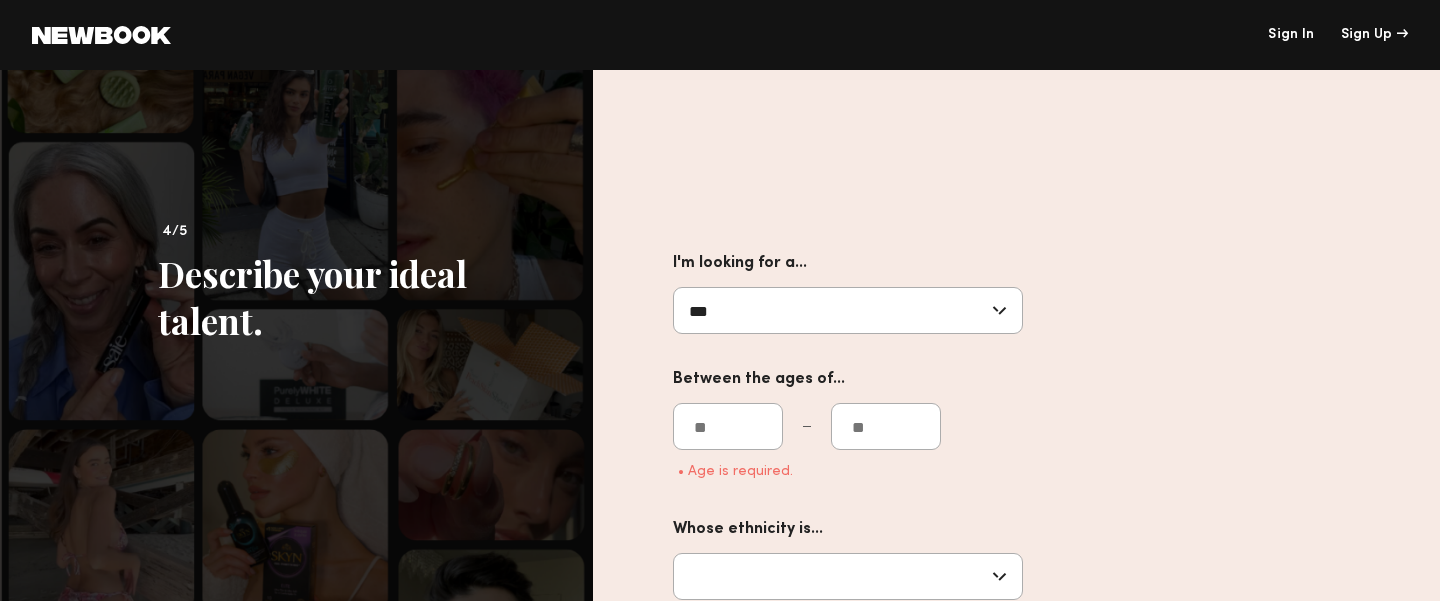 click on "I'm looking for a...  *** Male Female All Between the ages of...  • Age is required.  Whose ethnicity is...  White Black Hispanic Asian Multi Racial Middle Eastern Eurasian Other" 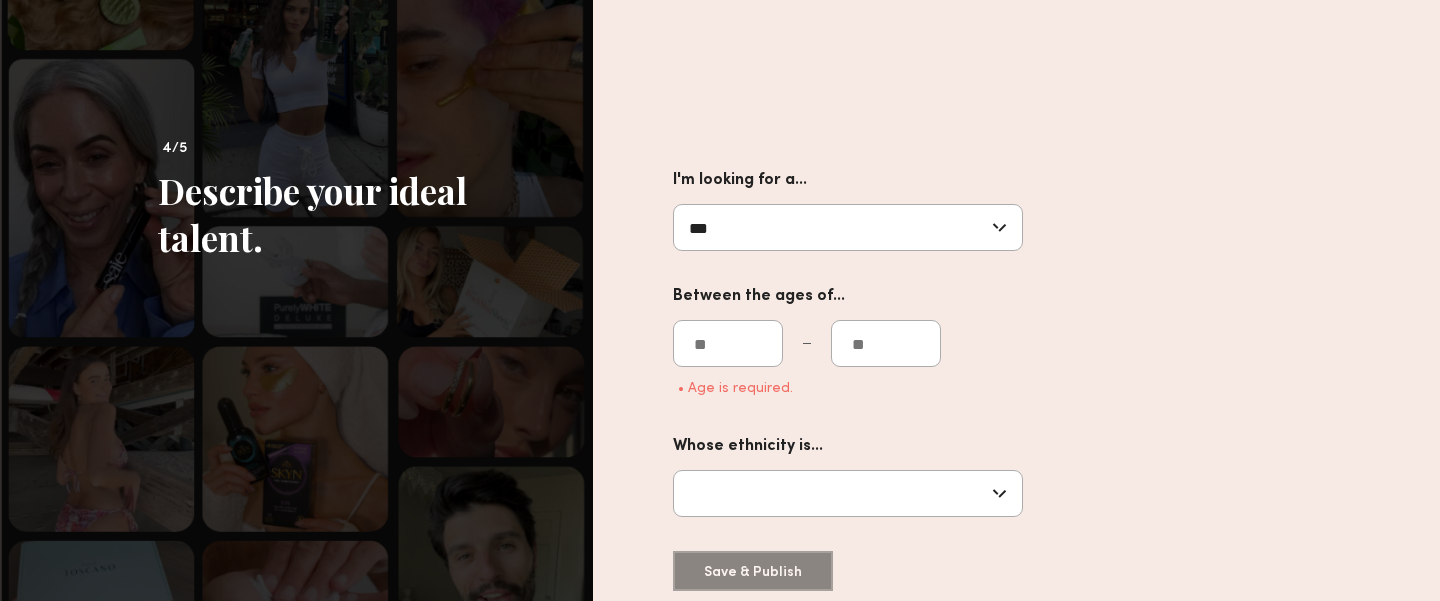 click 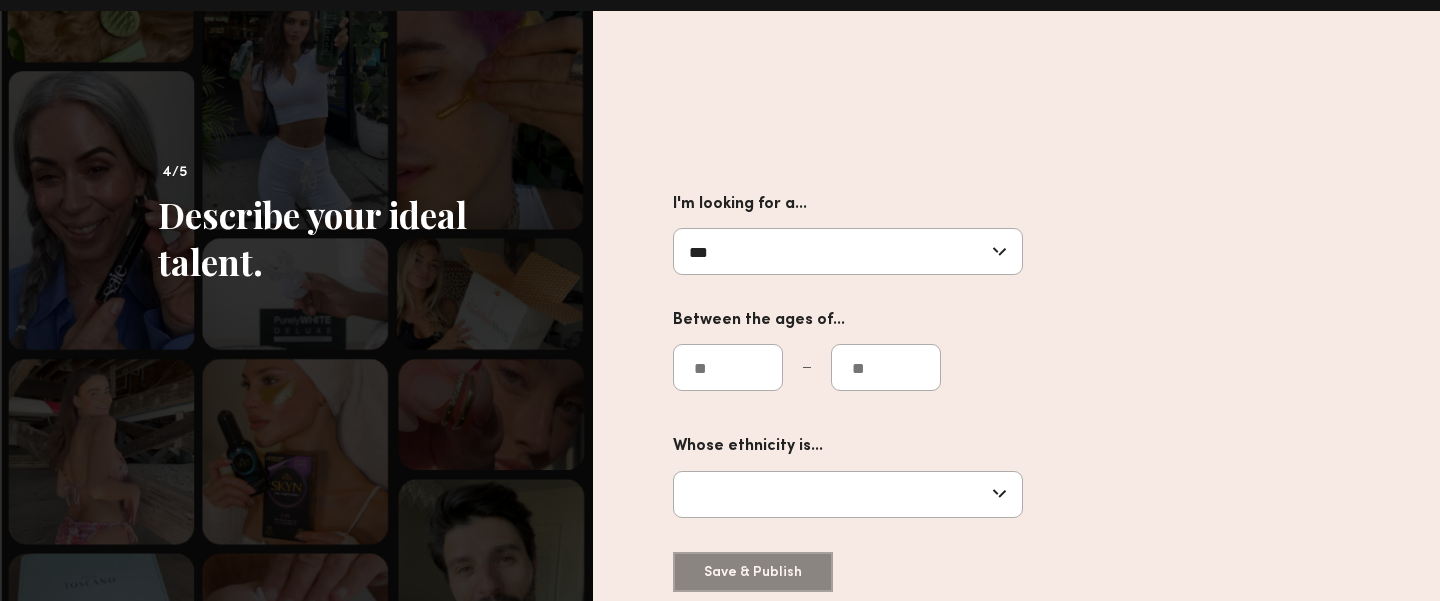 type on "**" 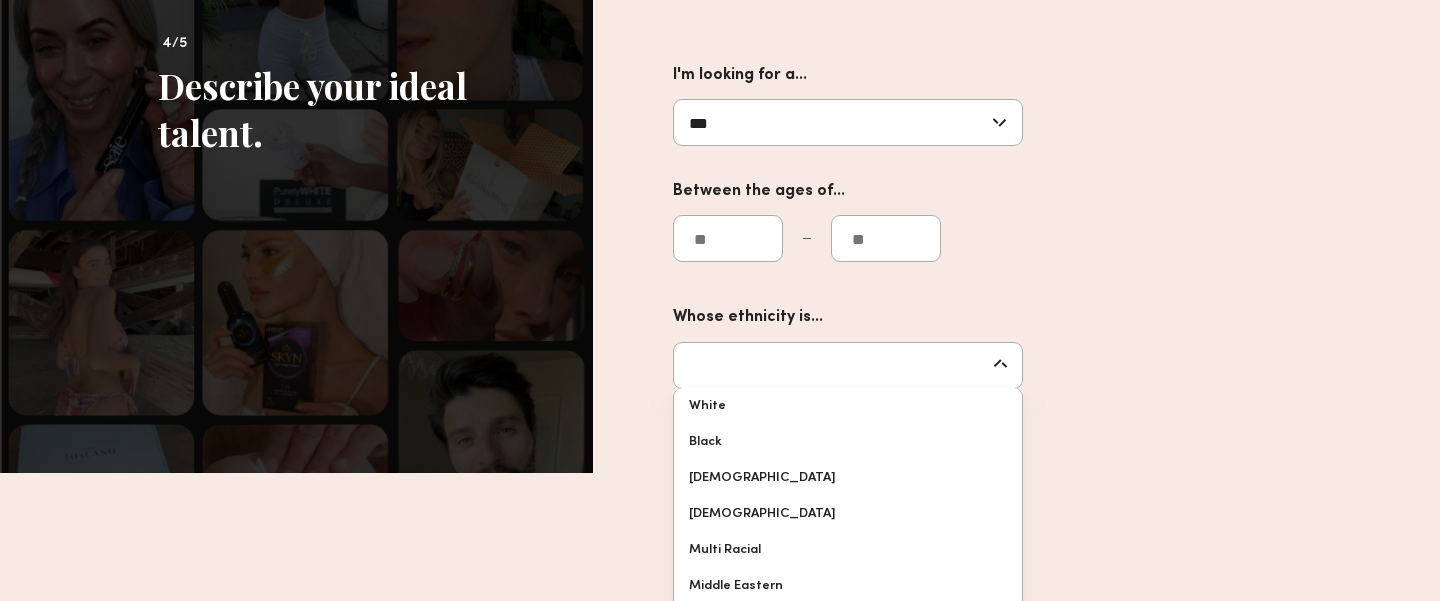 scroll, scrollTop: 264, scrollLeft: 0, axis: vertical 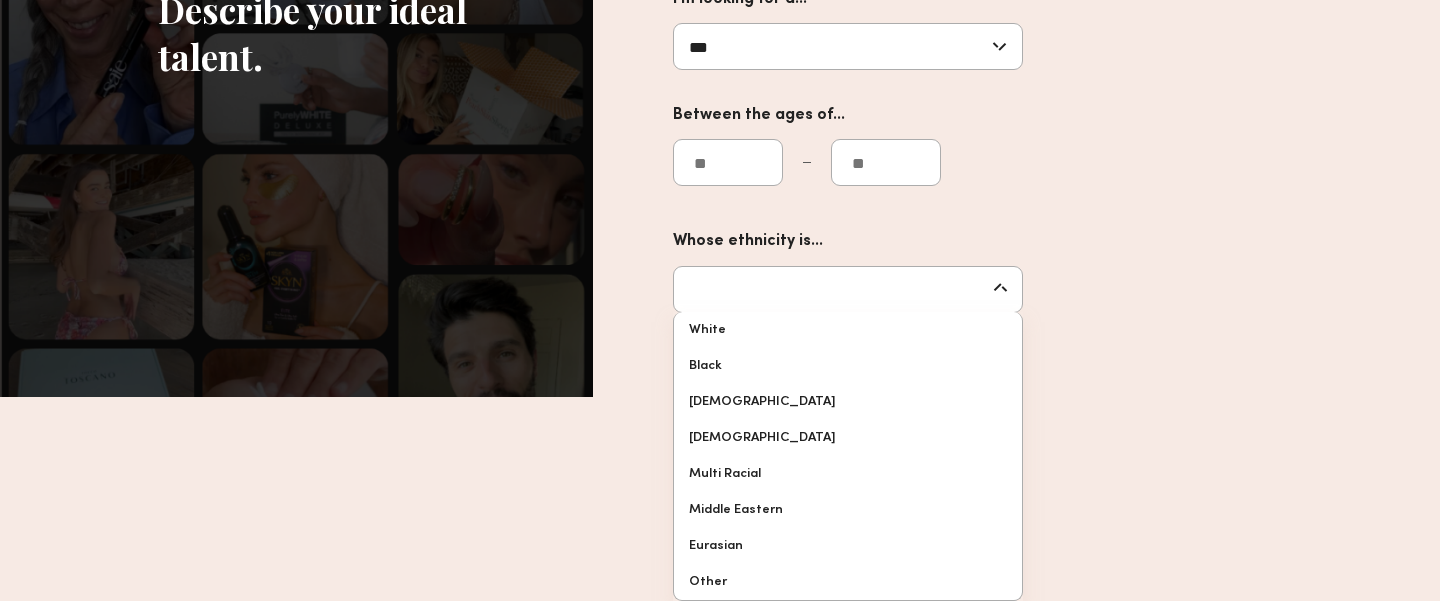 click on "Sign In Sign Up  4/5   Describe your ideal talent.  I'm looking for a...  *** Male Female All Between the ages of... ** ** Whose ethnicity is...  White Black Hispanic Asian Multi Racial Middle Eastern Eurasian Other  Save & Publish
Almost there   Thank you for registering for Newbook. Your account is under review. This content will be visible as soon as your account is approved.   Almost there   Thank you for registering for Newbook. Your account is under review. You can connect directly with models as soon as your account is approved.   Almost there   Your account is under review. You can post a job once approved.   Almost there   Your account is under review. You can send requests once approved.   Almost there   Your account is under review. You can send requests once approved.   Verify your email   Resend Email   New Pricing   If you have any questions or concerns, do not hesitate to reach out by email at  clients@newbookmodels.com  or by phone at  (213) 293-6443  Close   New Pricing   Close" at bounding box center [720, 36] 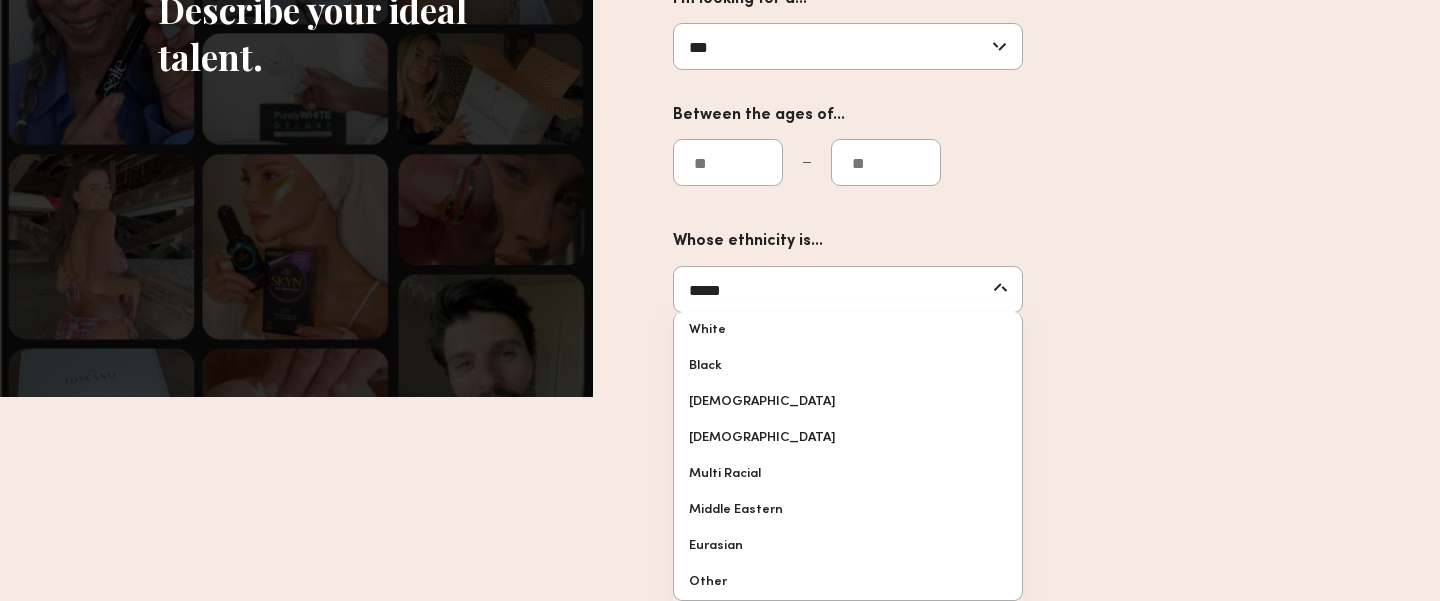 click on "I'm looking for a...  *** Male Female All Between the ages of... ** ** Whose ethnicity is...  ***** White Black Hispanic Asian Multi Racial Middle Eastern Eurasian Other" 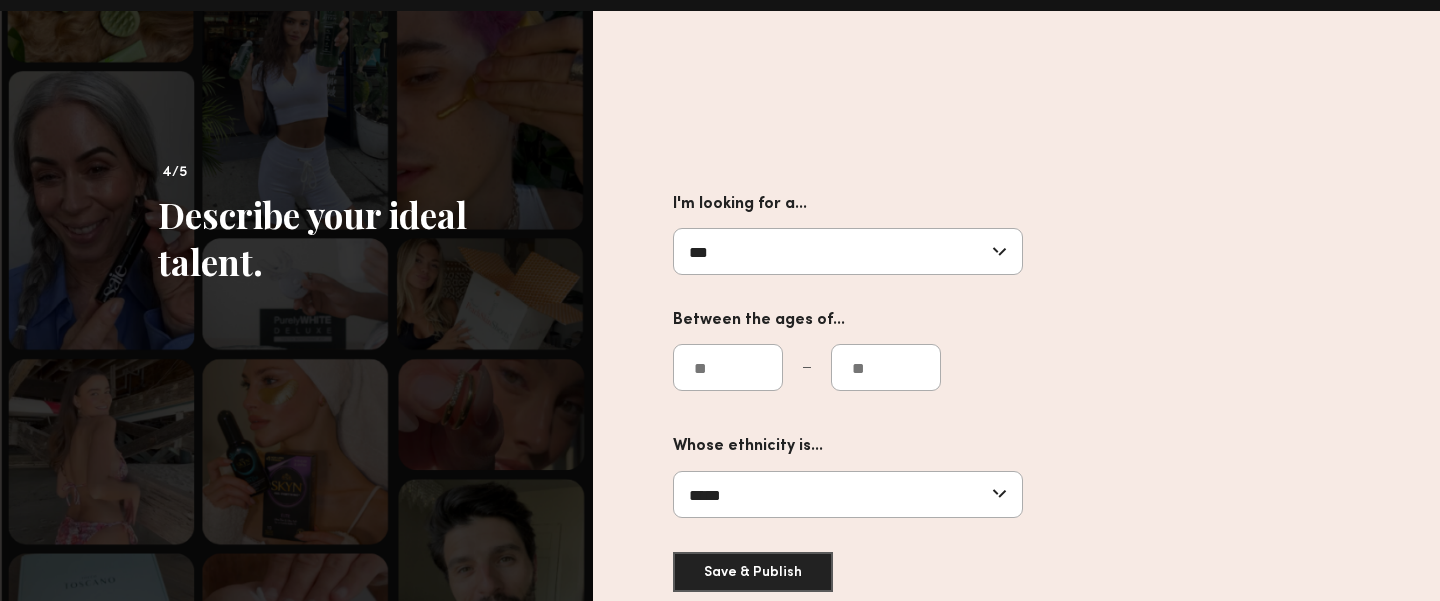 click on "*****" 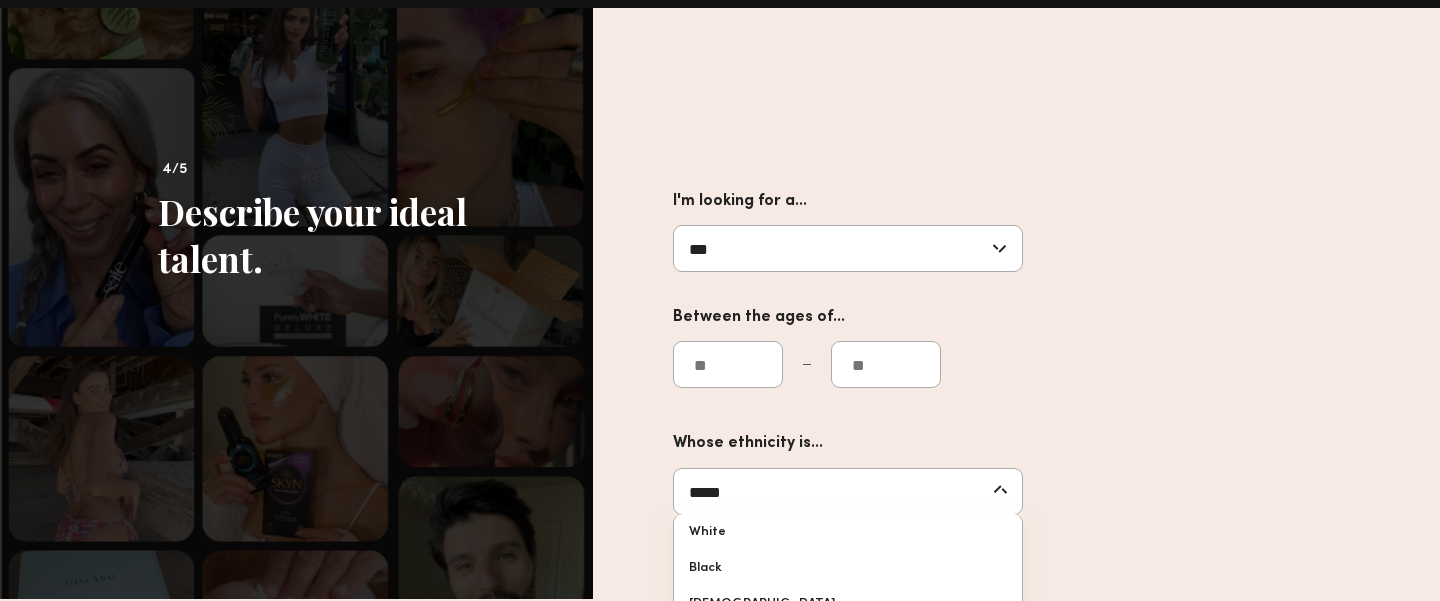 scroll, scrollTop: 264, scrollLeft: 0, axis: vertical 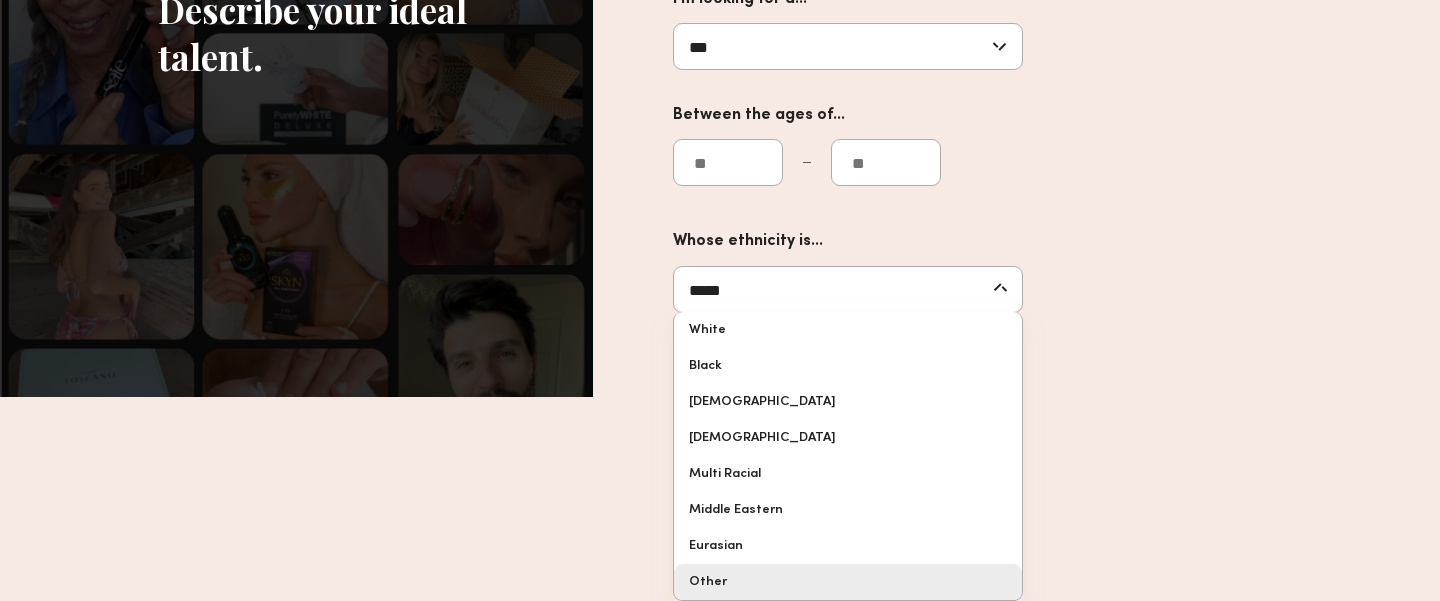 type on "*****" 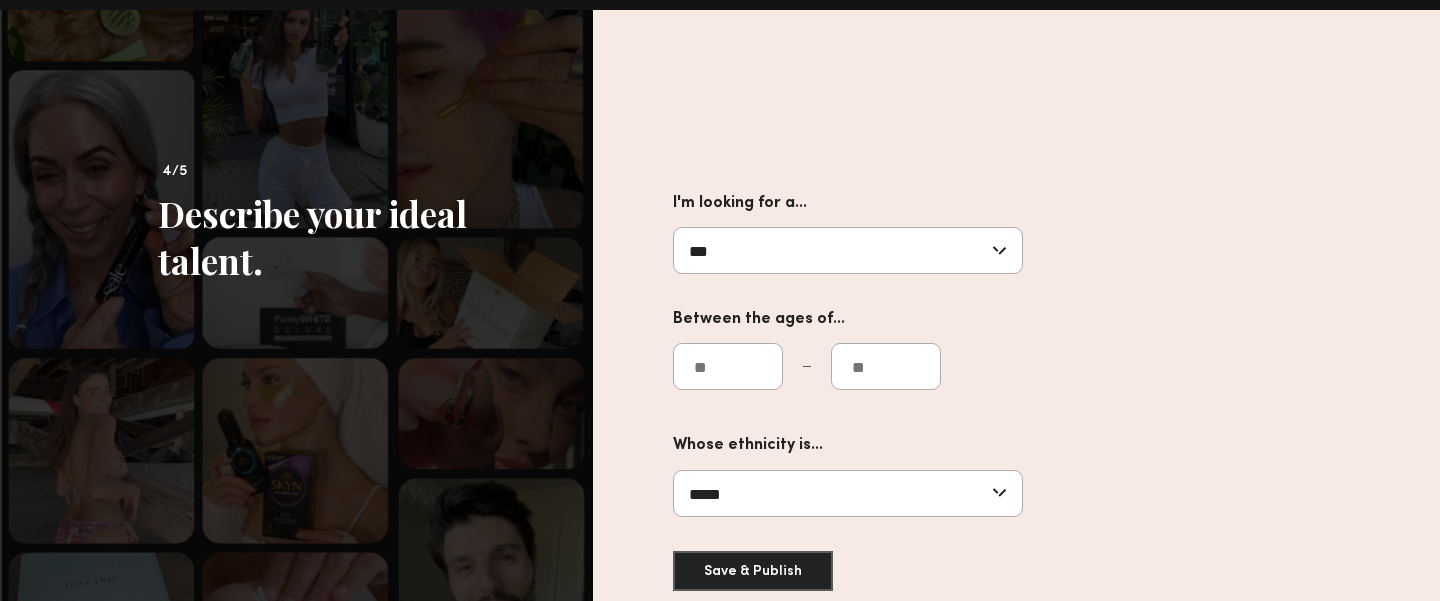 click on "I'm looking for a...  *** Male Female All Between the ages of... ** ** Whose ethnicity is...  ***** White Black Hispanic Asian Multi Racial Middle Eastern Eurasian Other  Save & Publish" 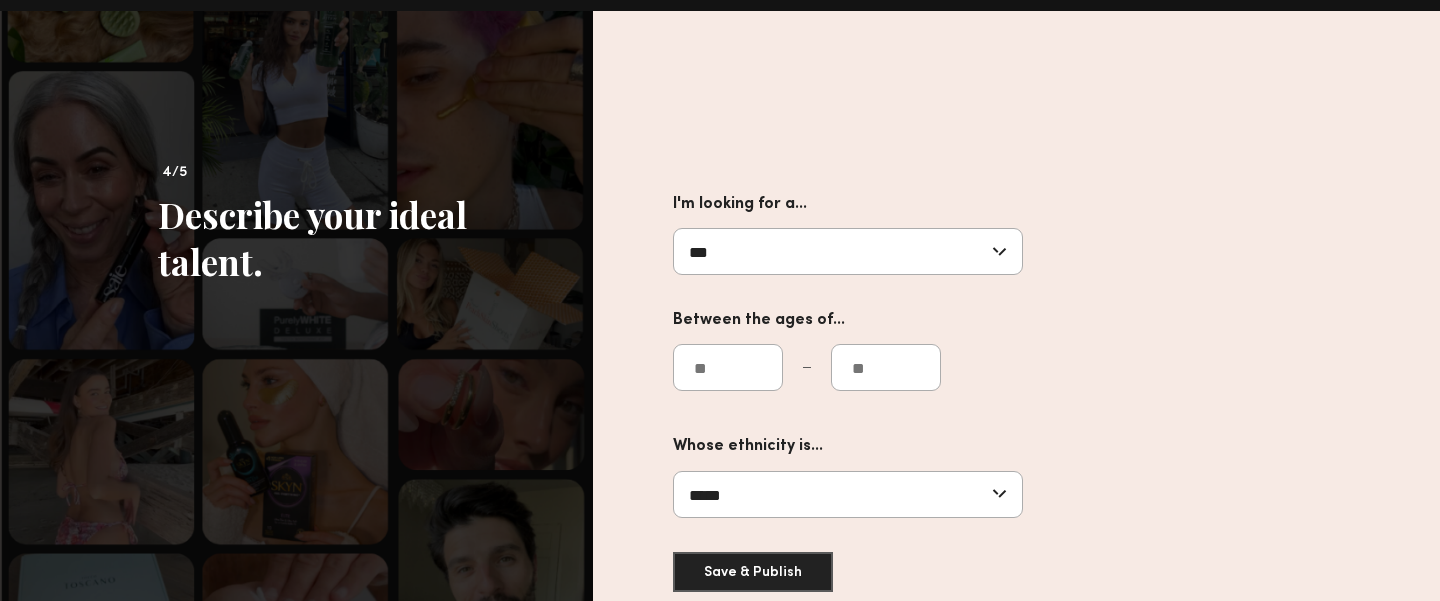 click on "*****" 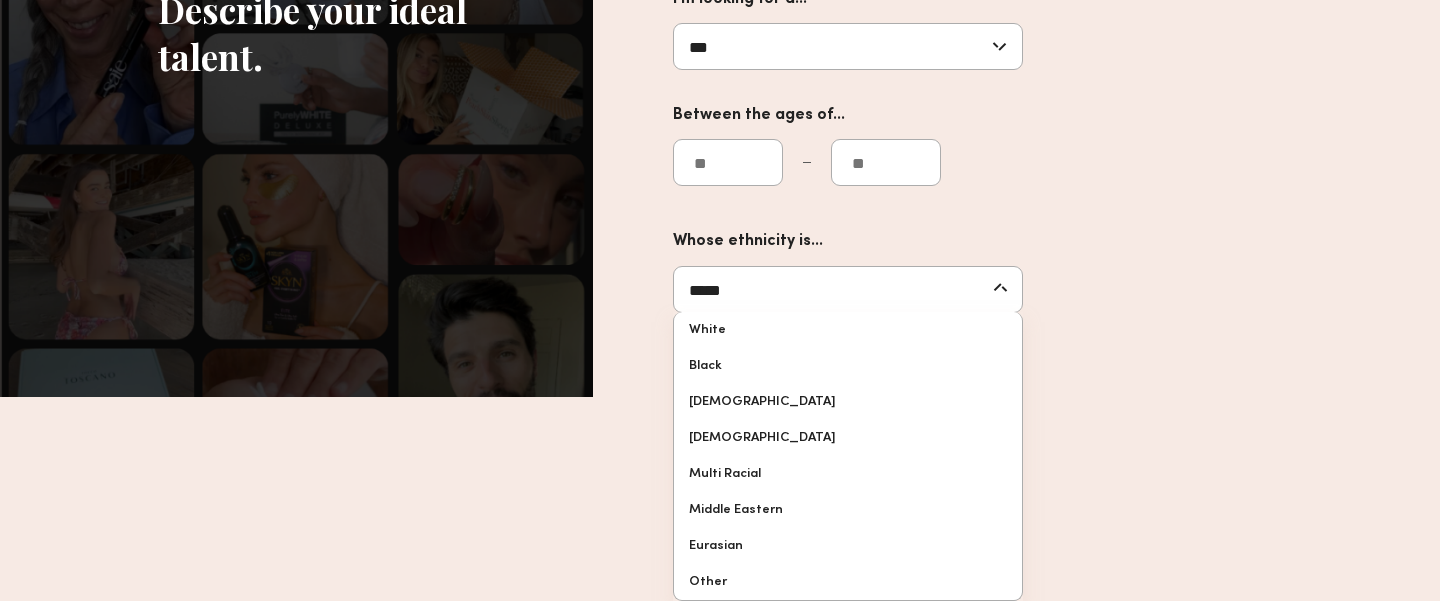 click on "I'm looking for a...  *** Male Female All Between the ages of... ** ** Whose ethnicity is...  ***** White Black Hispanic Asian Multi Racial Middle Eastern Eurasian Other" 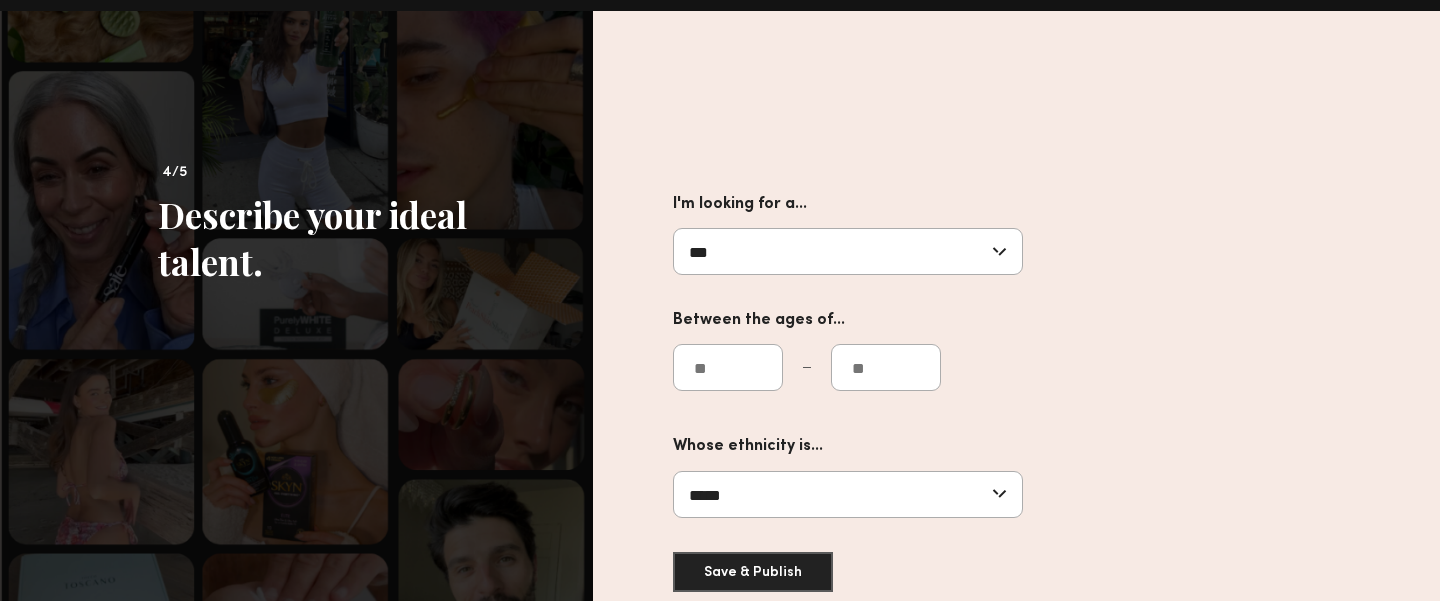 click on "*****" 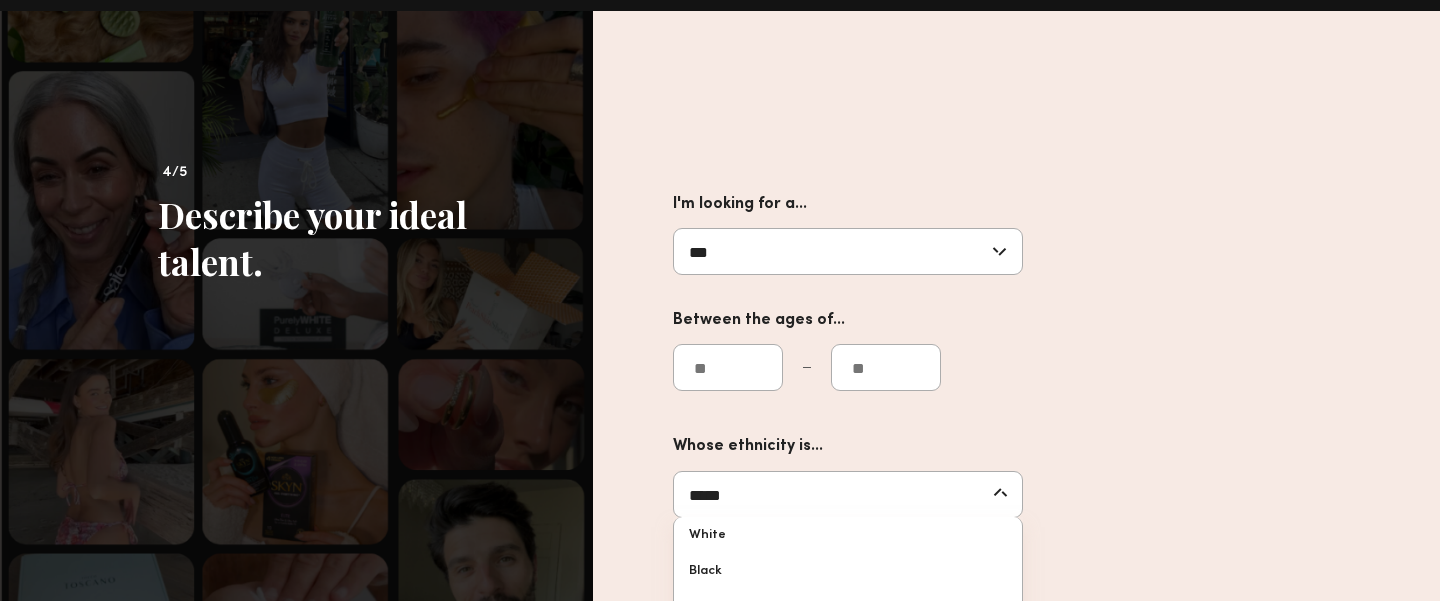scroll, scrollTop: 264, scrollLeft: 0, axis: vertical 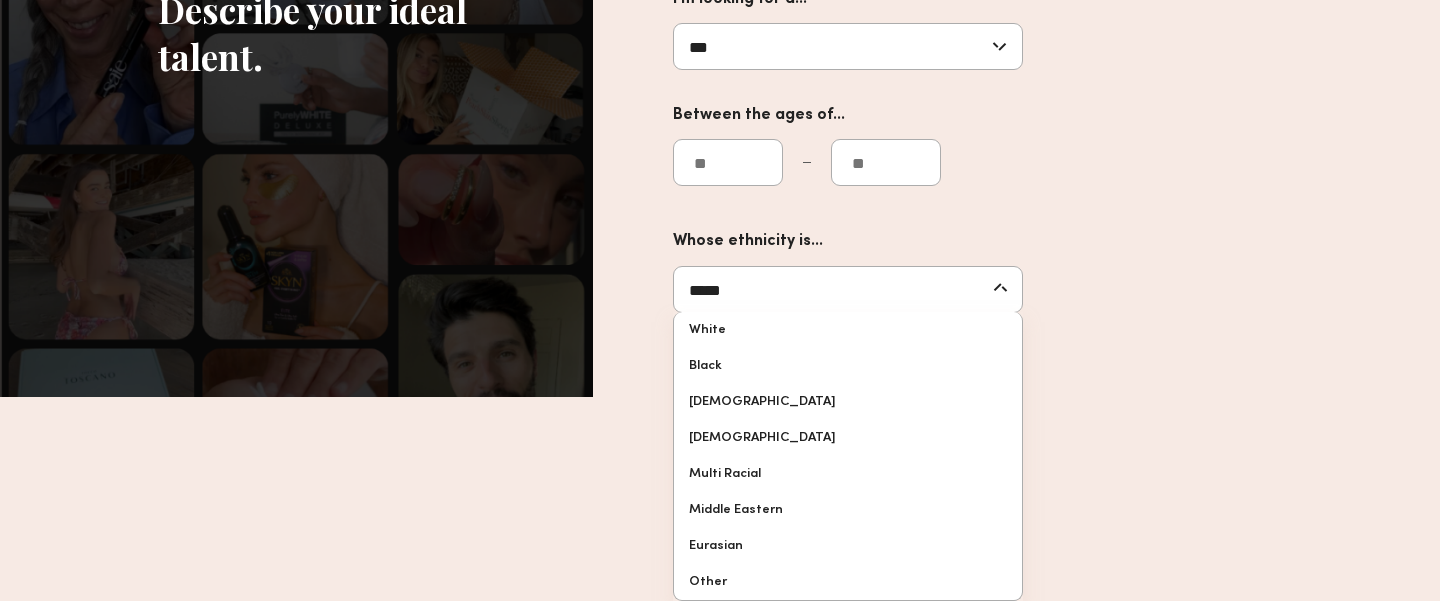 click on "I'm looking for a...  *** Male Female All Between the ages of... ** ** Whose ethnicity is...  ***** White Black Hispanic Asian Multi Racial Middle Eastern Eurasian Other  Save & Publish" 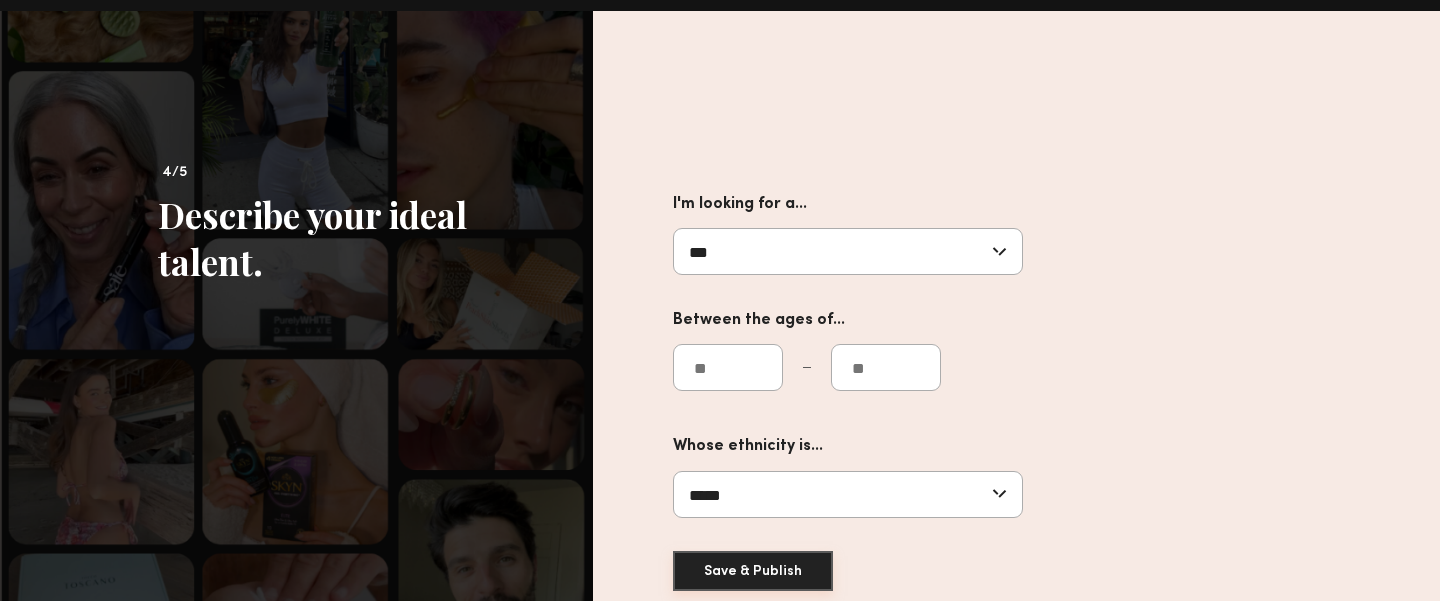 click on "Save & Publish" 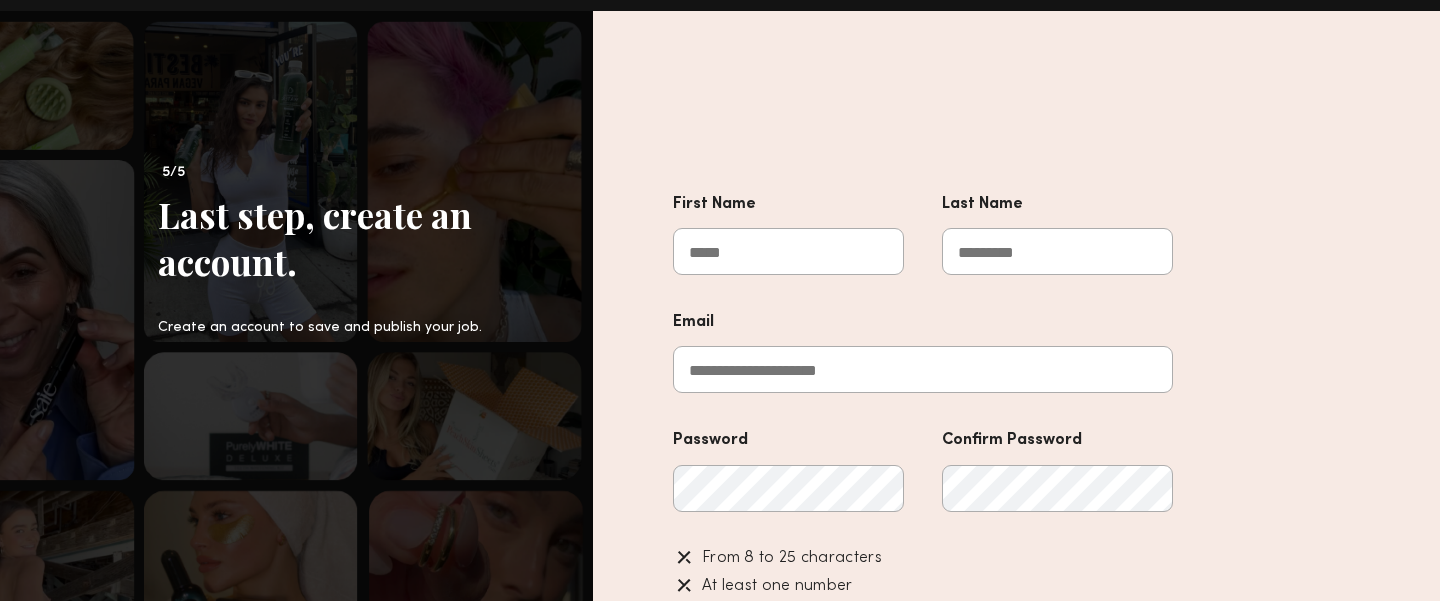 click on "First Name" 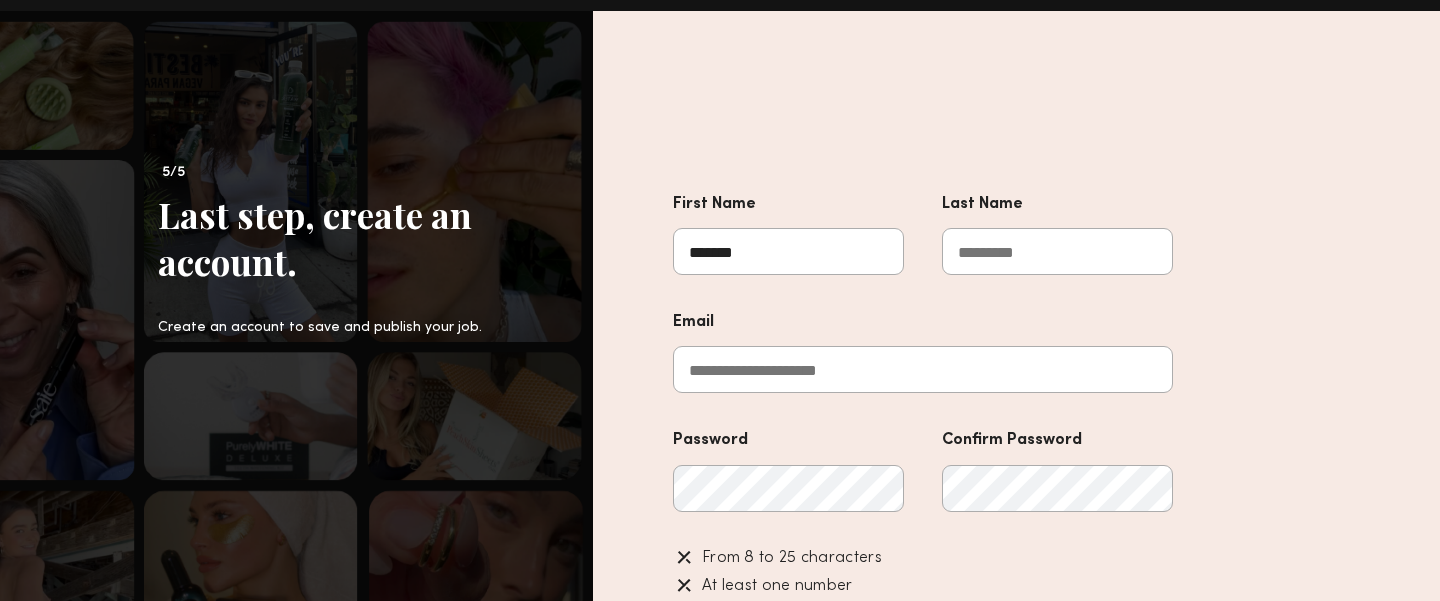 type on "****" 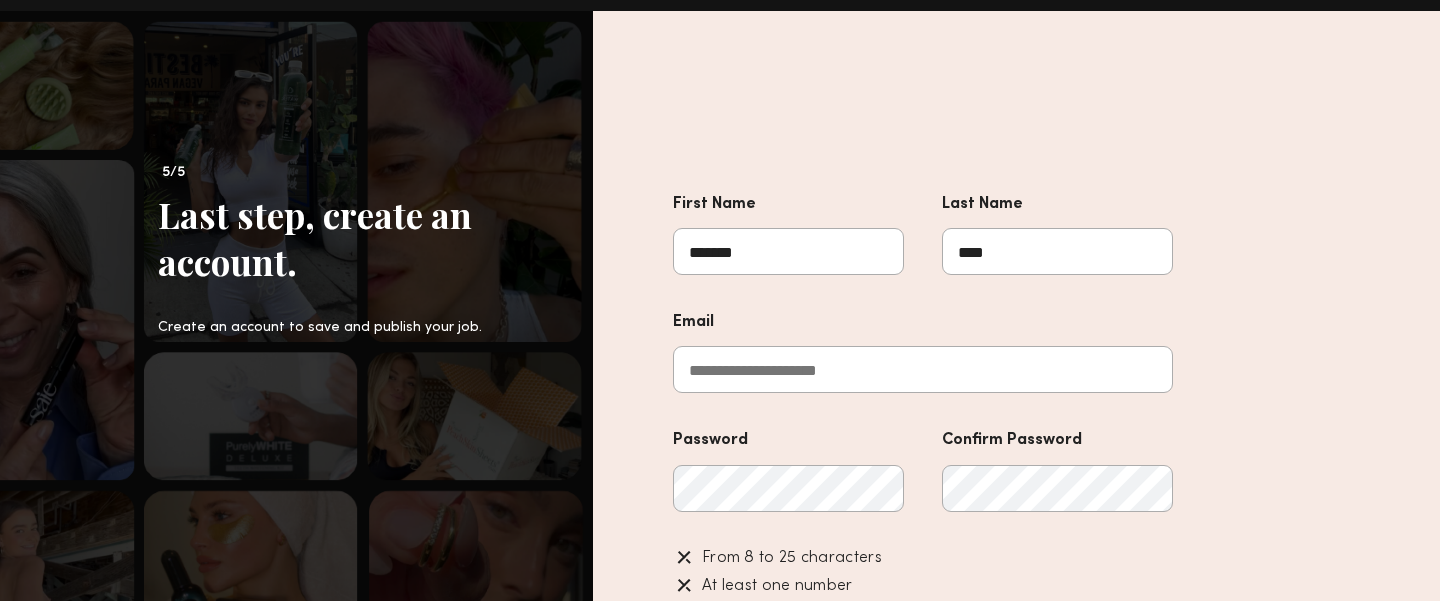 type on "**********" 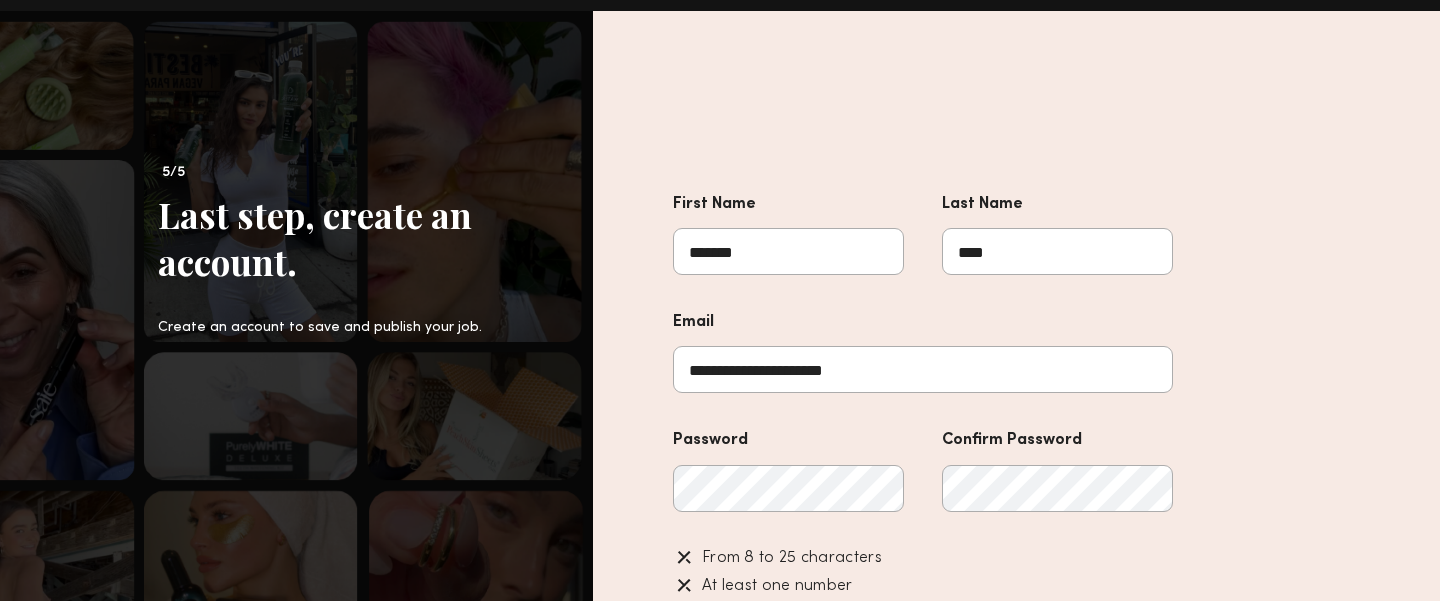 drag, startPoint x: 937, startPoint y: 366, endPoint x: 683, endPoint y: 370, distance: 254.0315 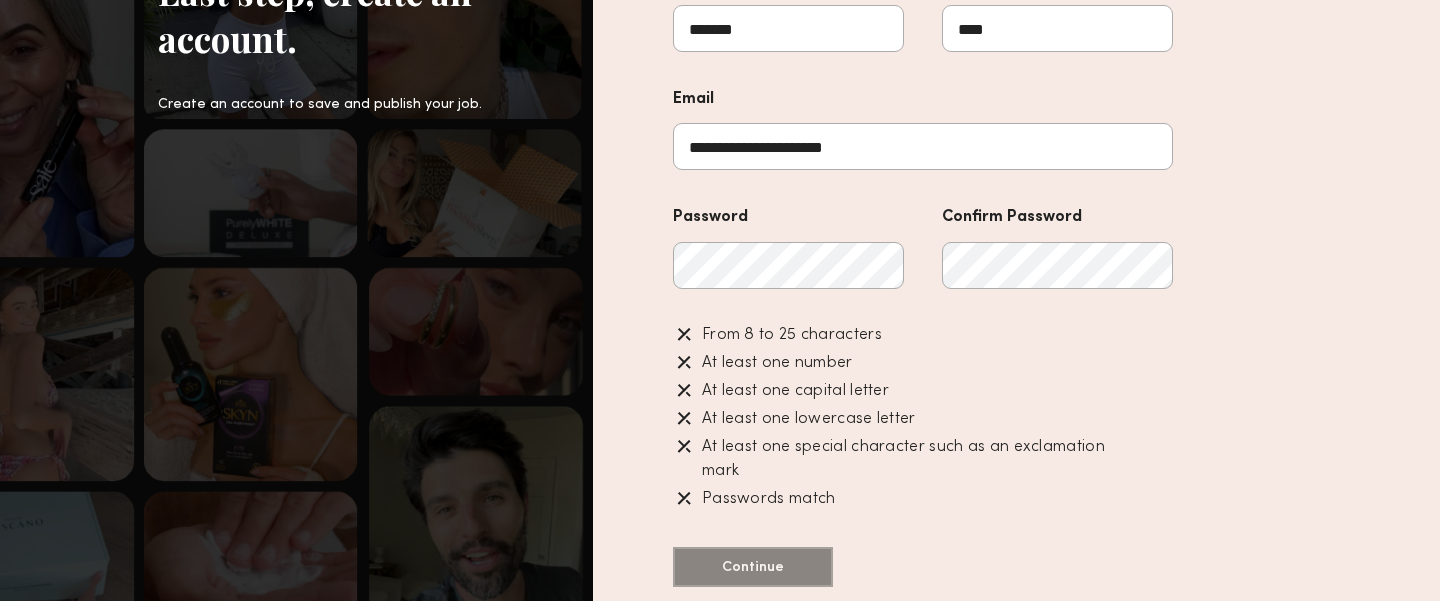 scroll, scrollTop: 283, scrollLeft: 0, axis: vertical 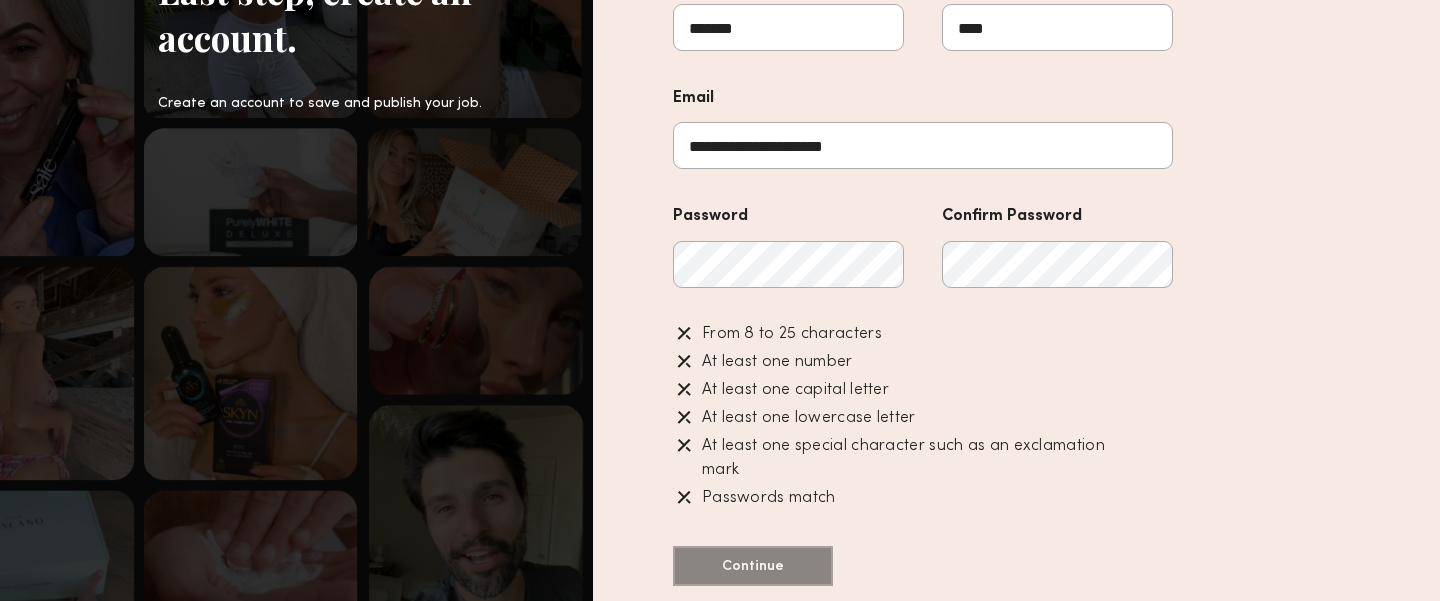 drag, startPoint x: 929, startPoint y: 150, endPoint x: 660, endPoint y: 143, distance: 269.09106 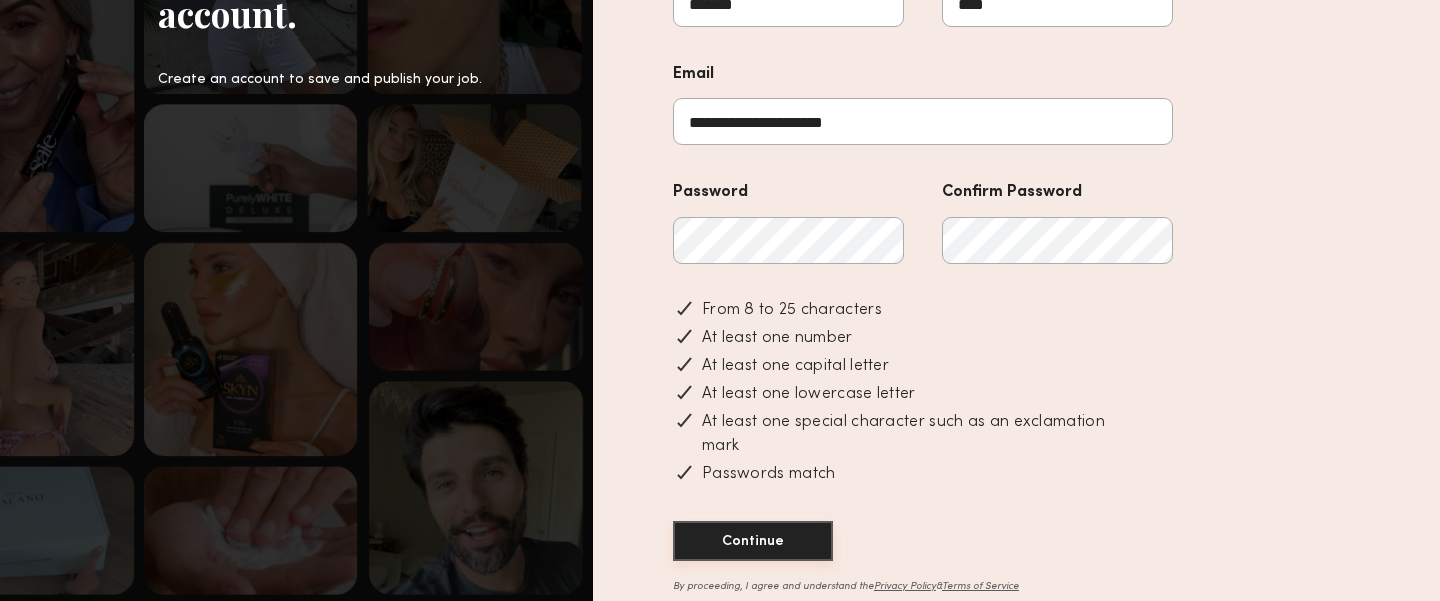 click on "Continue" 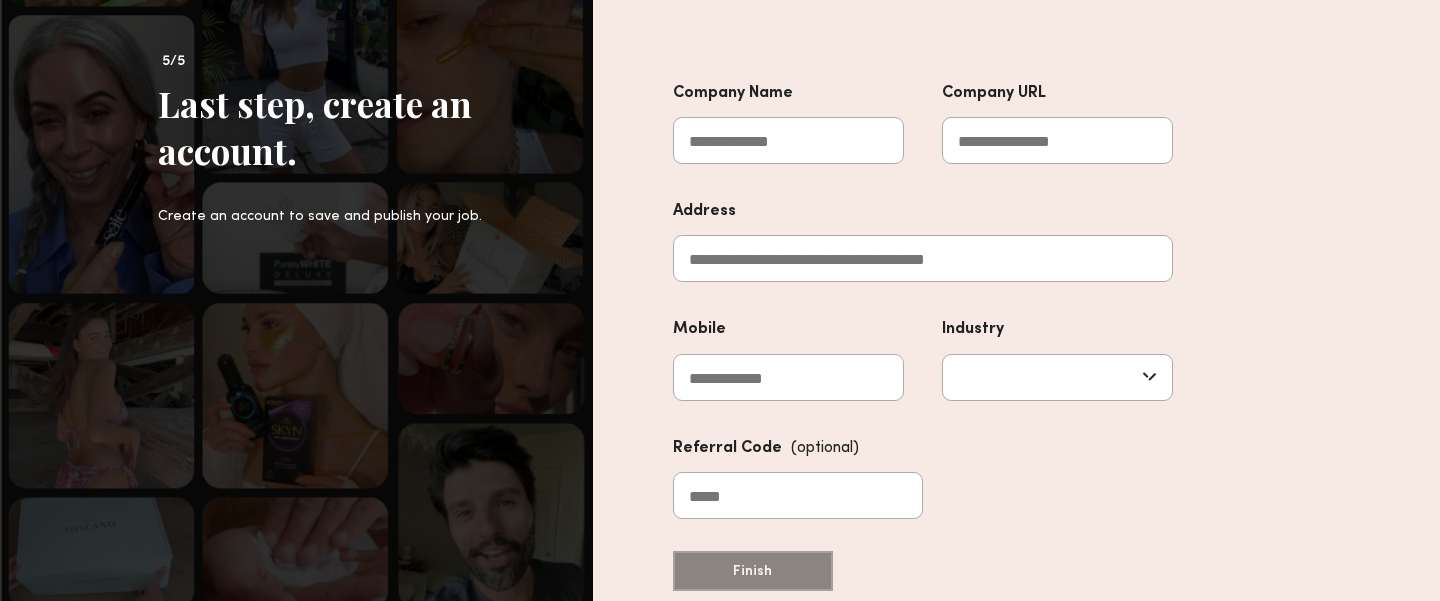scroll, scrollTop: 170, scrollLeft: 0, axis: vertical 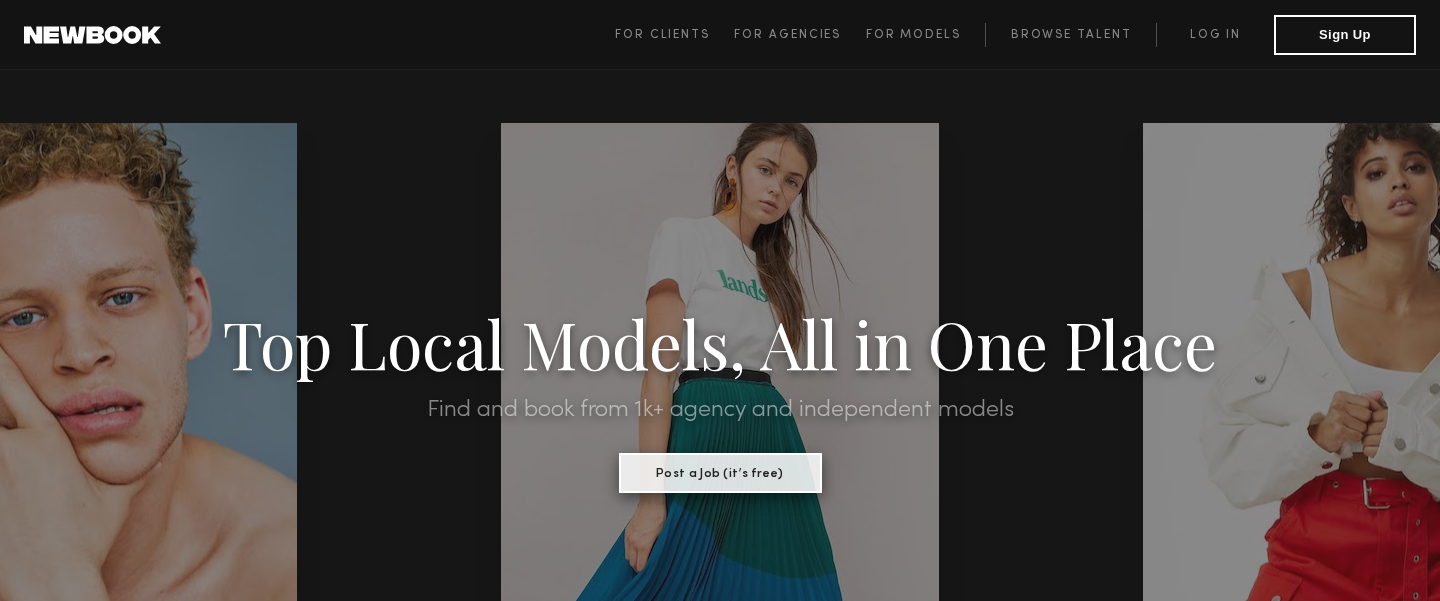 click on "Post a Job (it’s free)" 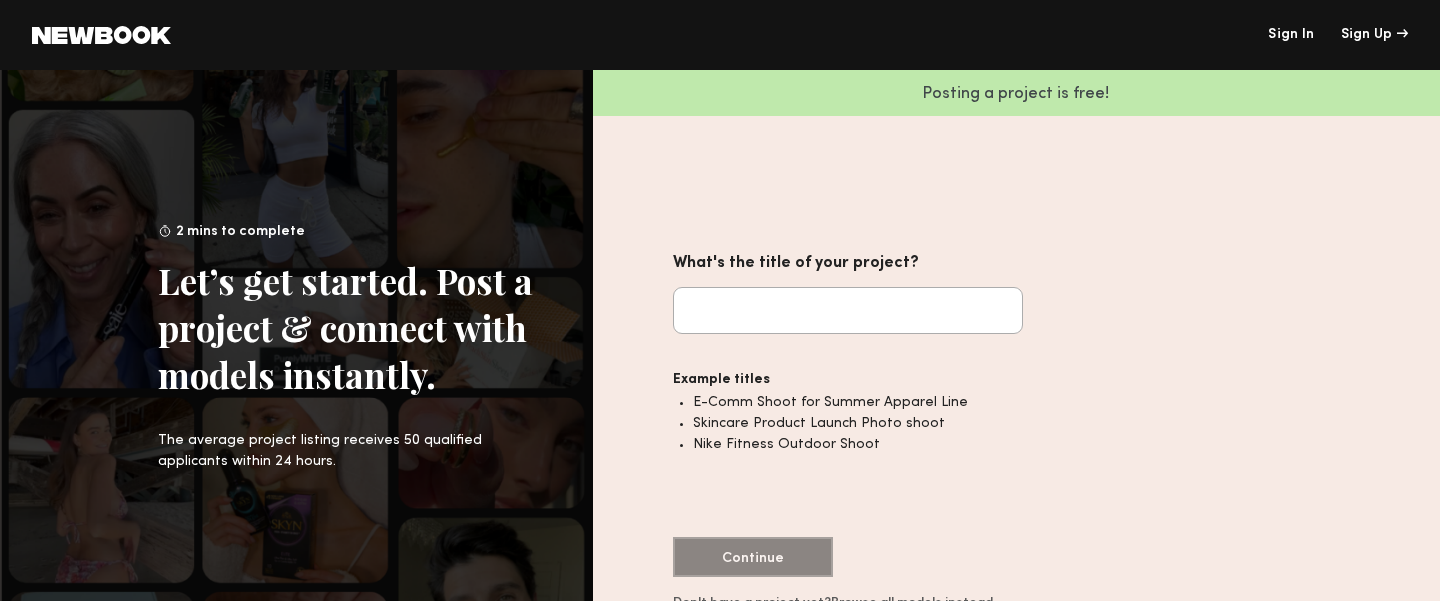 click on "What's the title of your project?" 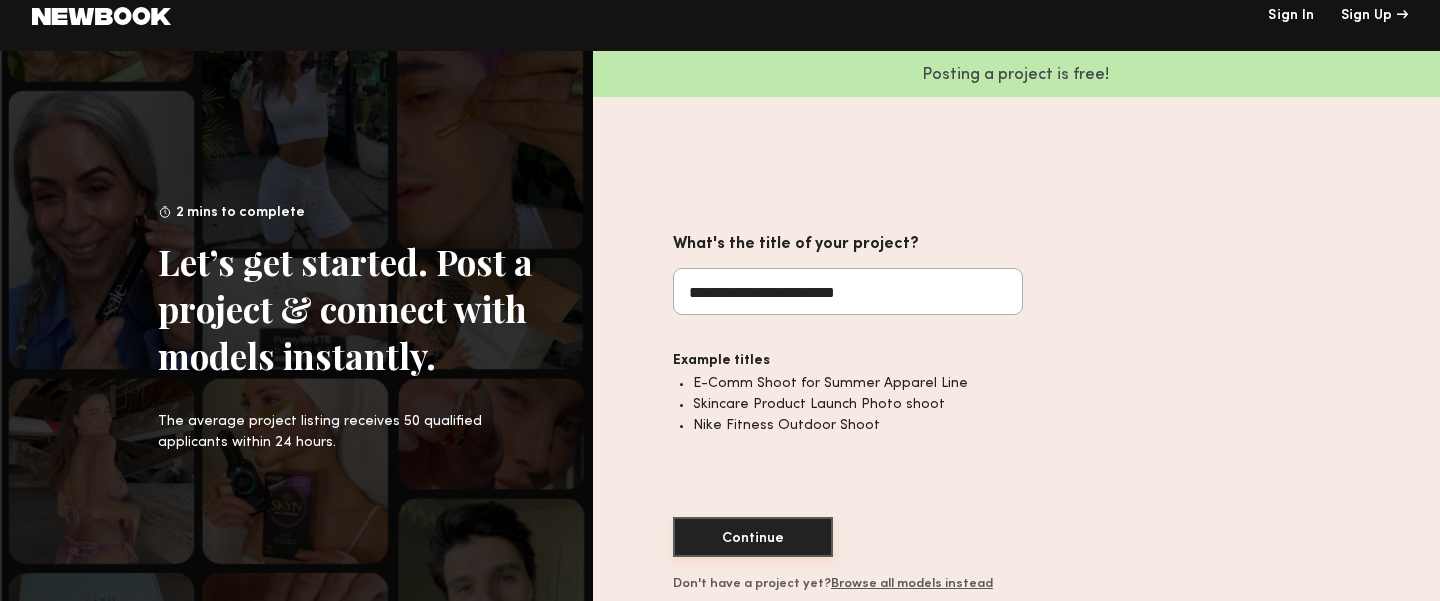 type on "**********" 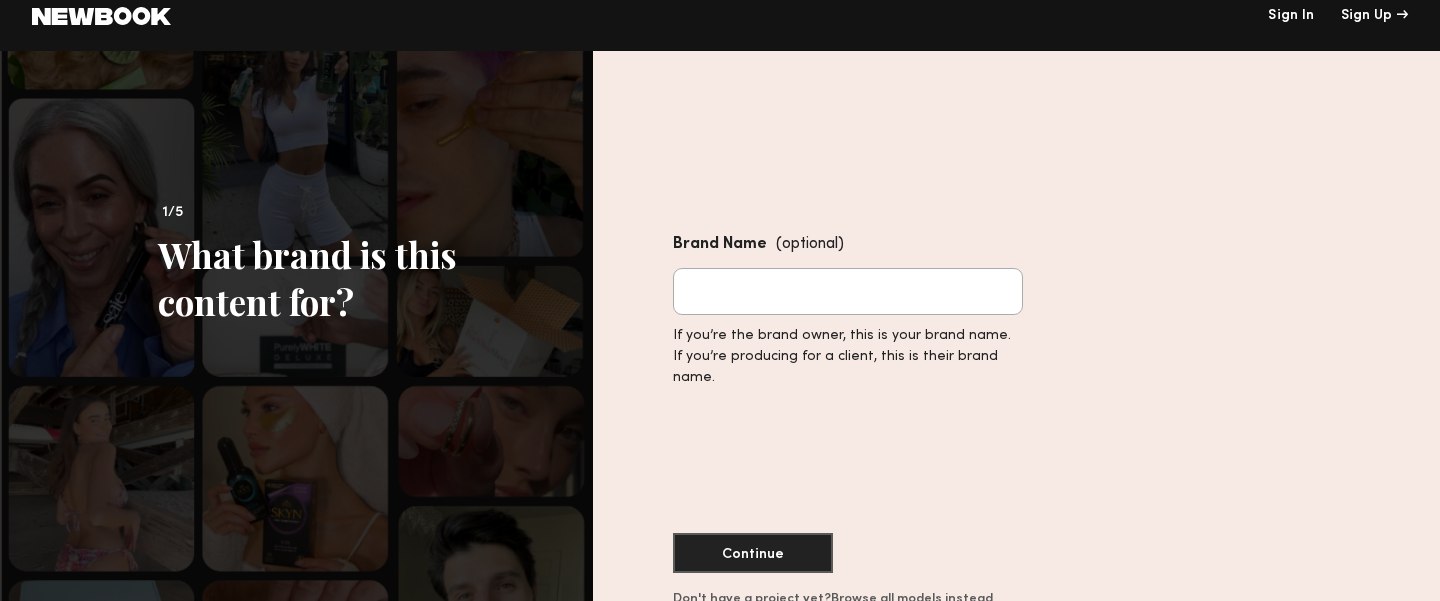 click on "Brand Name  (optional)" 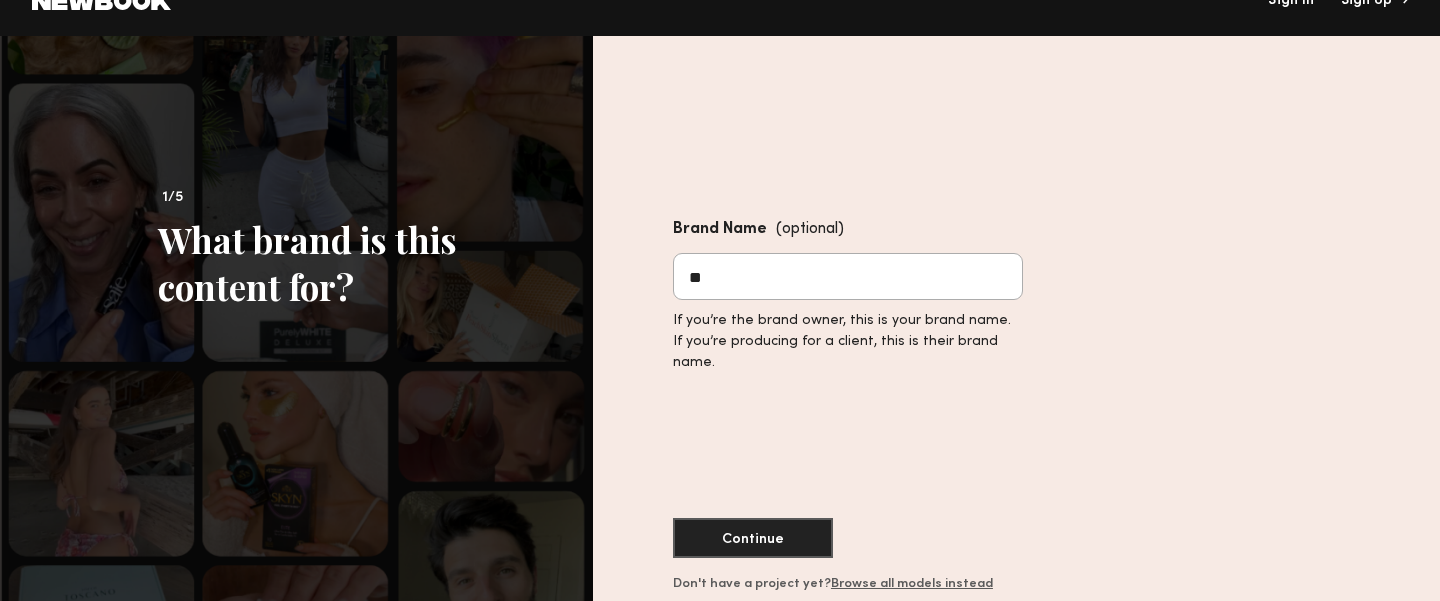type on "*" 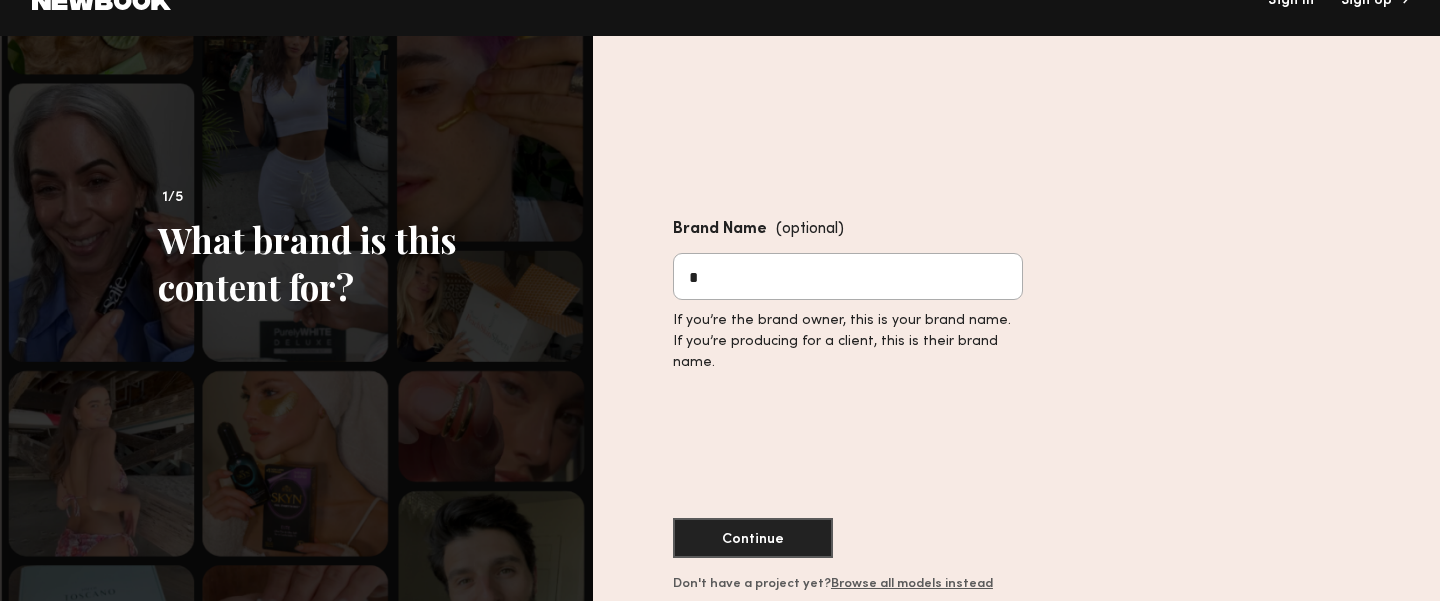 type 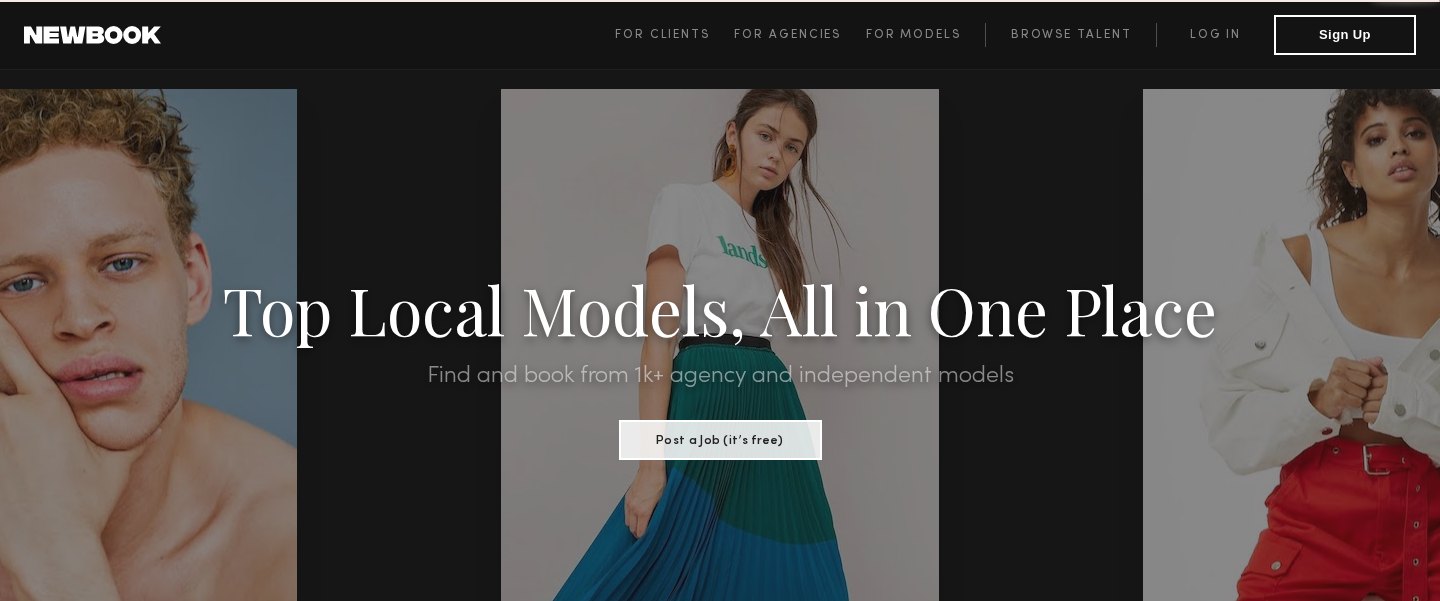 scroll, scrollTop: 0, scrollLeft: 0, axis: both 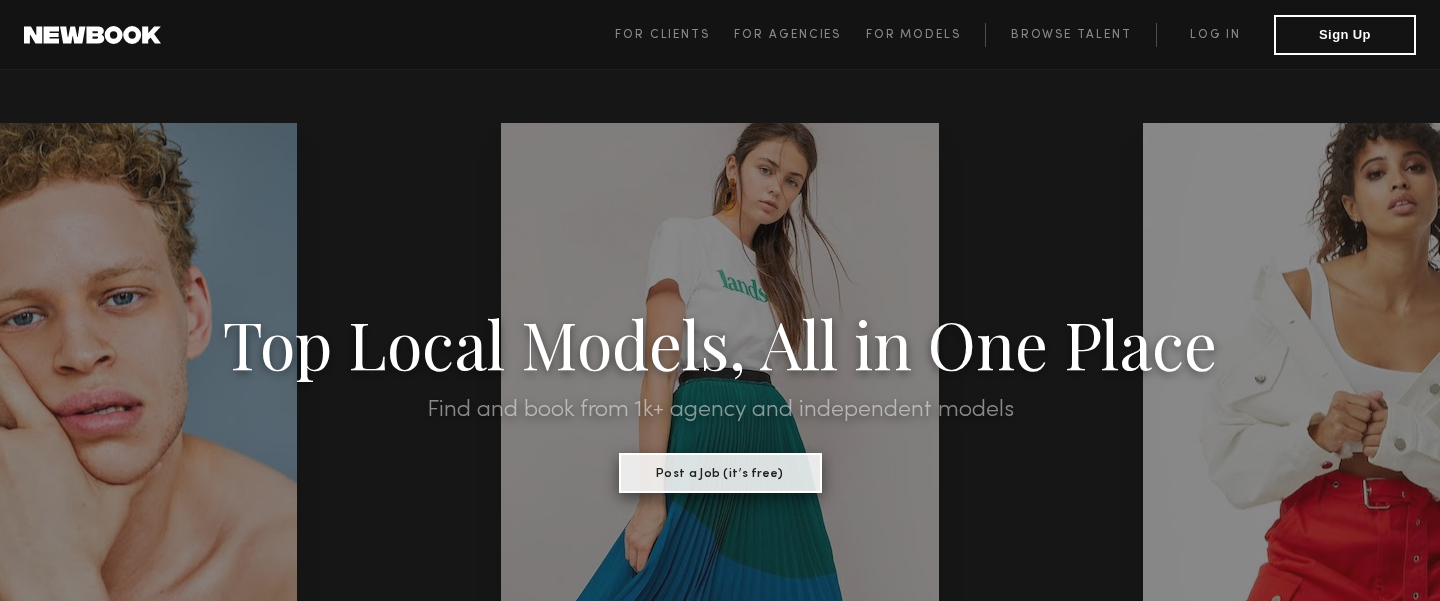 click on "Post a Job (it’s free)" 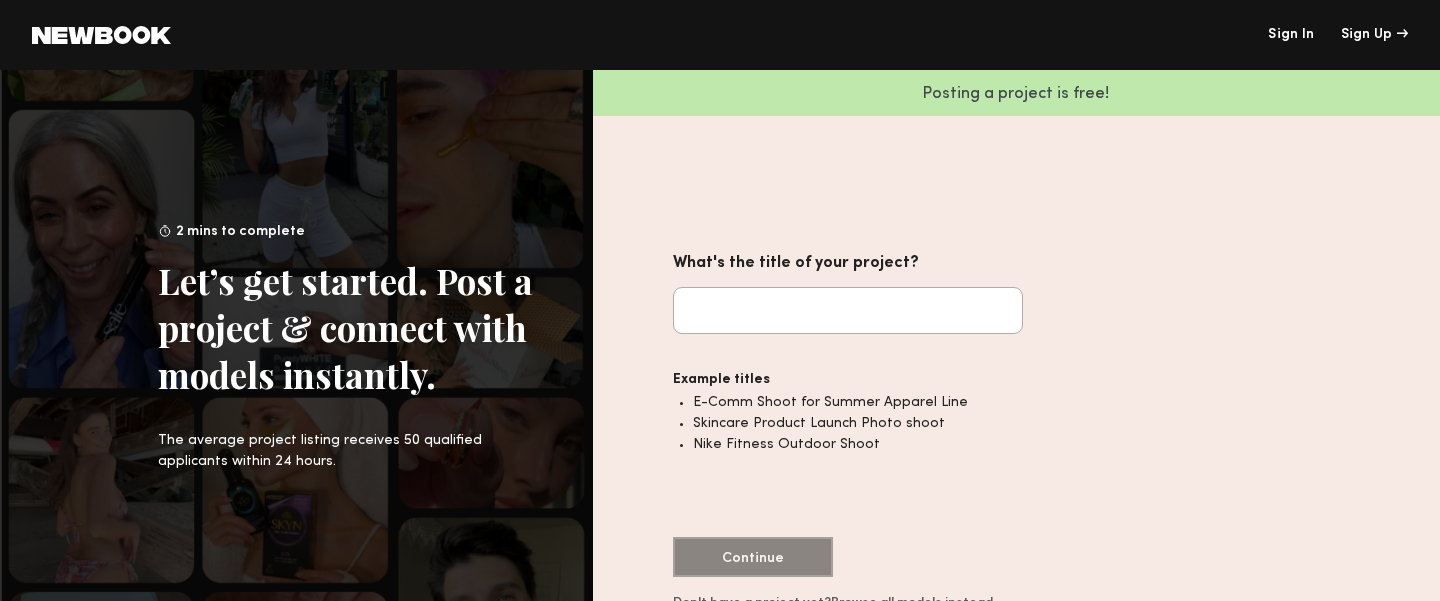 click on "What's the title of your project?" 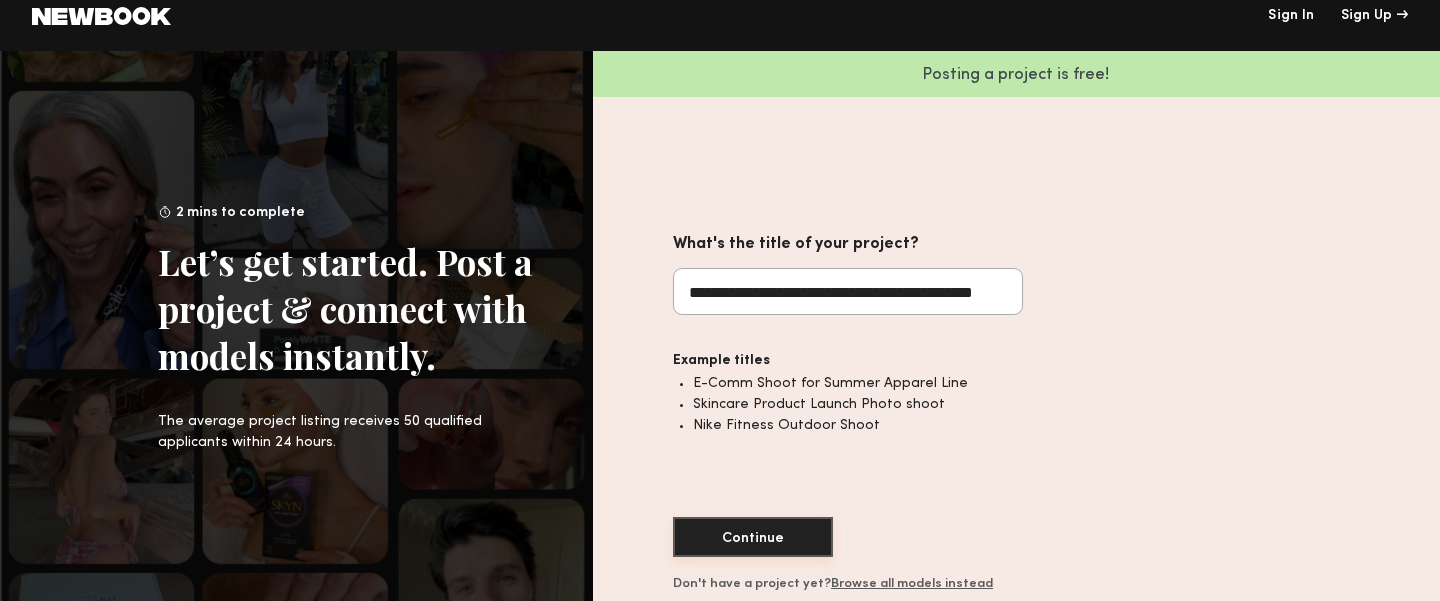 scroll, scrollTop: 0, scrollLeft: 8, axis: horizontal 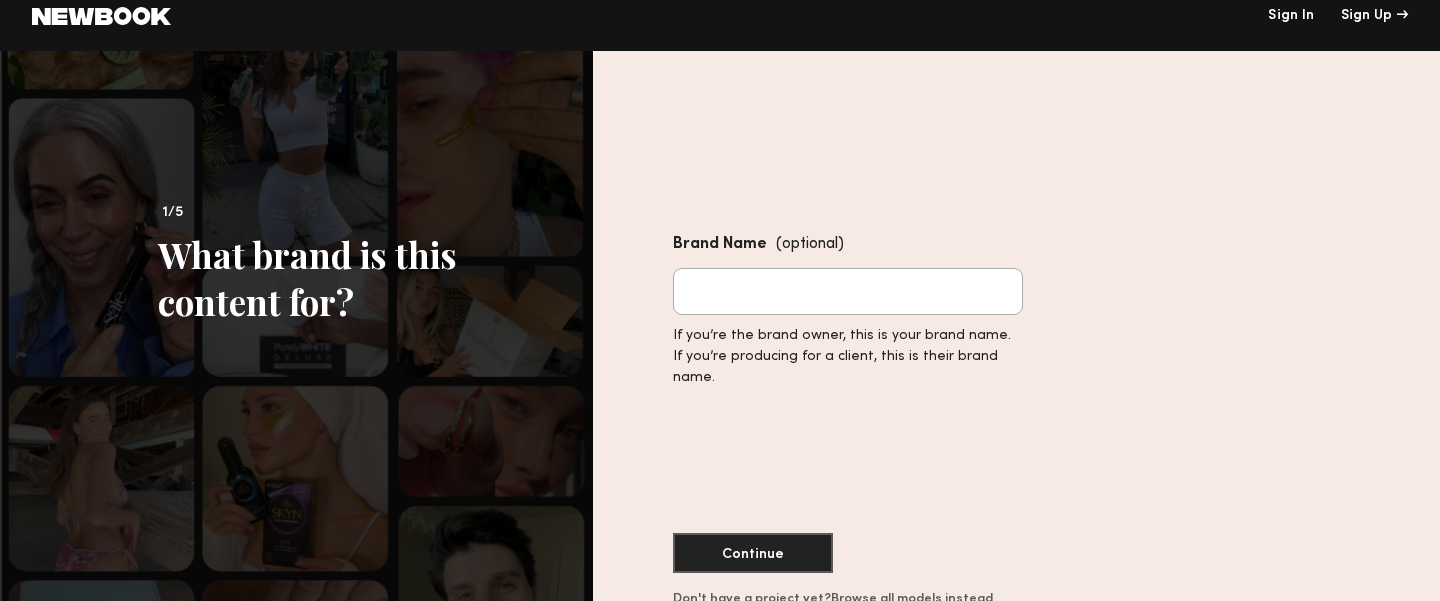 click on "Brand Name  (optional)" 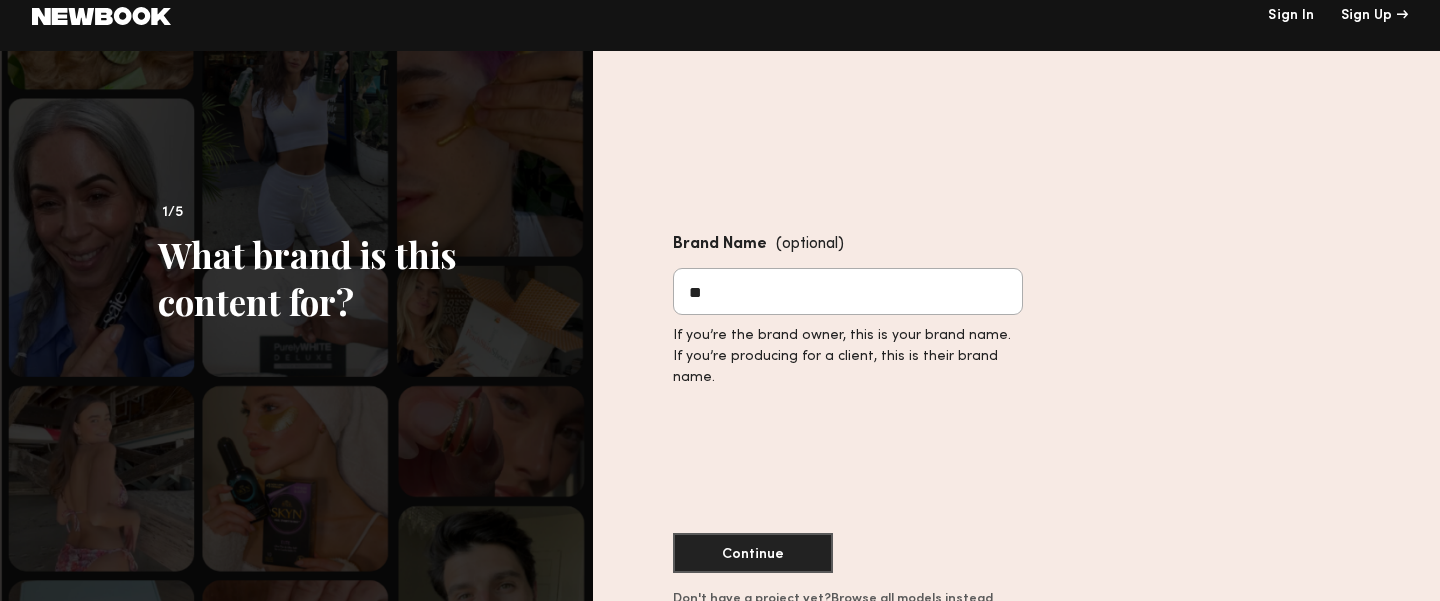 type on "*" 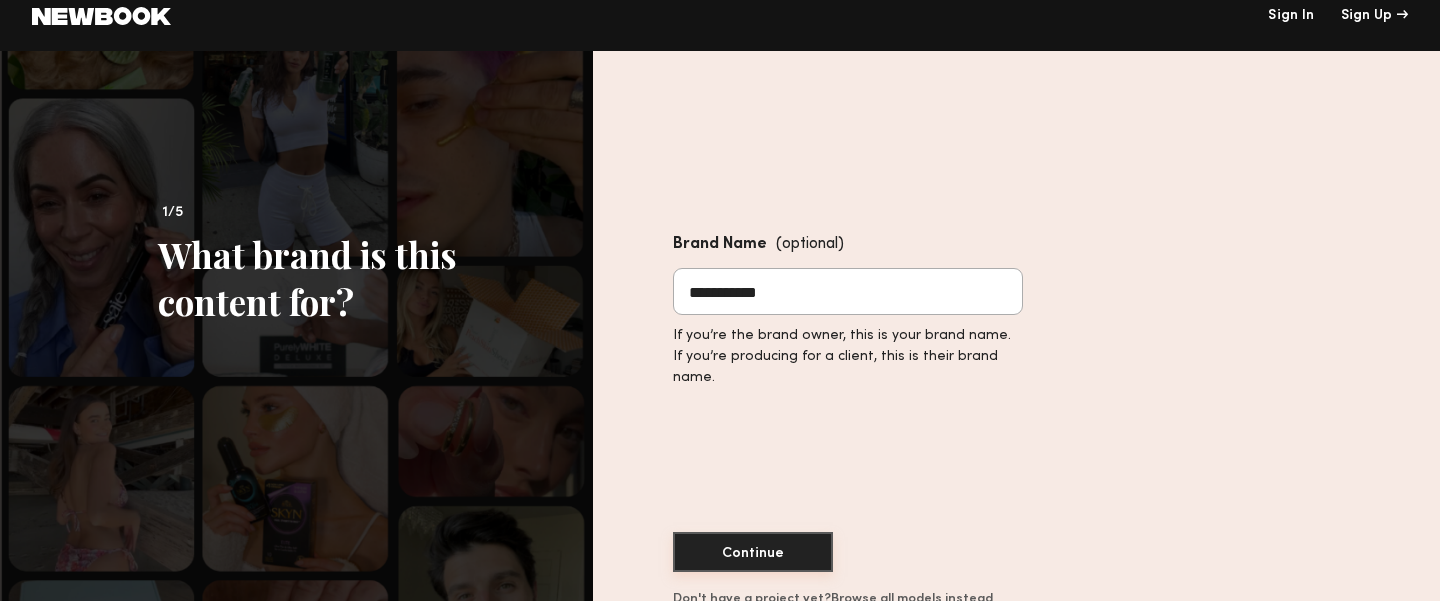 type on "**********" 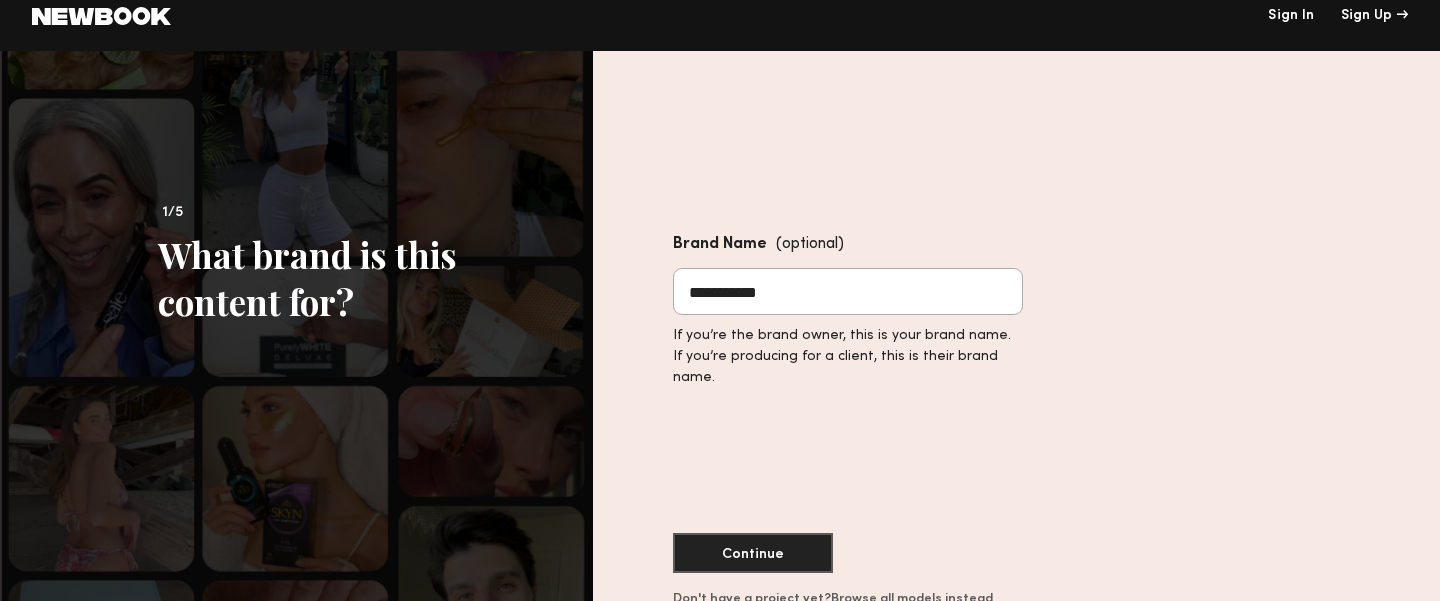 scroll, scrollTop: 0, scrollLeft: 0, axis: both 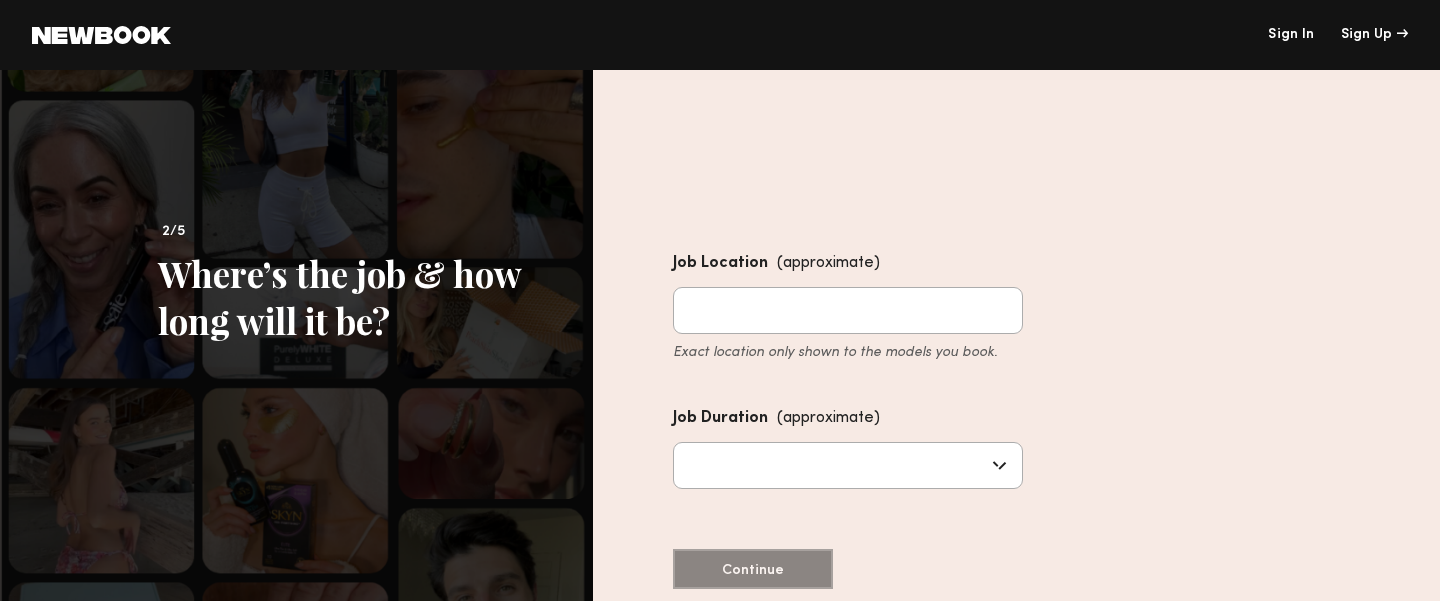 click on "Job Location  (approximate) Exact location only shown to the models you book." 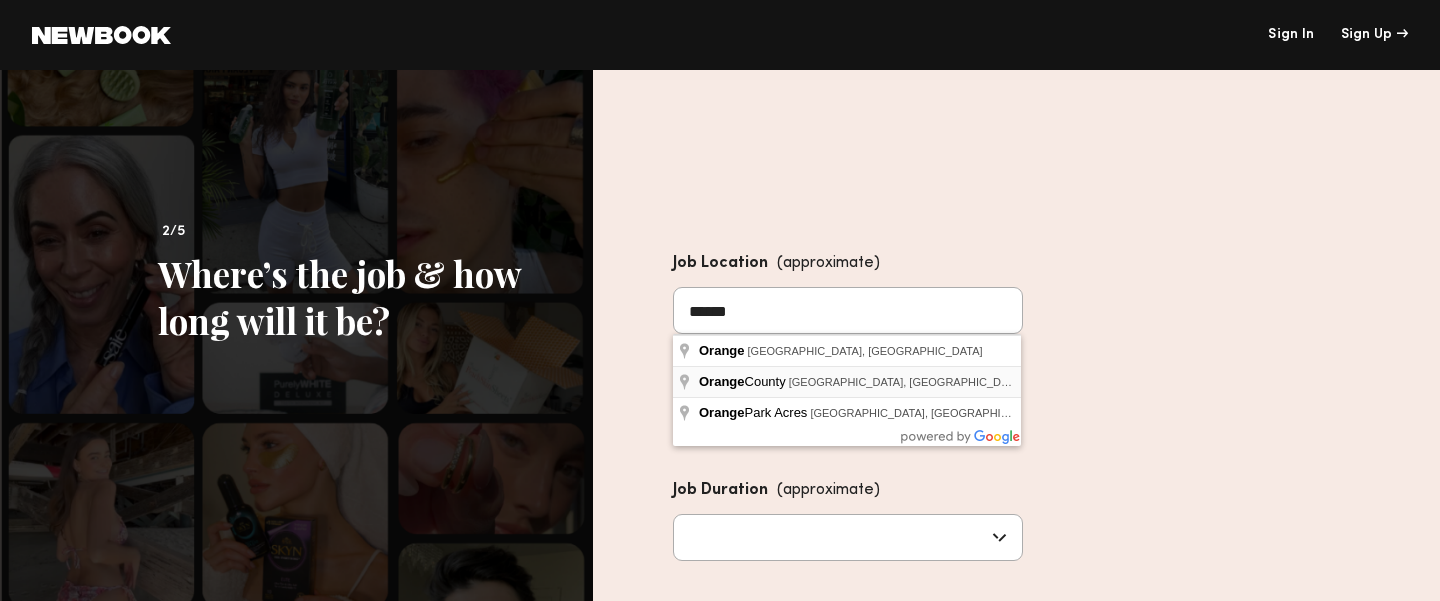type on "**********" 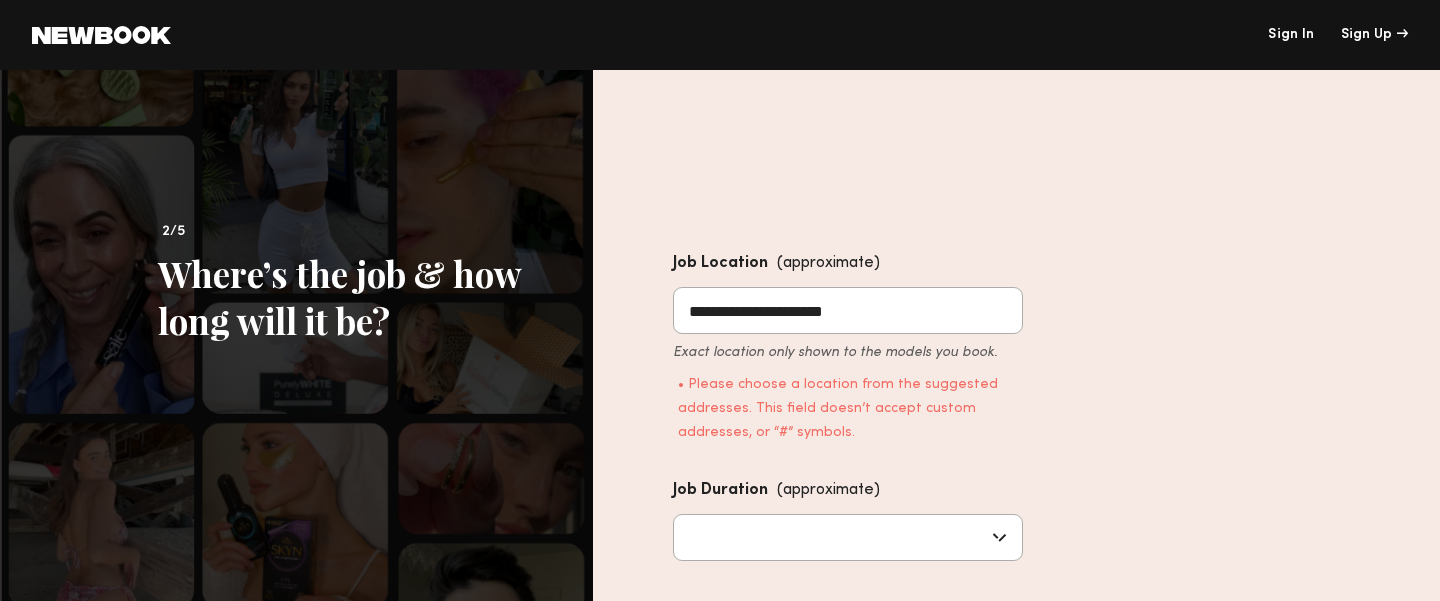 click on "**********" 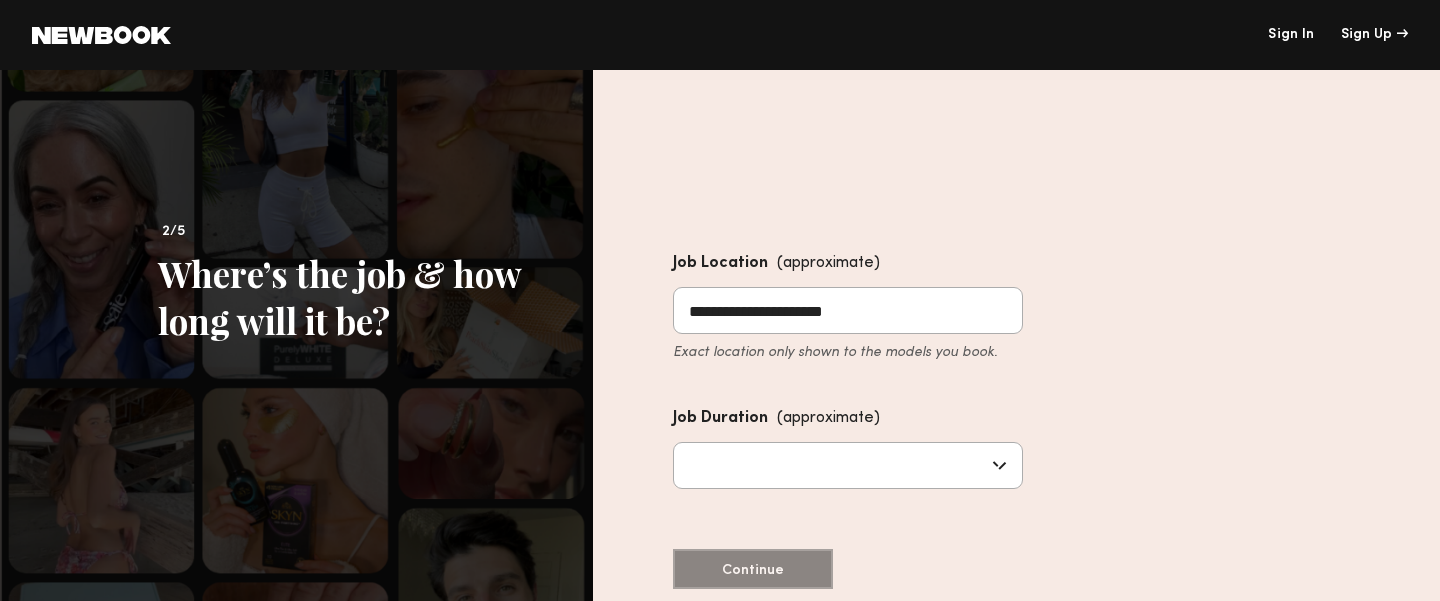 click 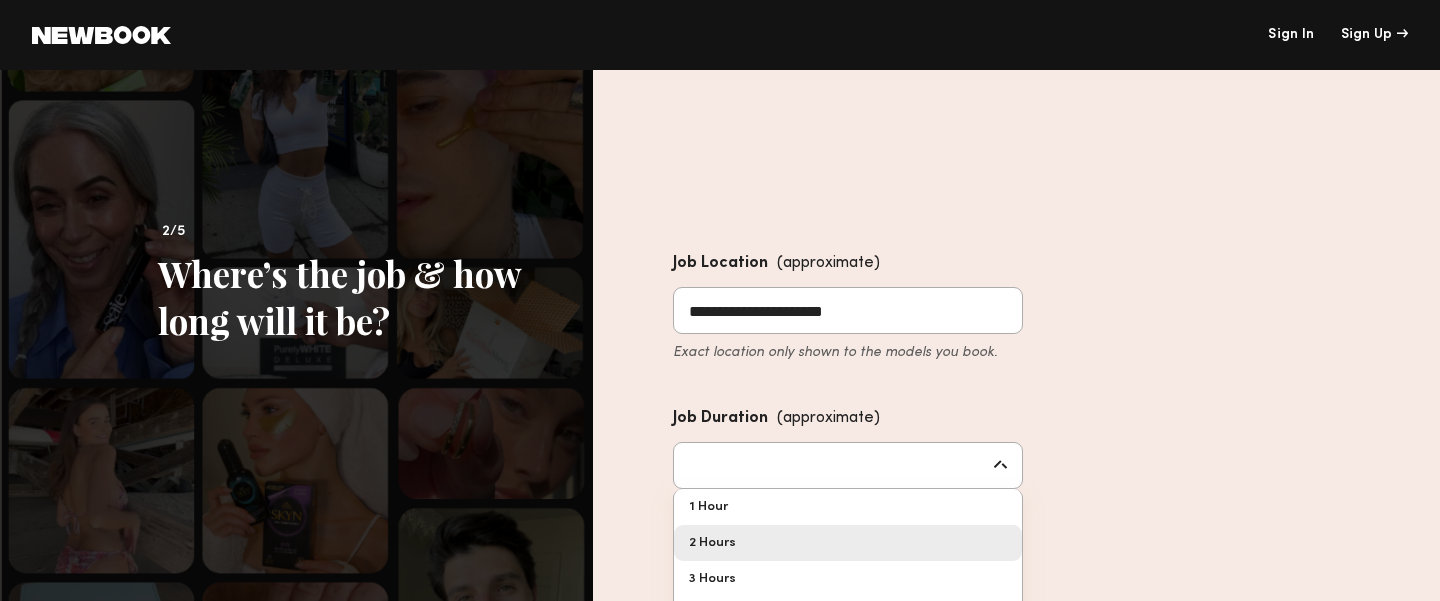 scroll, scrollTop: 153, scrollLeft: 0, axis: vertical 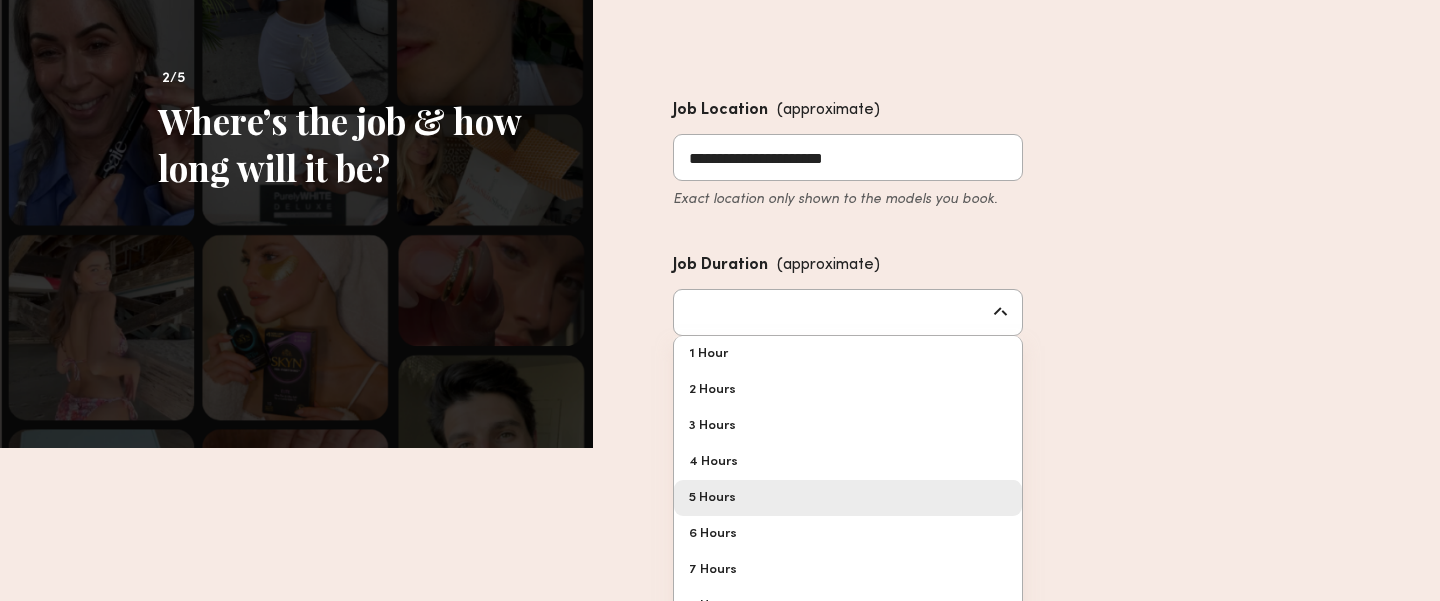 type on "*******" 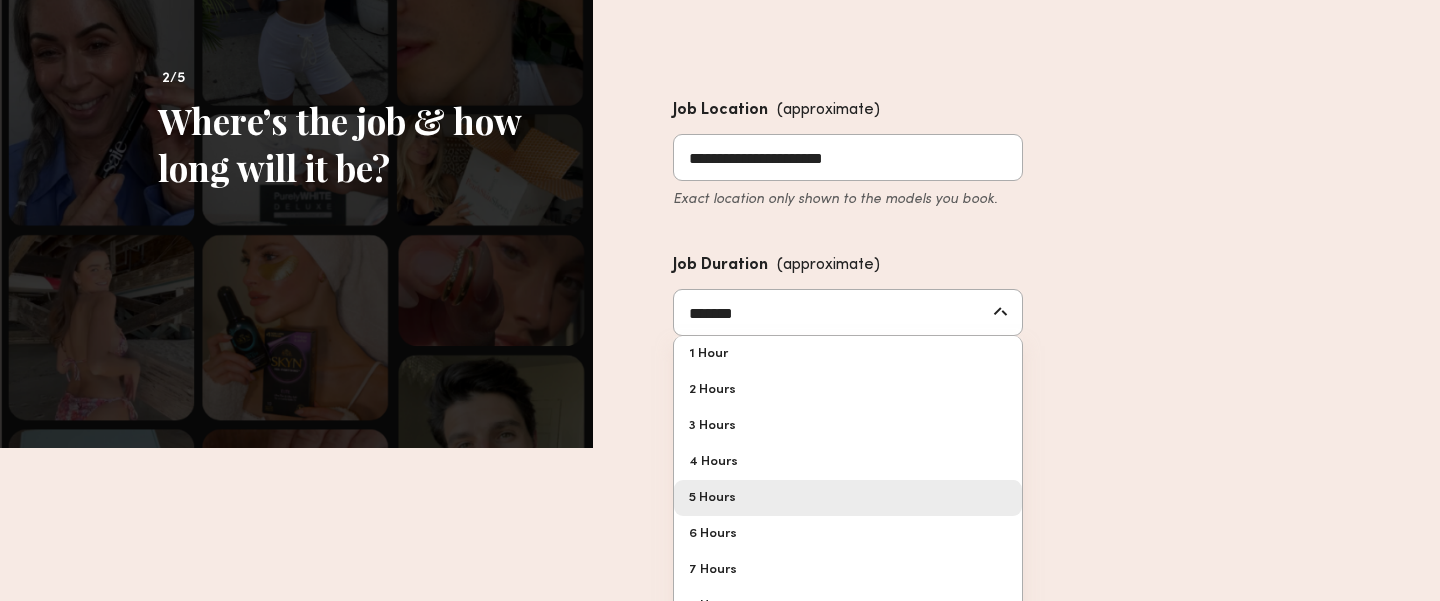 scroll, scrollTop: 0, scrollLeft: 0, axis: both 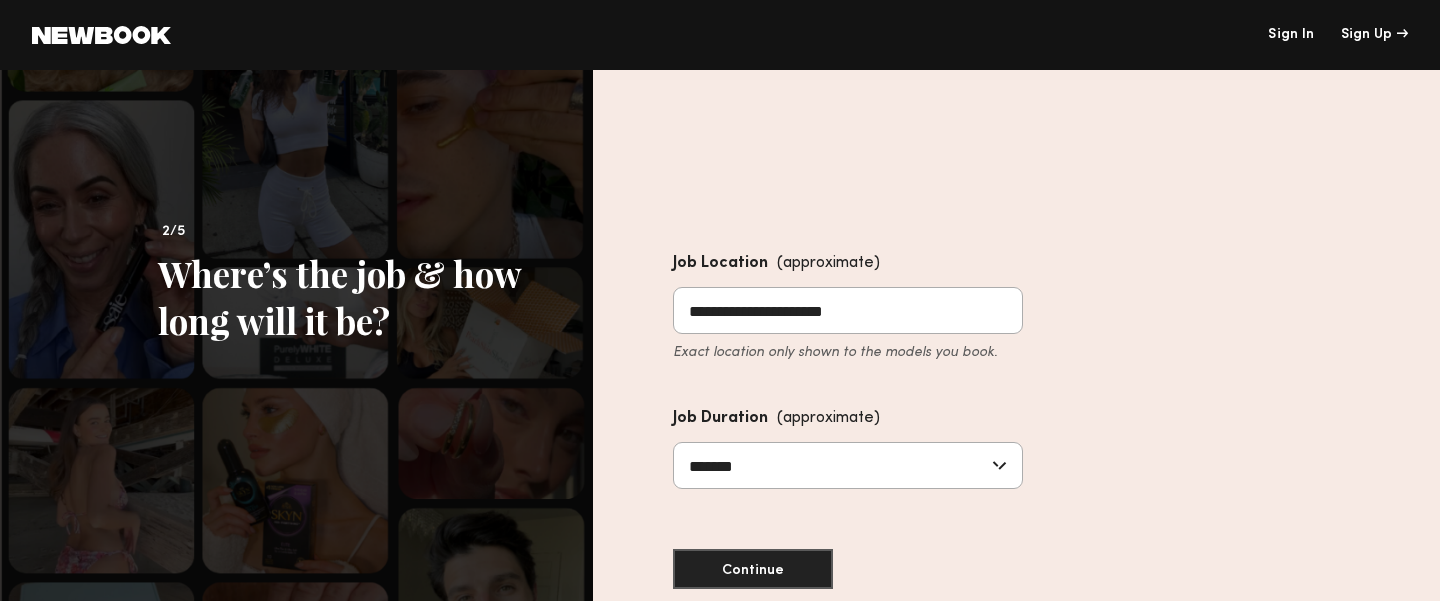 click on "**********" 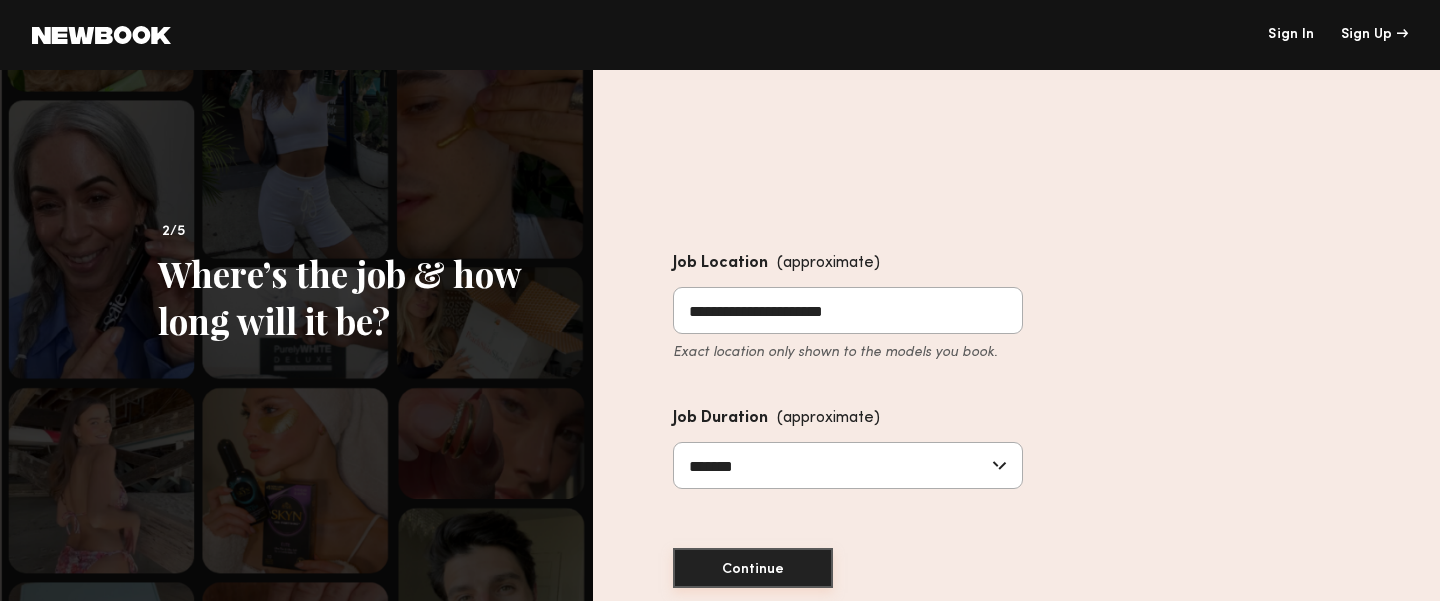 click on "Continue" 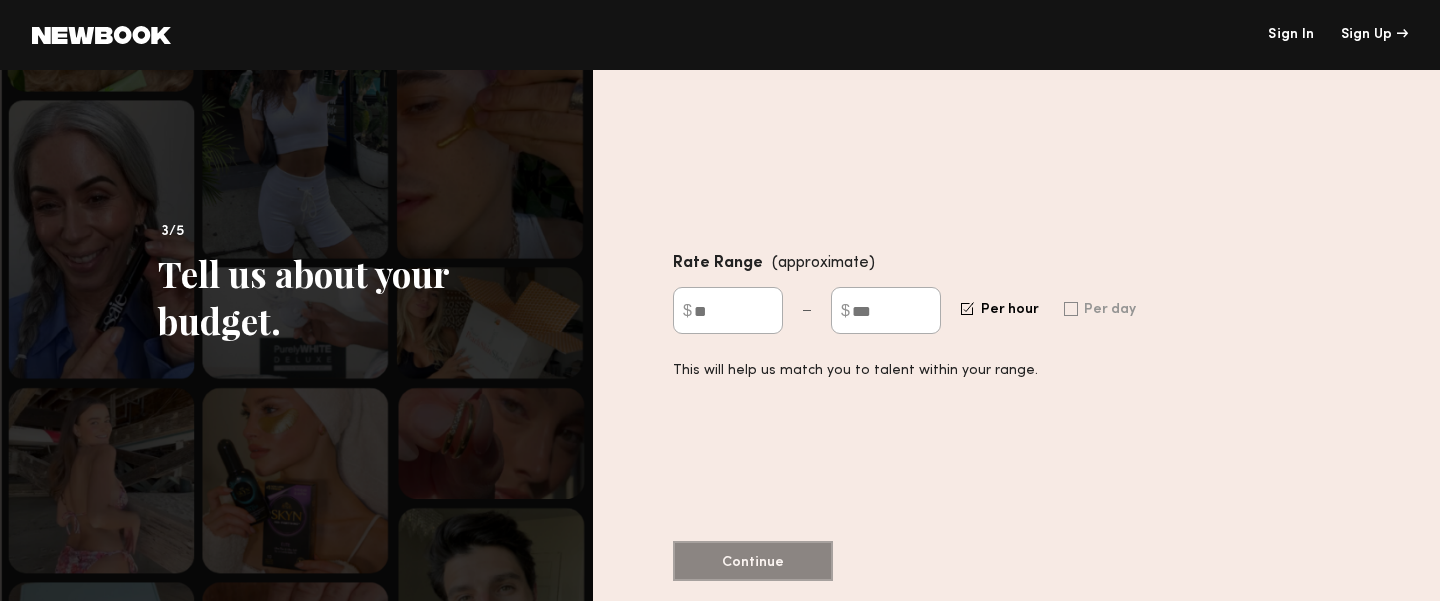click on "$" 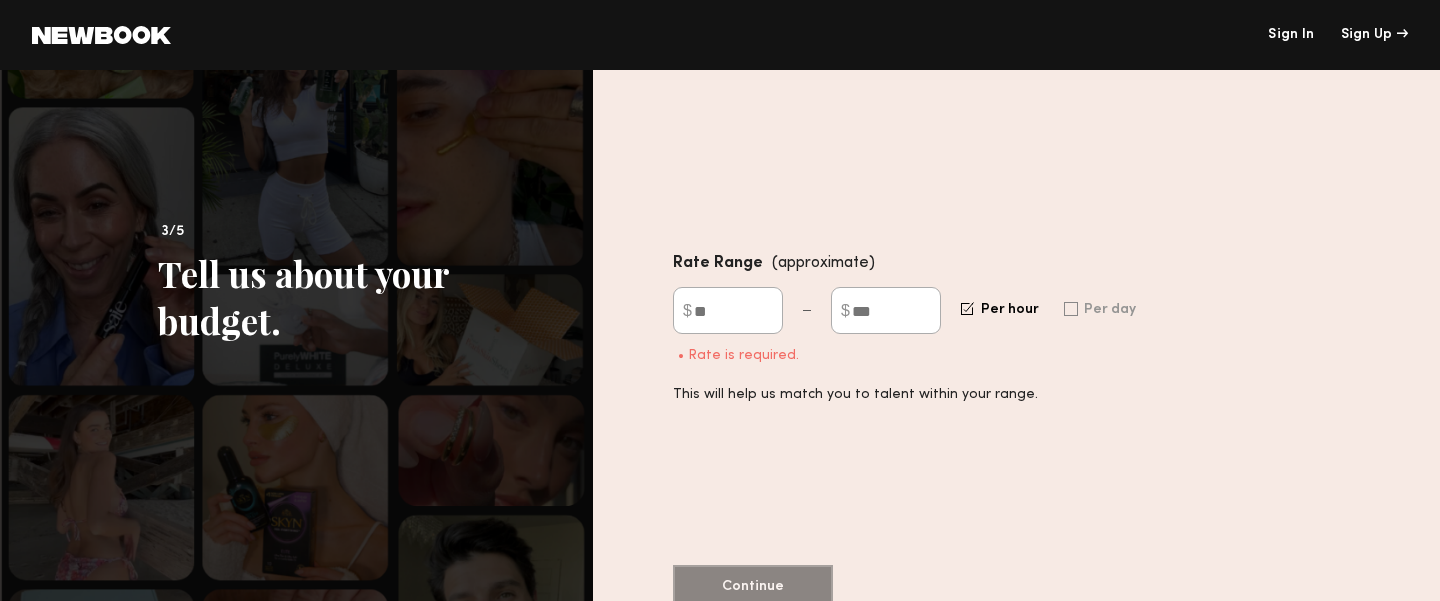 type on "**" 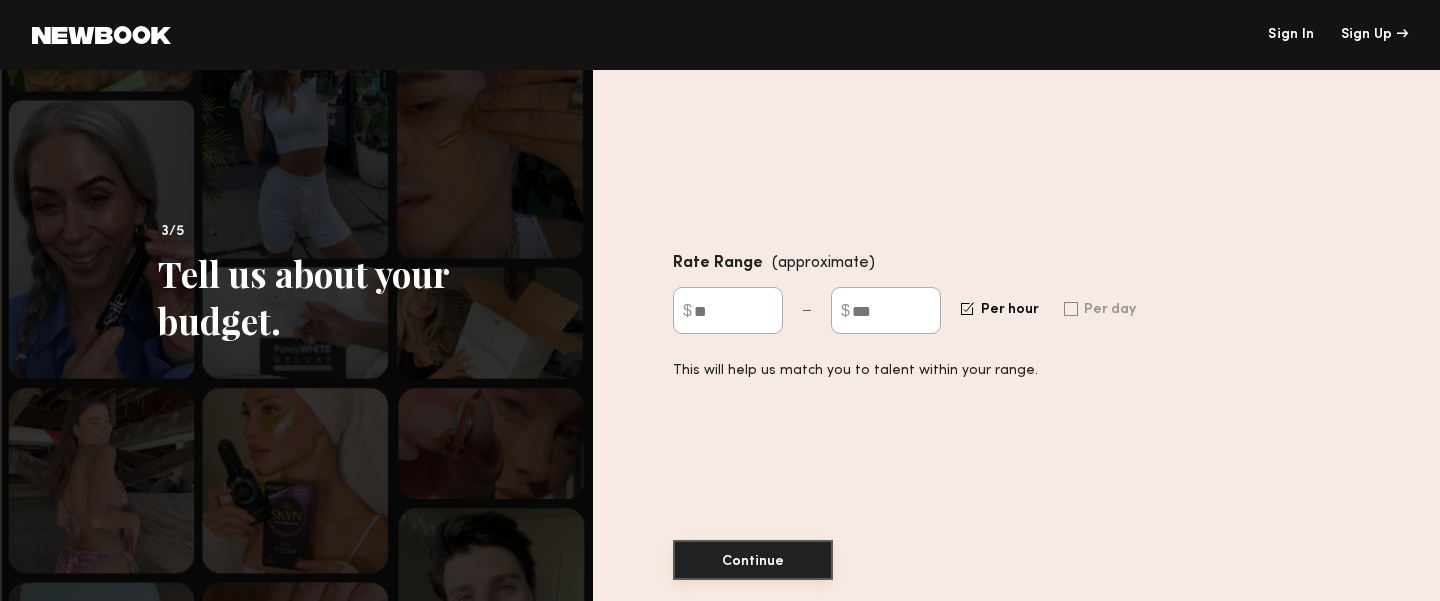type on "***" 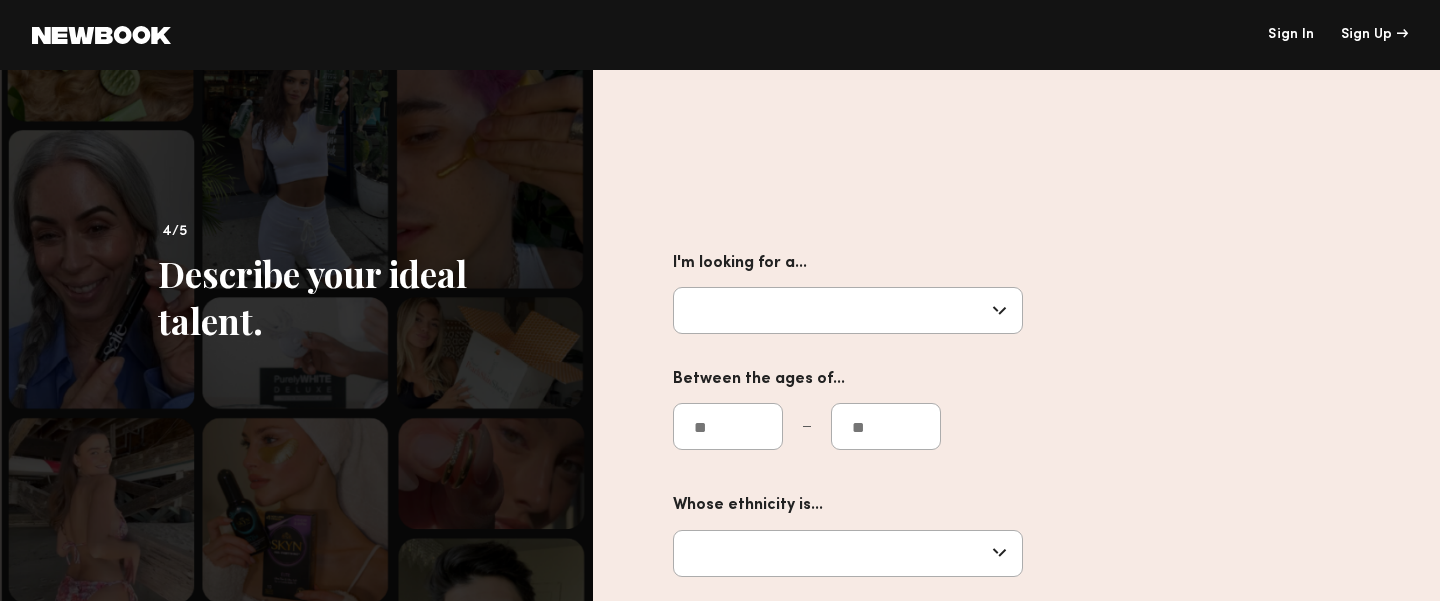 click 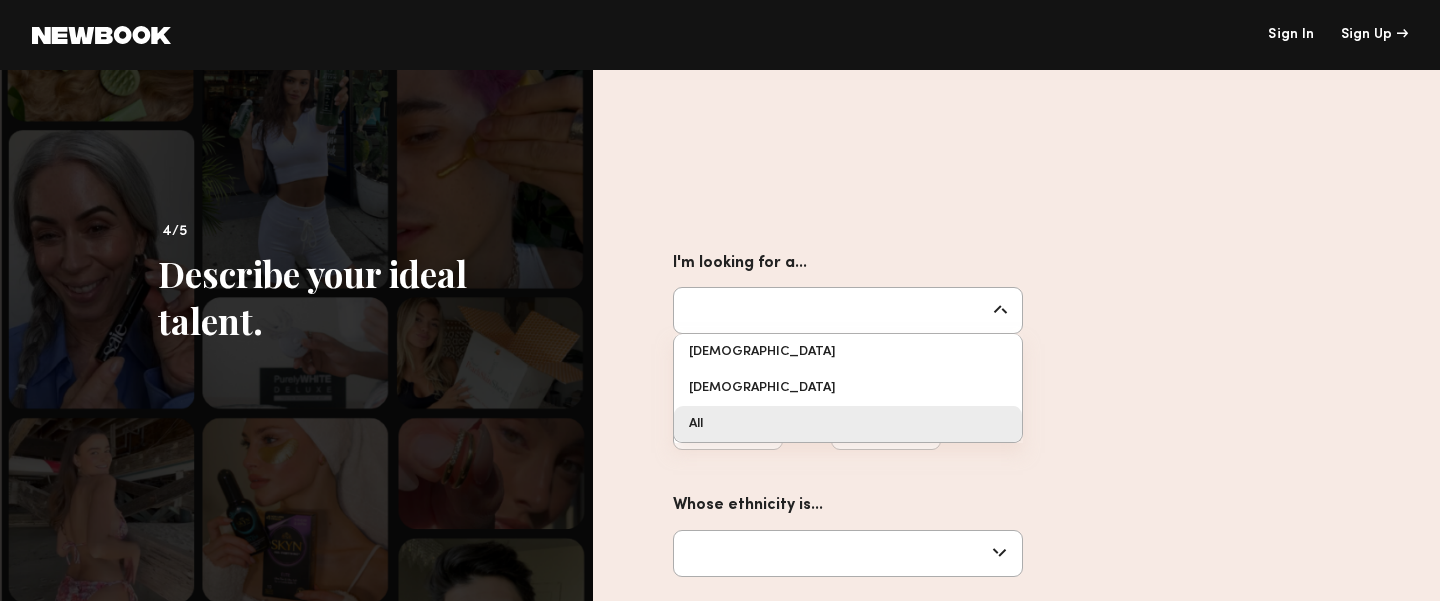 type on "***" 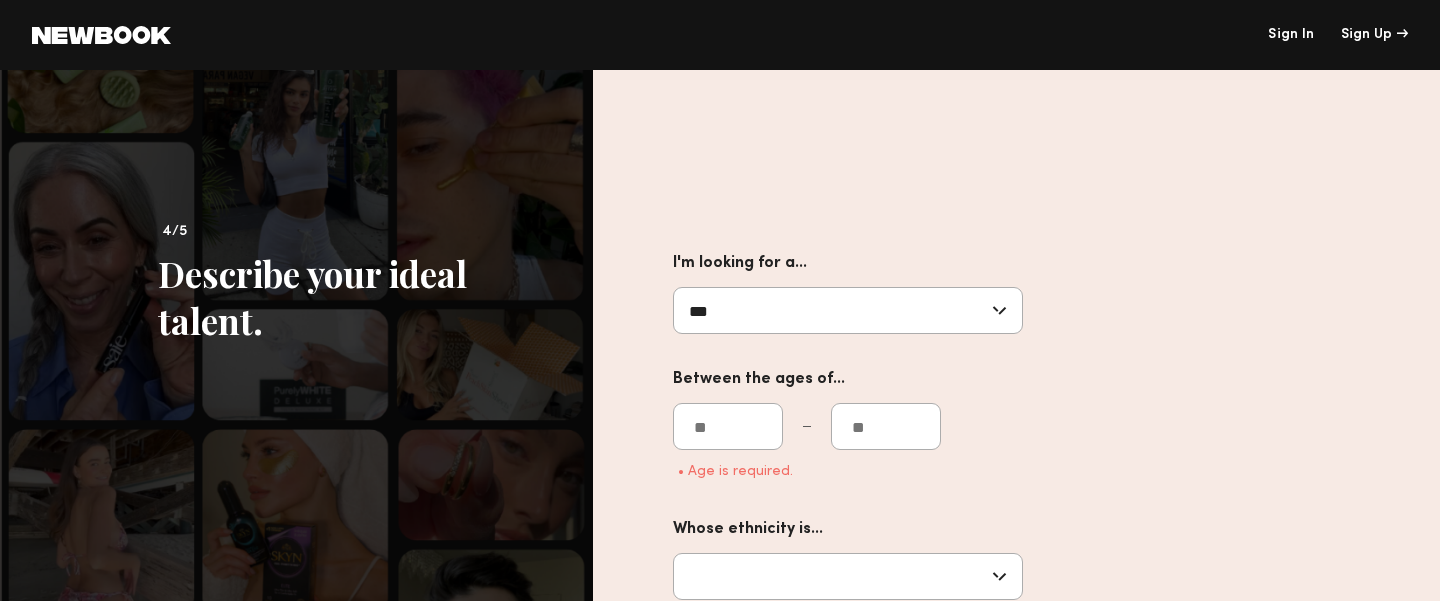 click on "I'm looking for a...  *** Male Female All Between the ages of...  • Age is required.  Whose ethnicity is...  White Black Hispanic Asian Multi Racial Middle Eastern Eurasian Other" 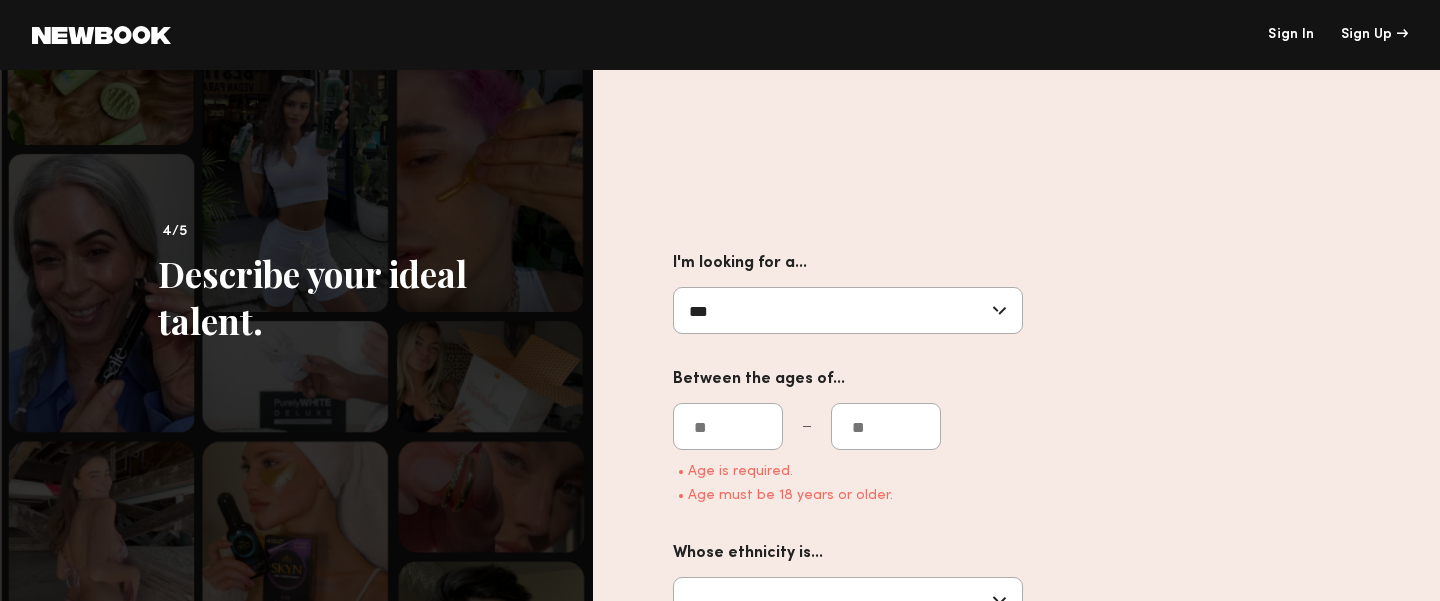 scroll, scrollTop: 60, scrollLeft: 0, axis: vertical 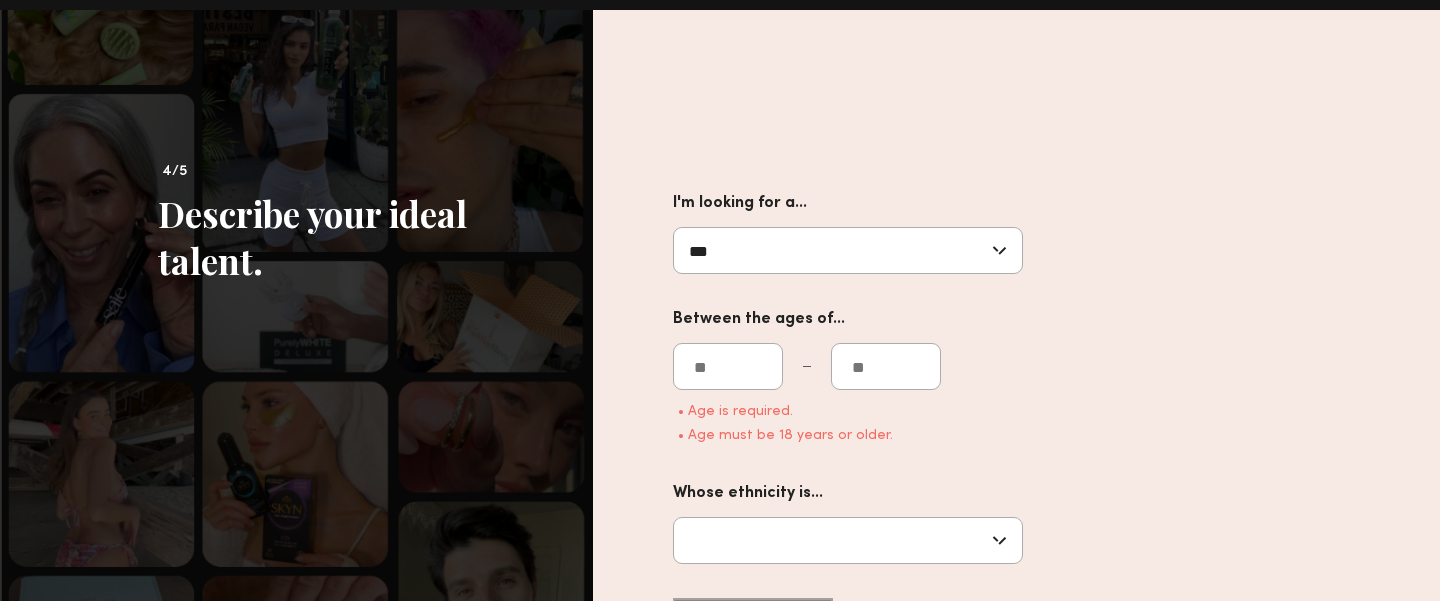 type on "**" 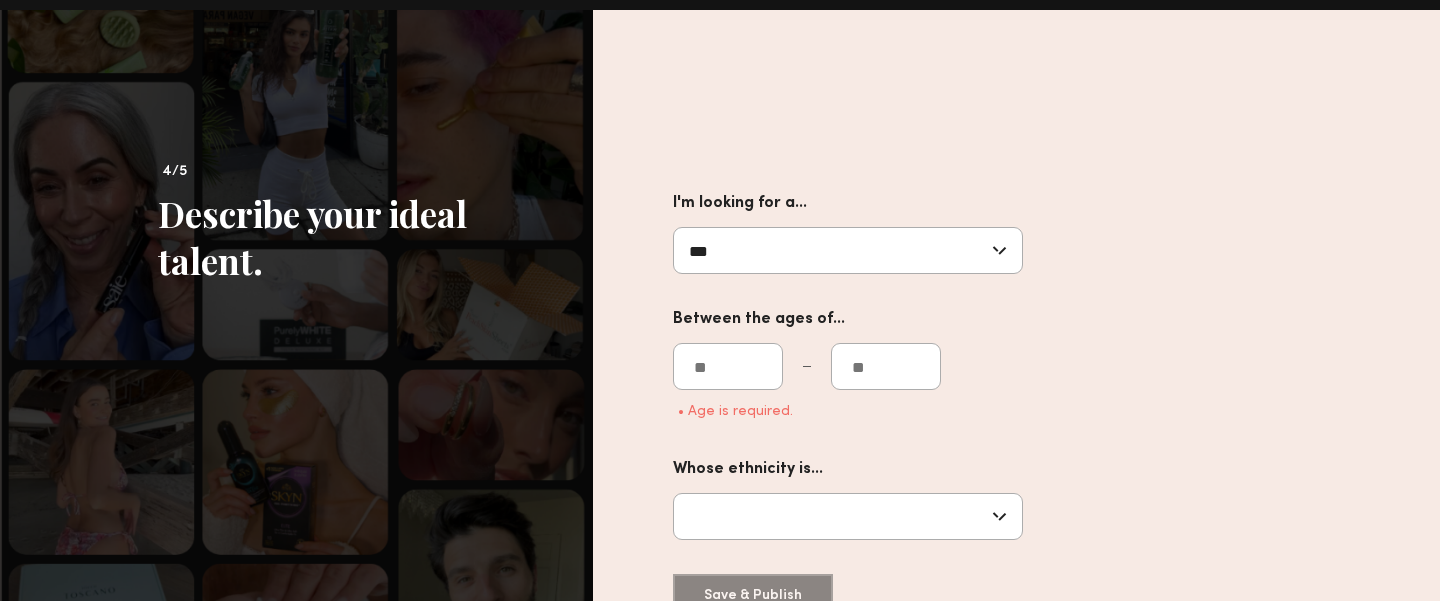 type on "**" 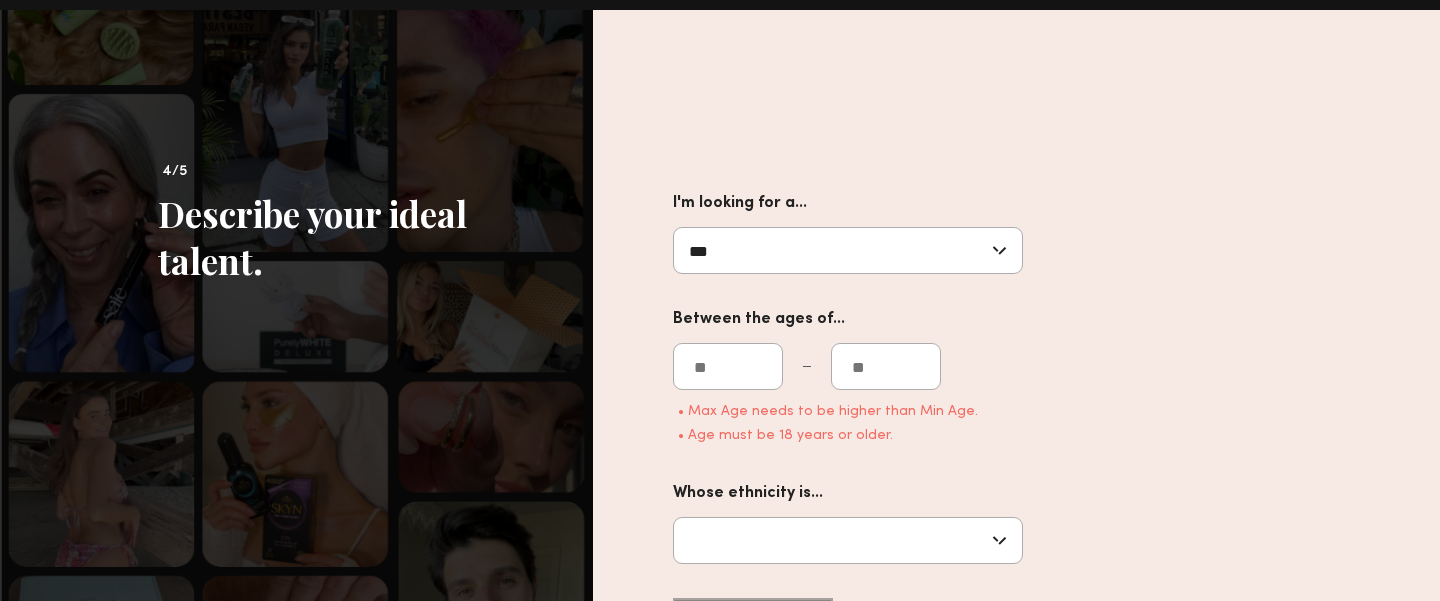 scroll, scrollTop: 59, scrollLeft: 0, axis: vertical 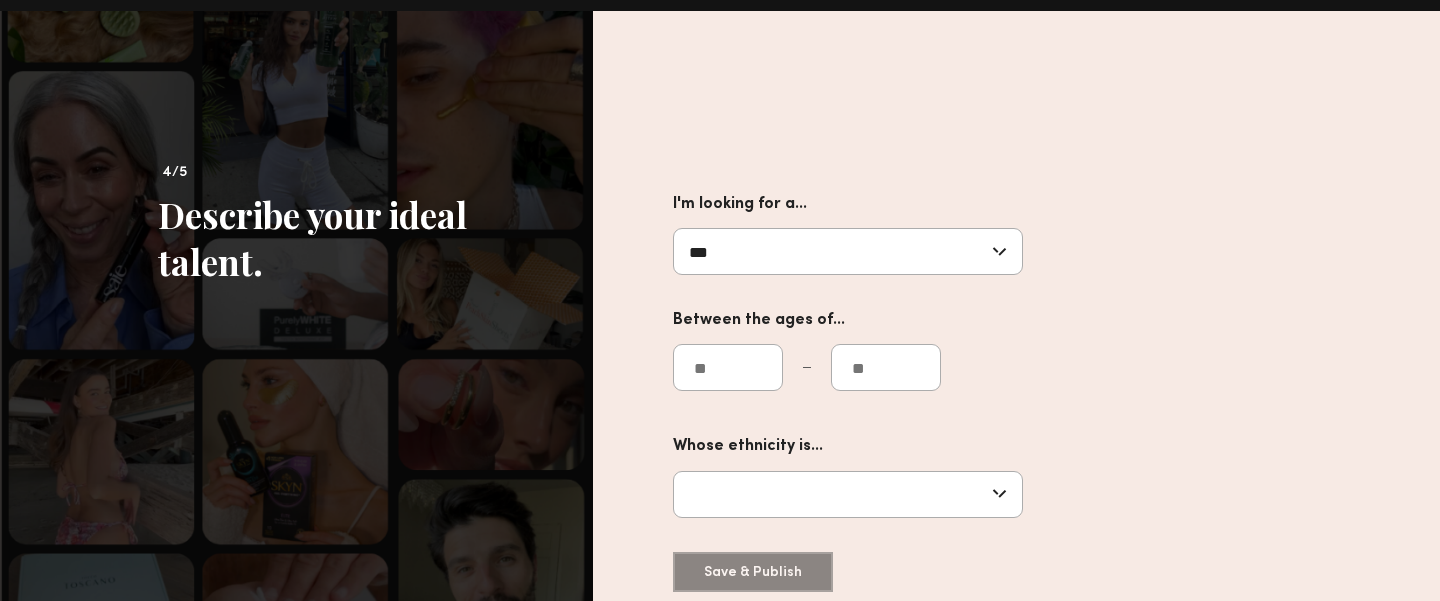 type on "**" 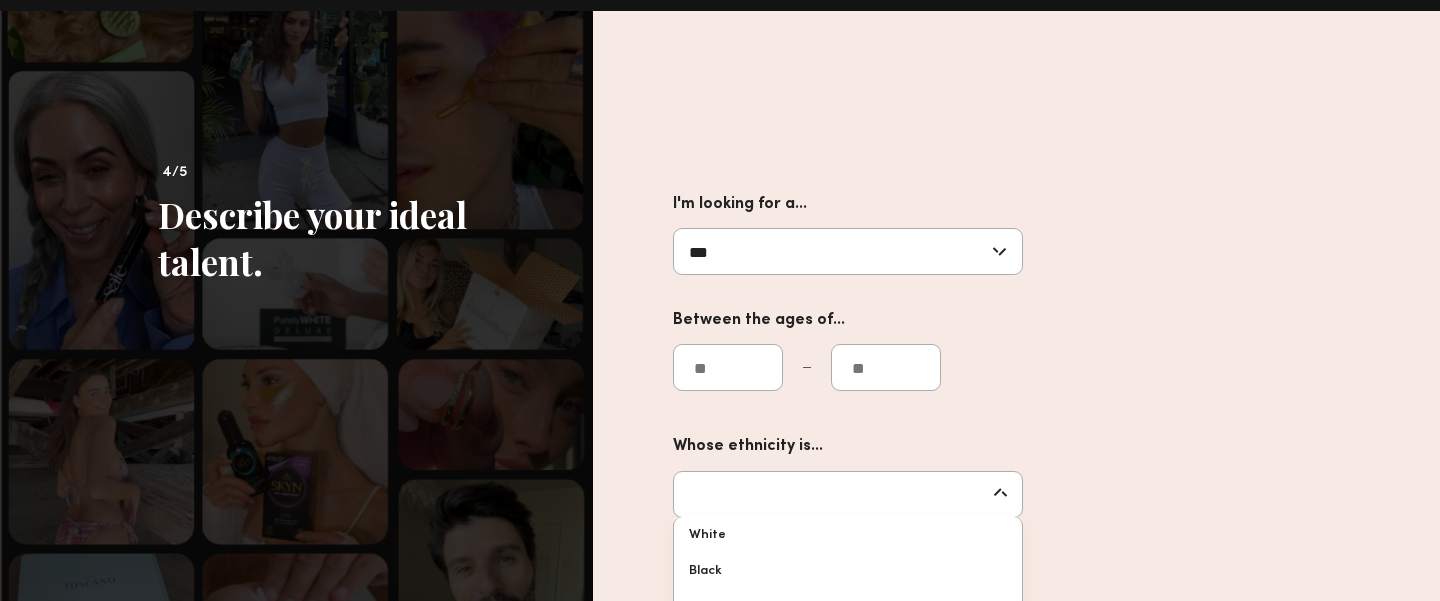 scroll, scrollTop: 264, scrollLeft: 0, axis: vertical 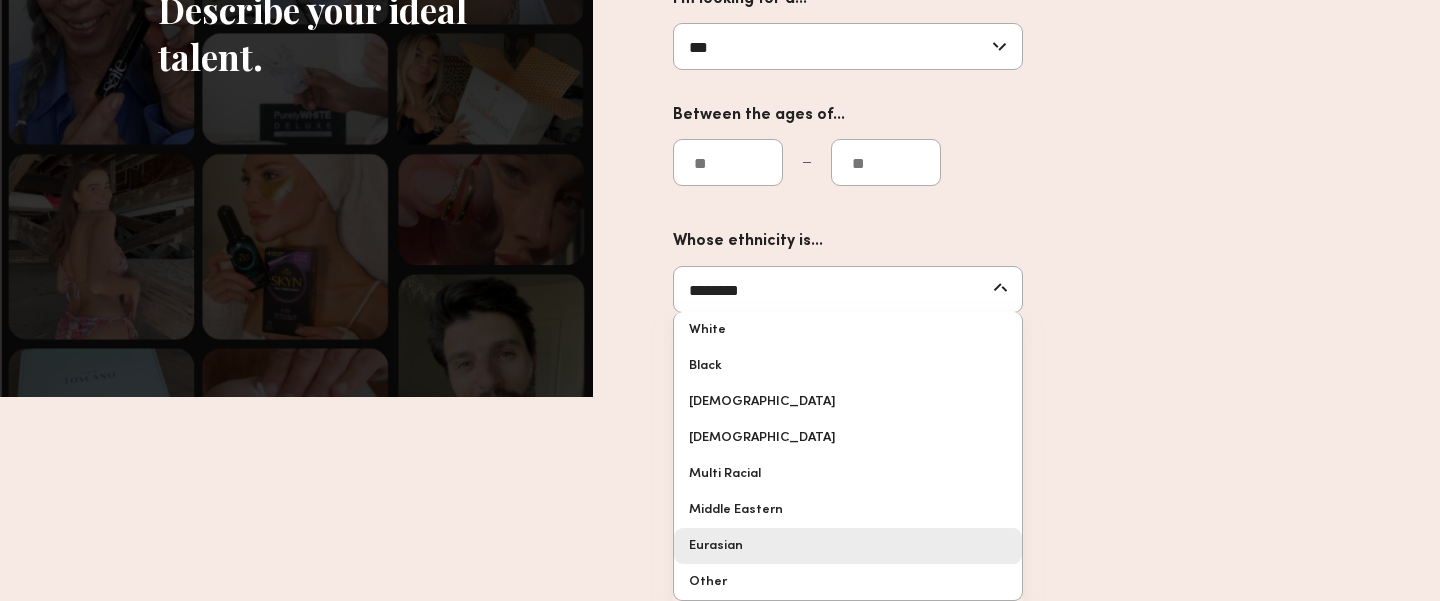 click on "I'm looking for a...  *** Male Female All Between the ages of... ** ** Whose ethnicity is...  ******** White Black Hispanic Asian Multi Racial Middle Eastern Eurasian Other  Save & Publish" 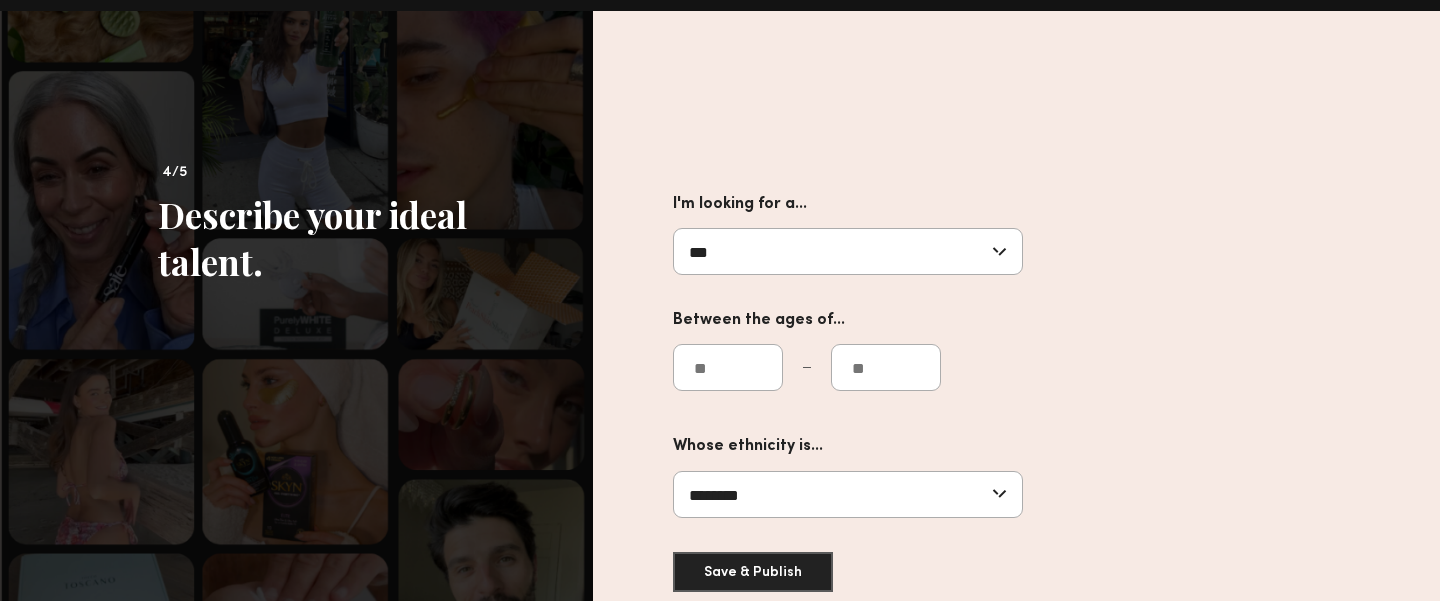 click on "********" 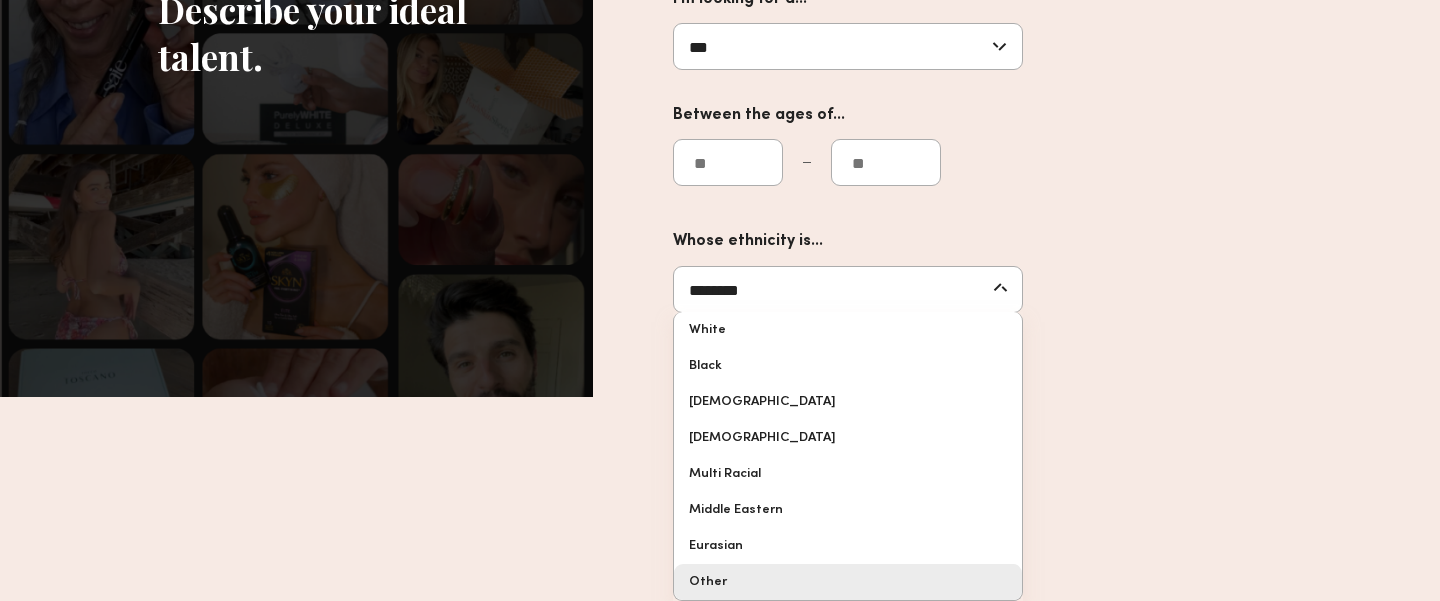 type on "*****" 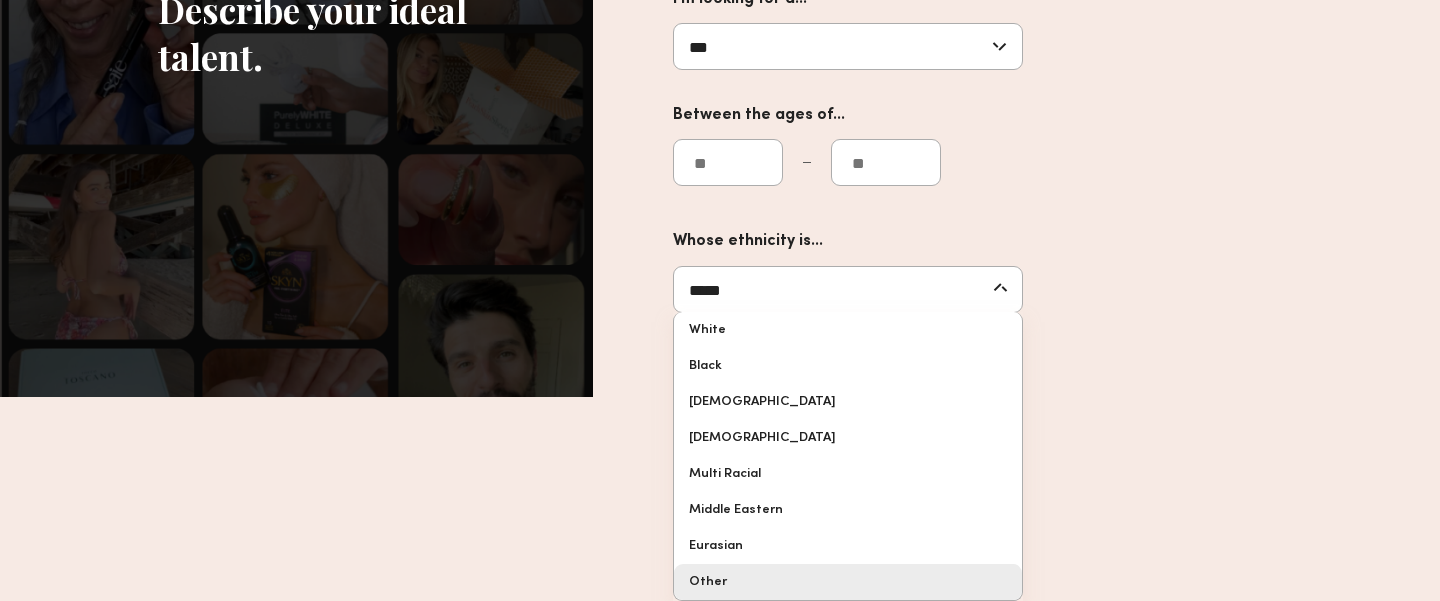 scroll, scrollTop: 59, scrollLeft: 0, axis: vertical 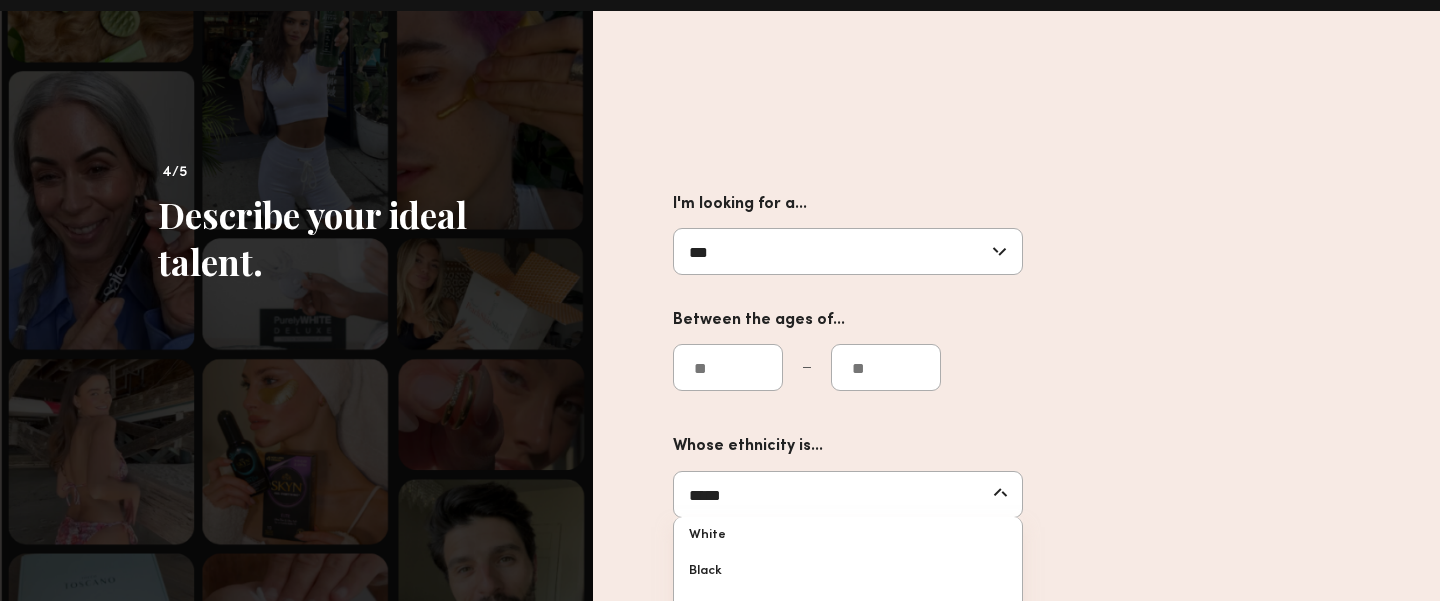 click on "I'm looking for a...  *** Male Female All Between the ages of... ** ** Whose ethnicity is...  ***** White Black Hispanic Asian Multi Racial Middle Eastern Eurasian Other  Save & Publish" 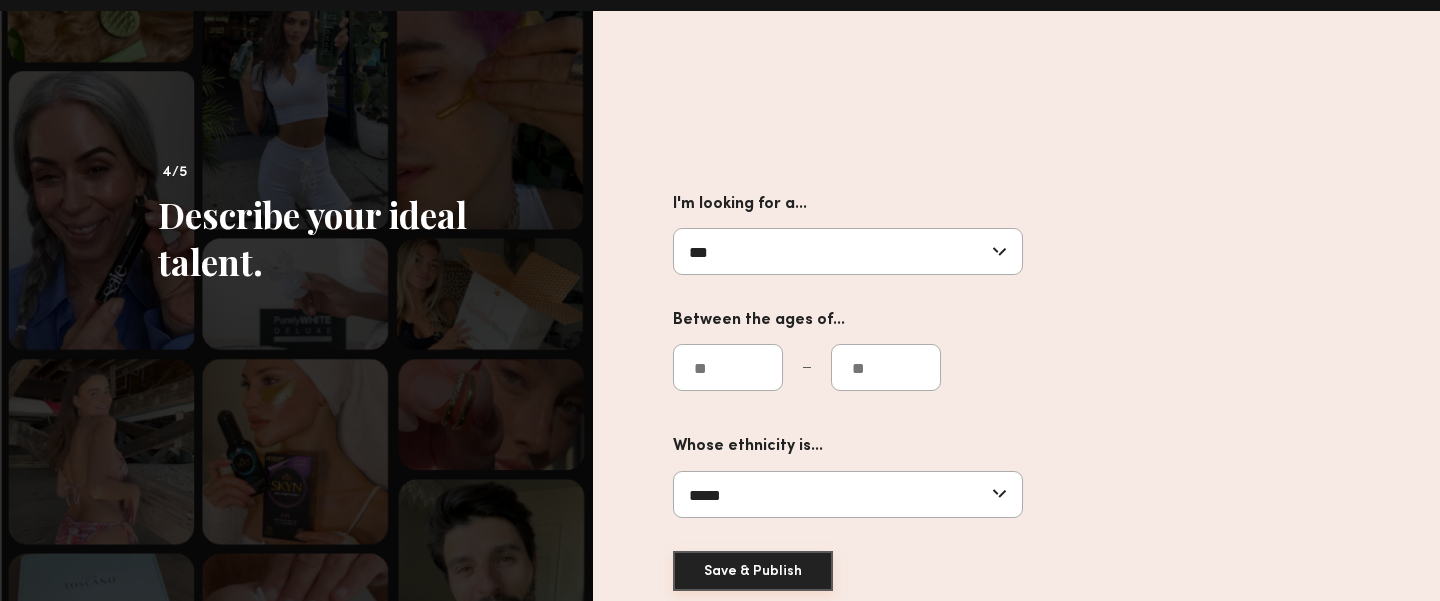 click on "Save & Publish" 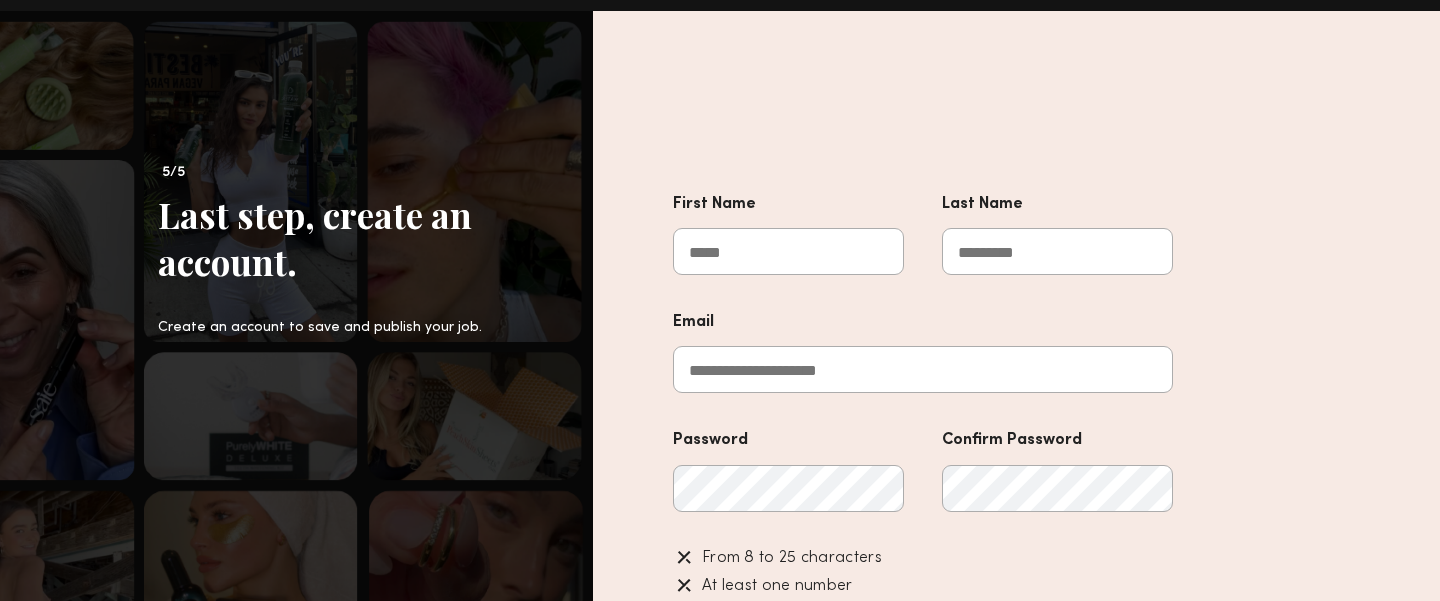type on "**********" 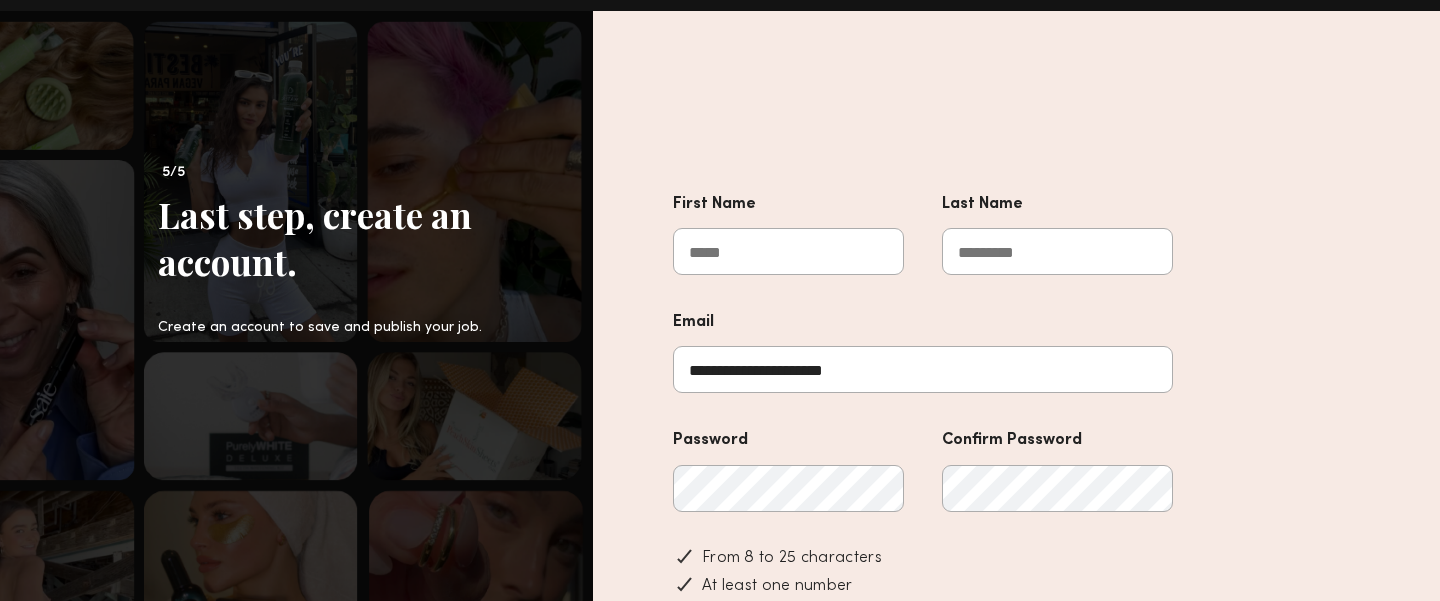 click on "First Name" 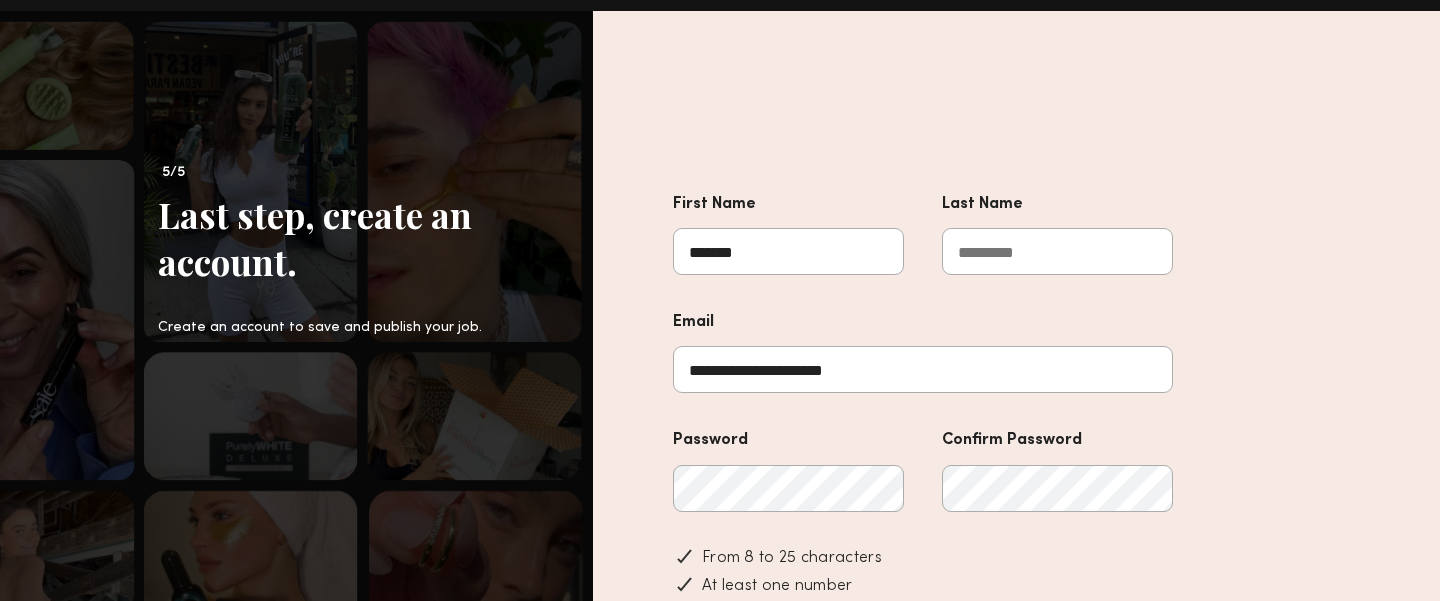 type on "****" 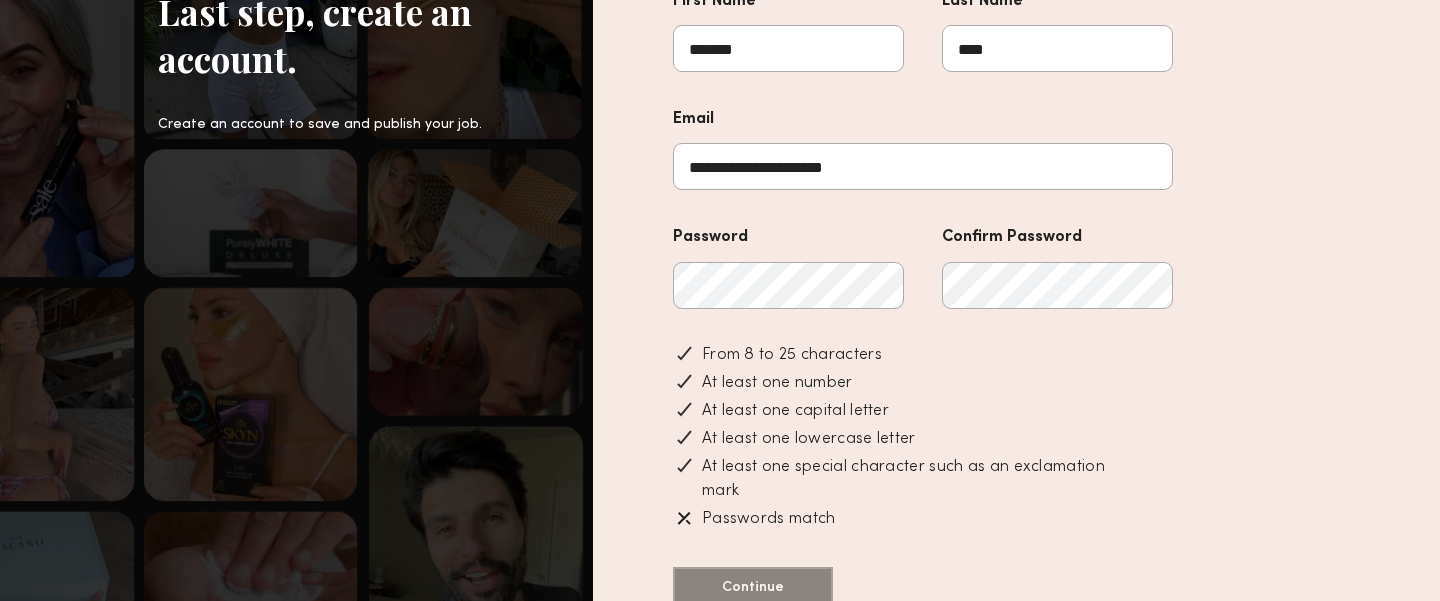 scroll, scrollTop: 307, scrollLeft: 0, axis: vertical 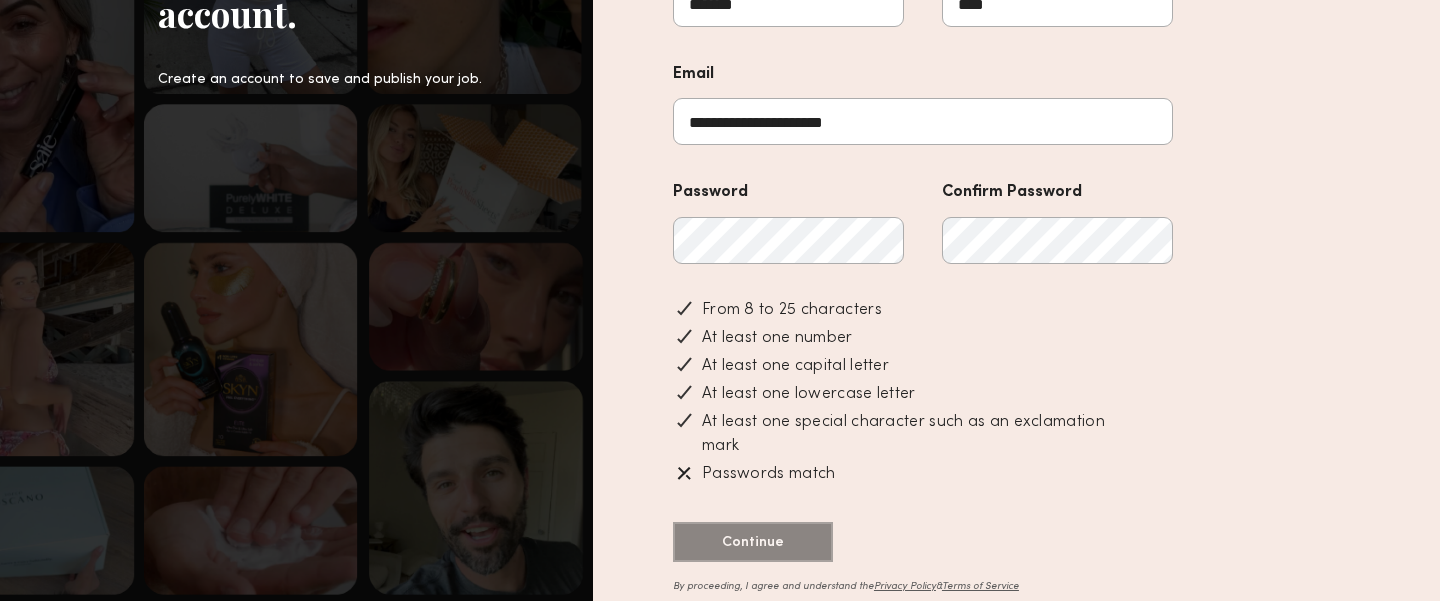 click on "**********" 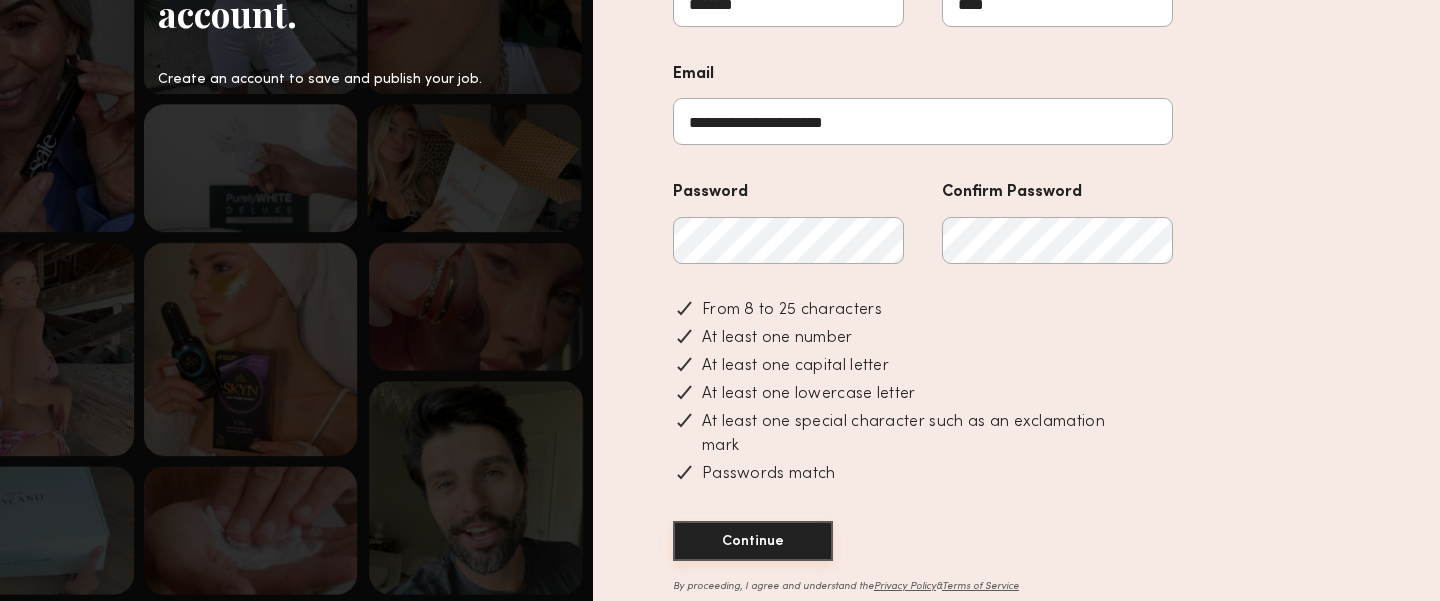 click on "Continue" 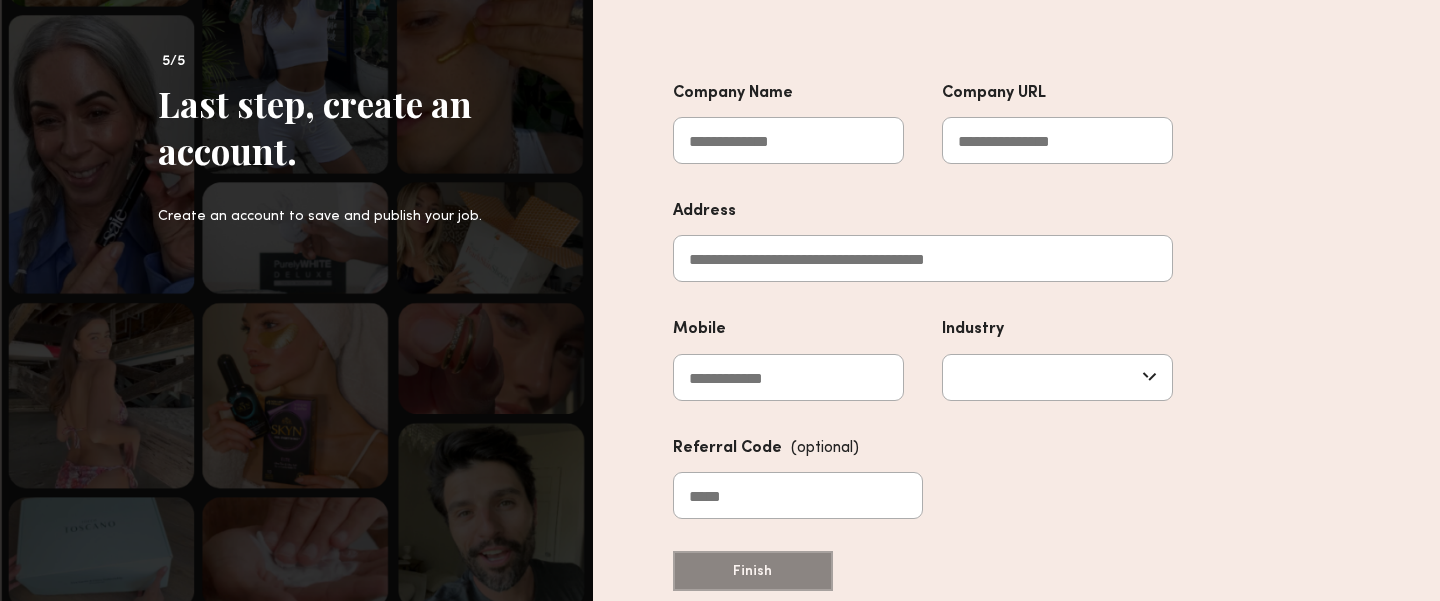 scroll, scrollTop: 170, scrollLeft: 0, axis: vertical 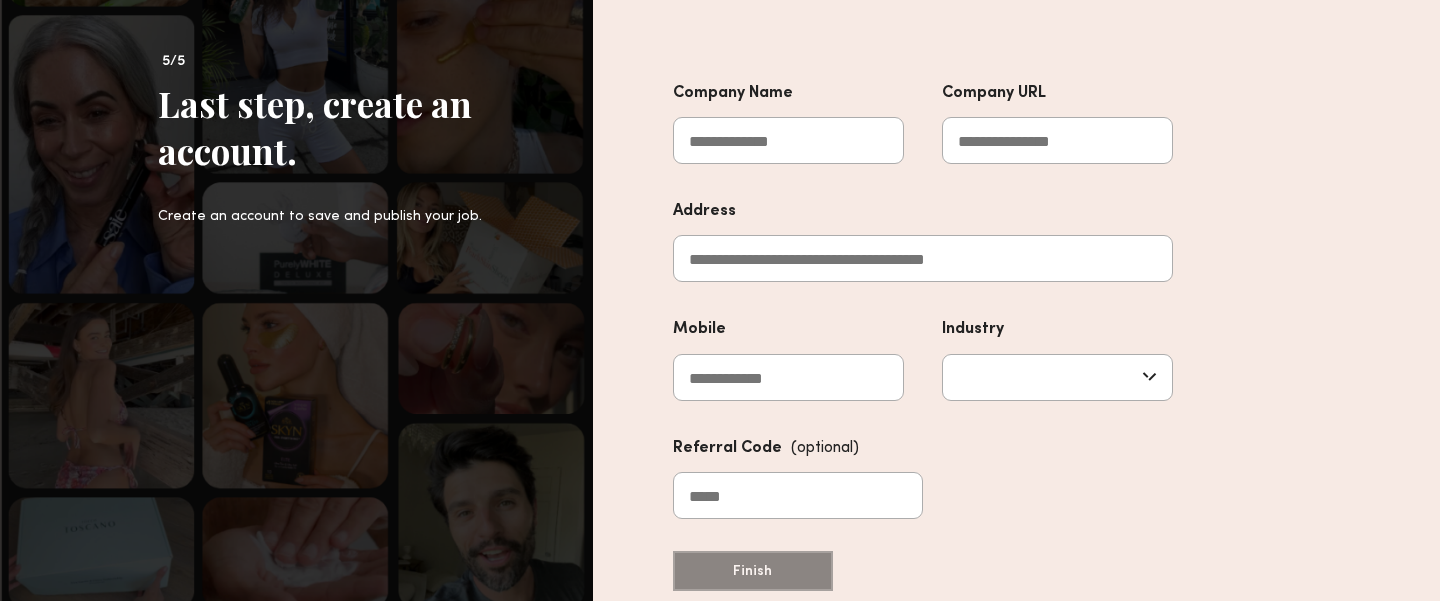 click on "Company Name" 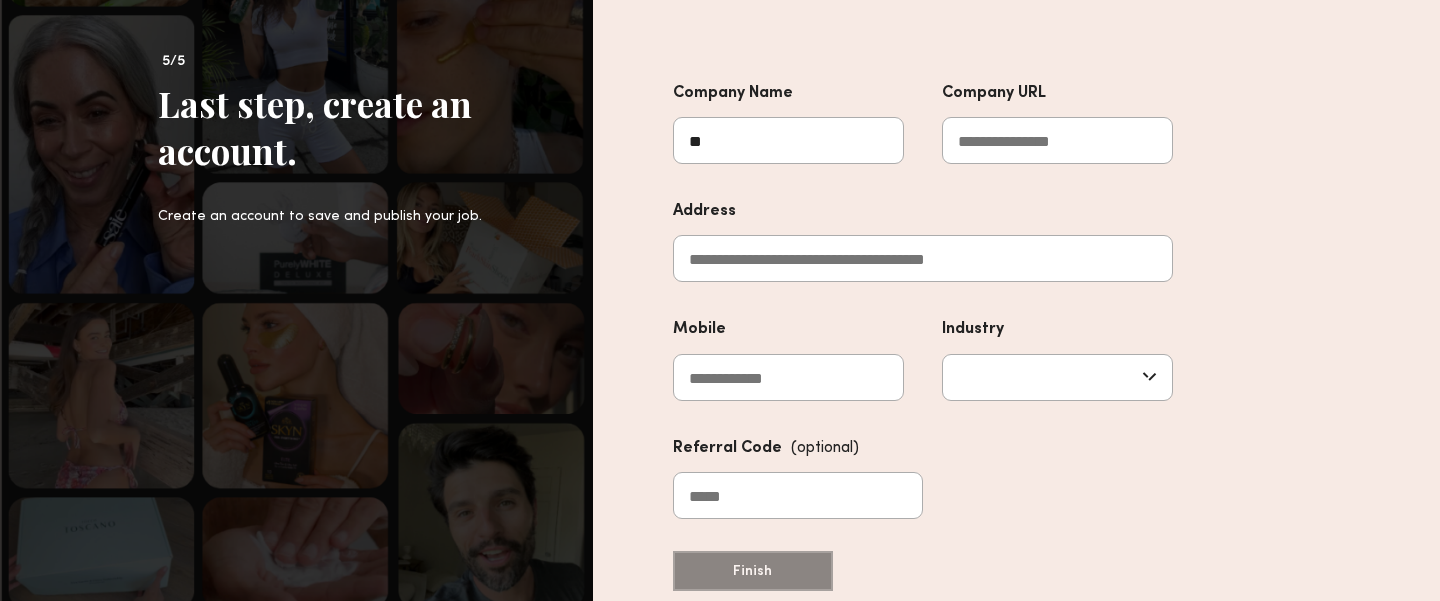 type on "*" 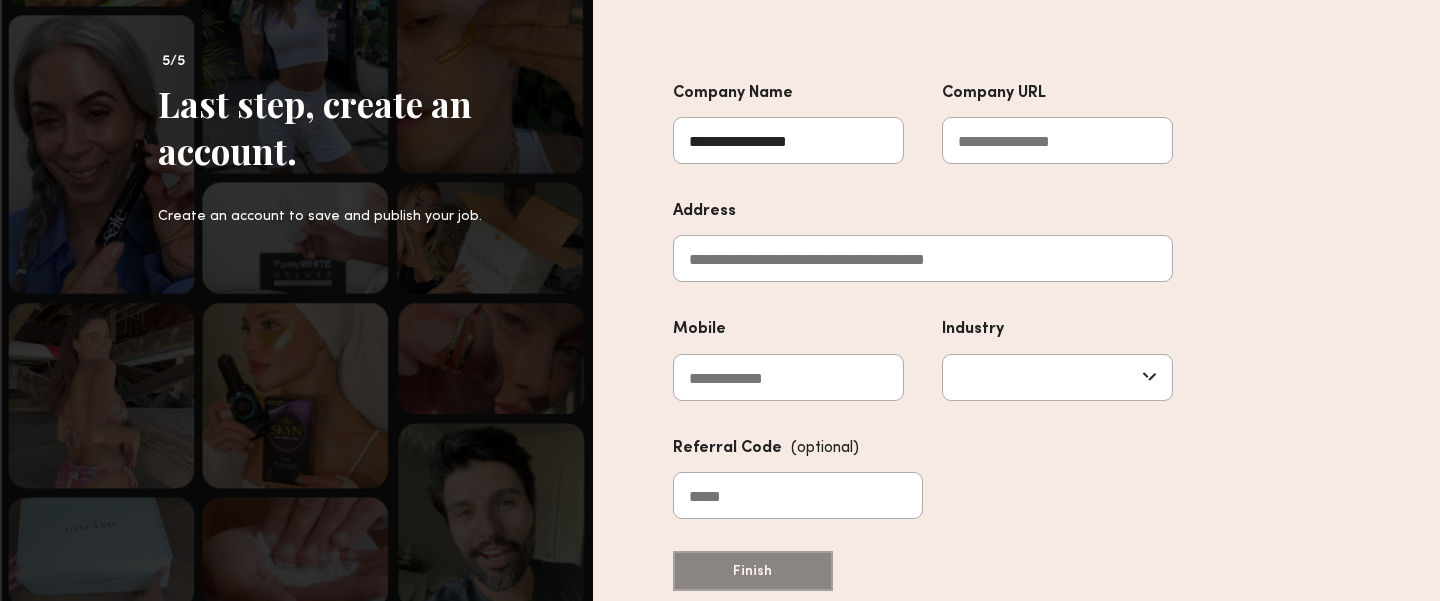 type on "**********" 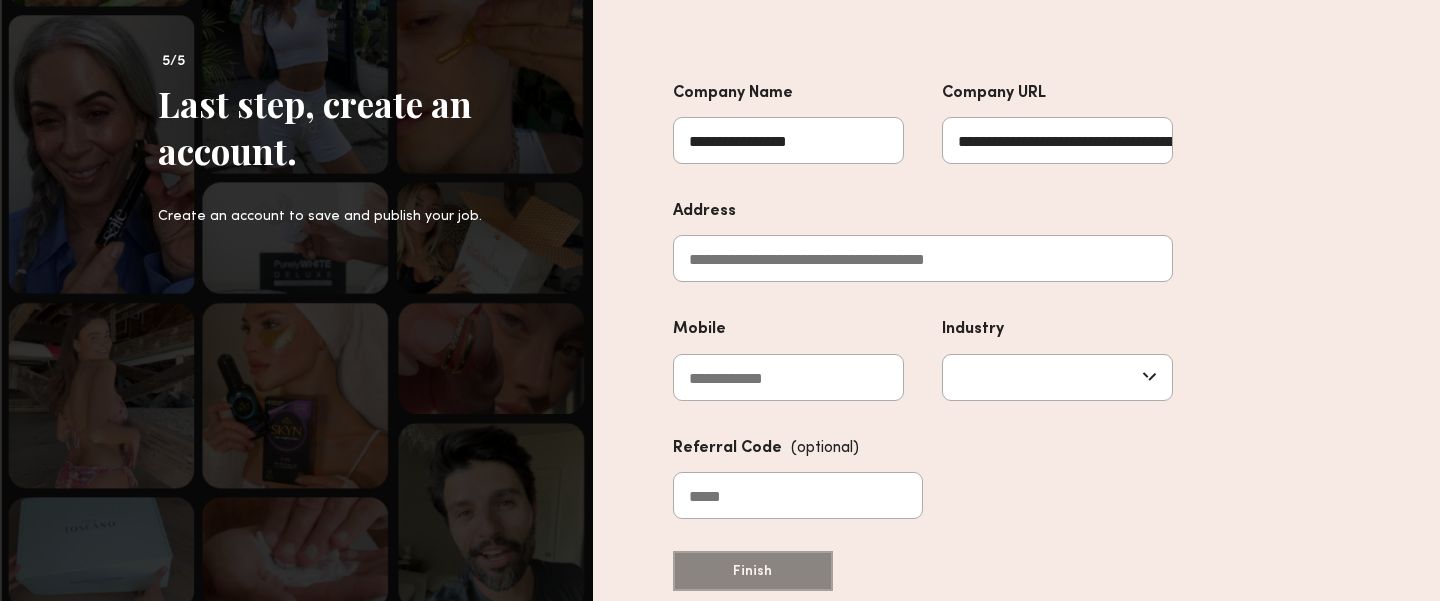 scroll, scrollTop: 0, scrollLeft: 119, axis: horizontal 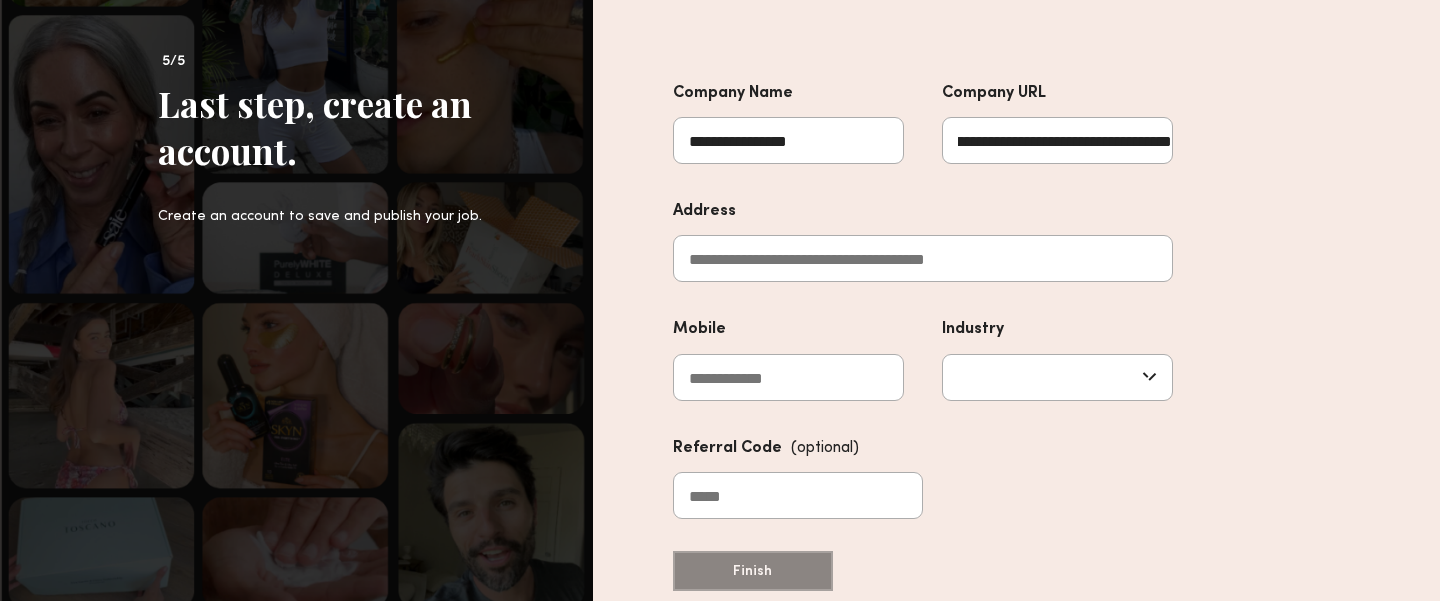 type on "**********" 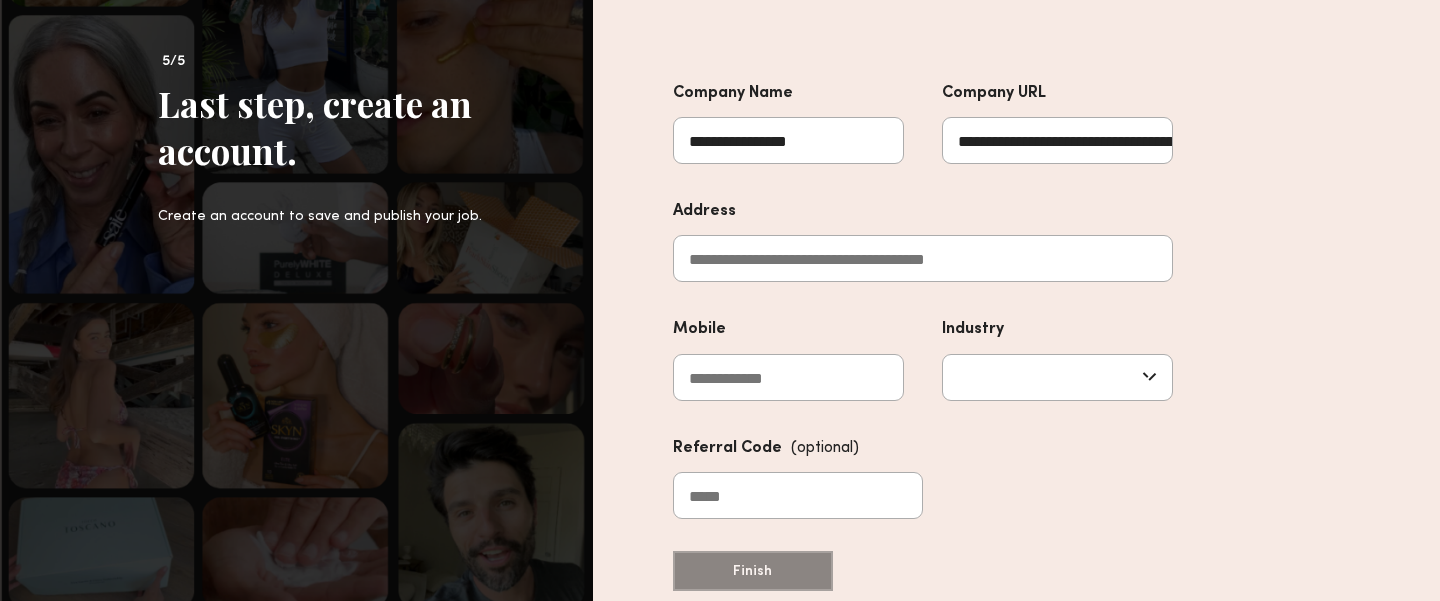 type on "**********" 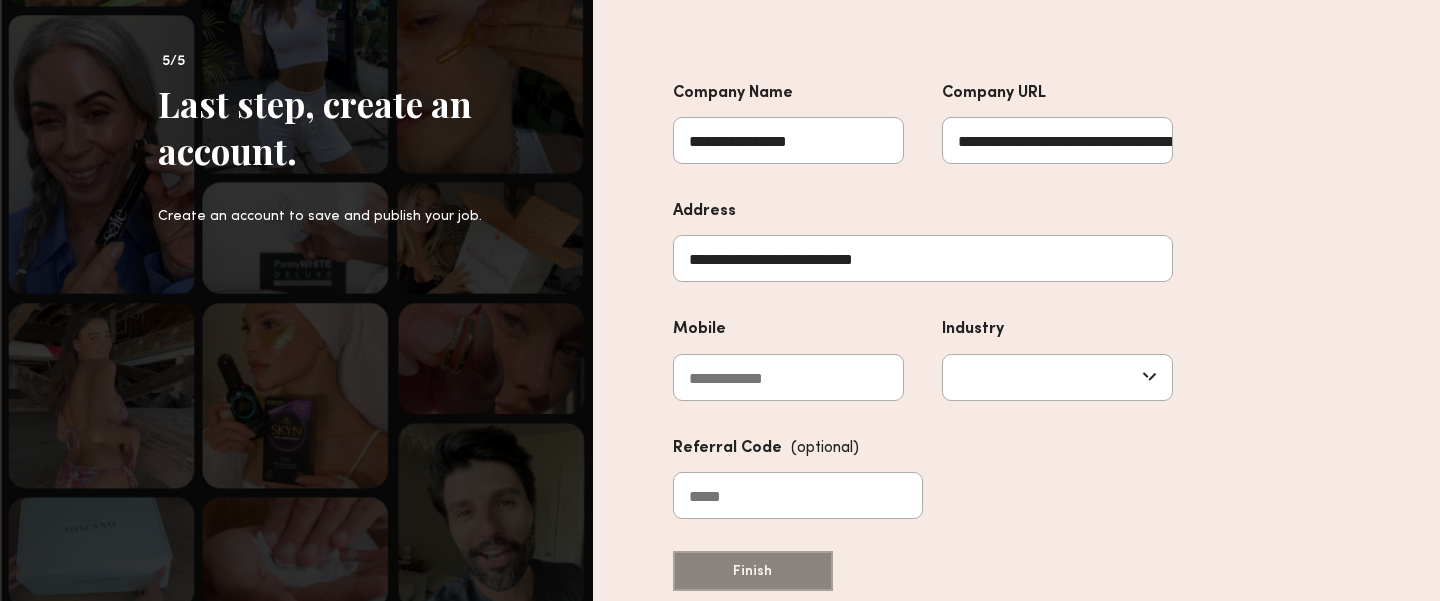 type on "**********" 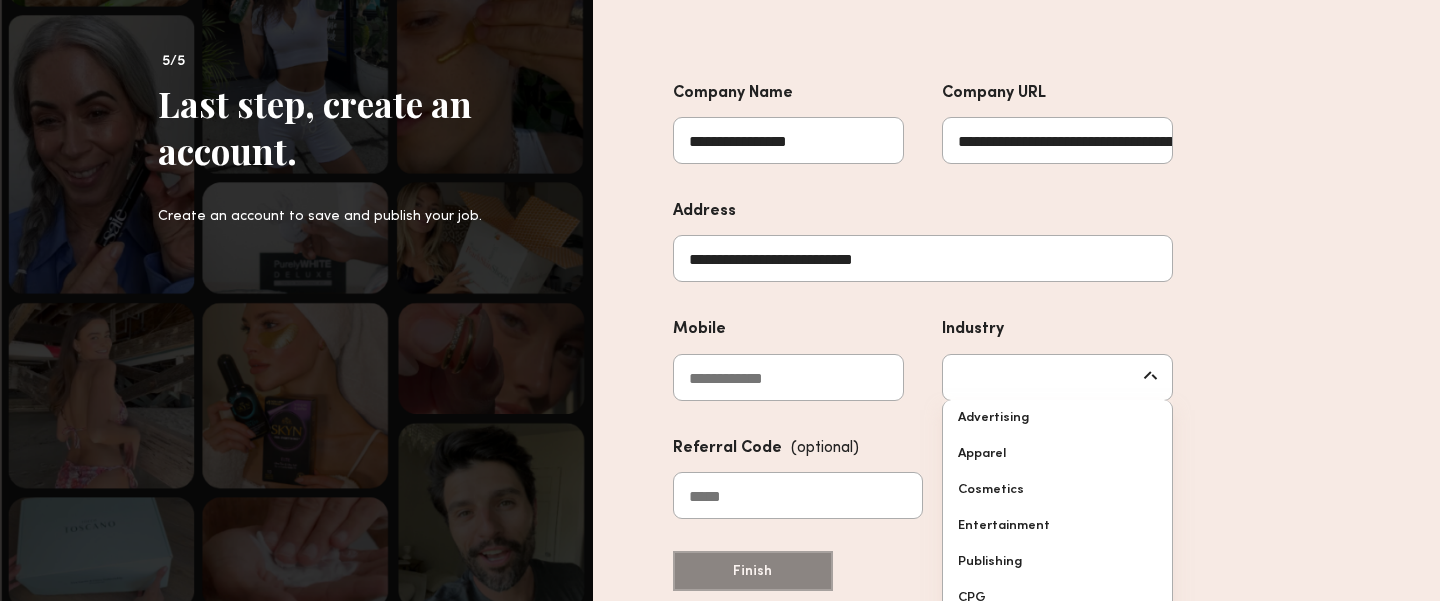 scroll, scrollTop: 222, scrollLeft: 0, axis: vertical 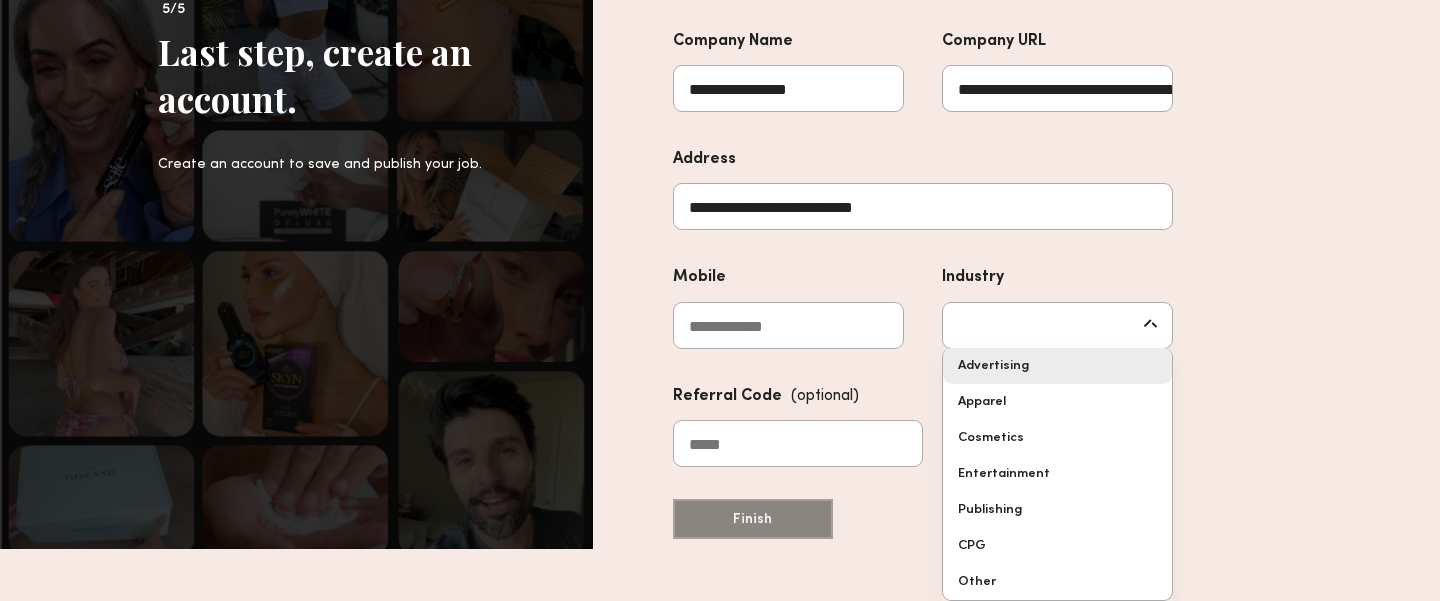 type on "**********" 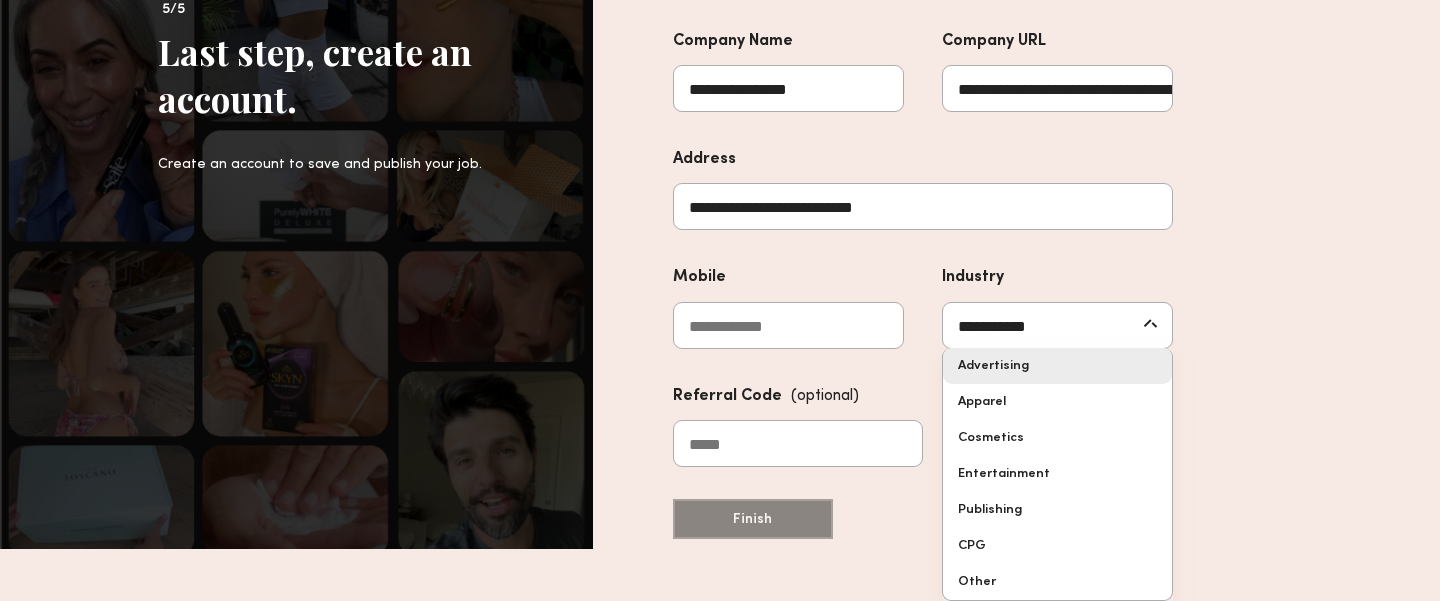 scroll, scrollTop: 170, scrollLeft: 0, axis: vertical 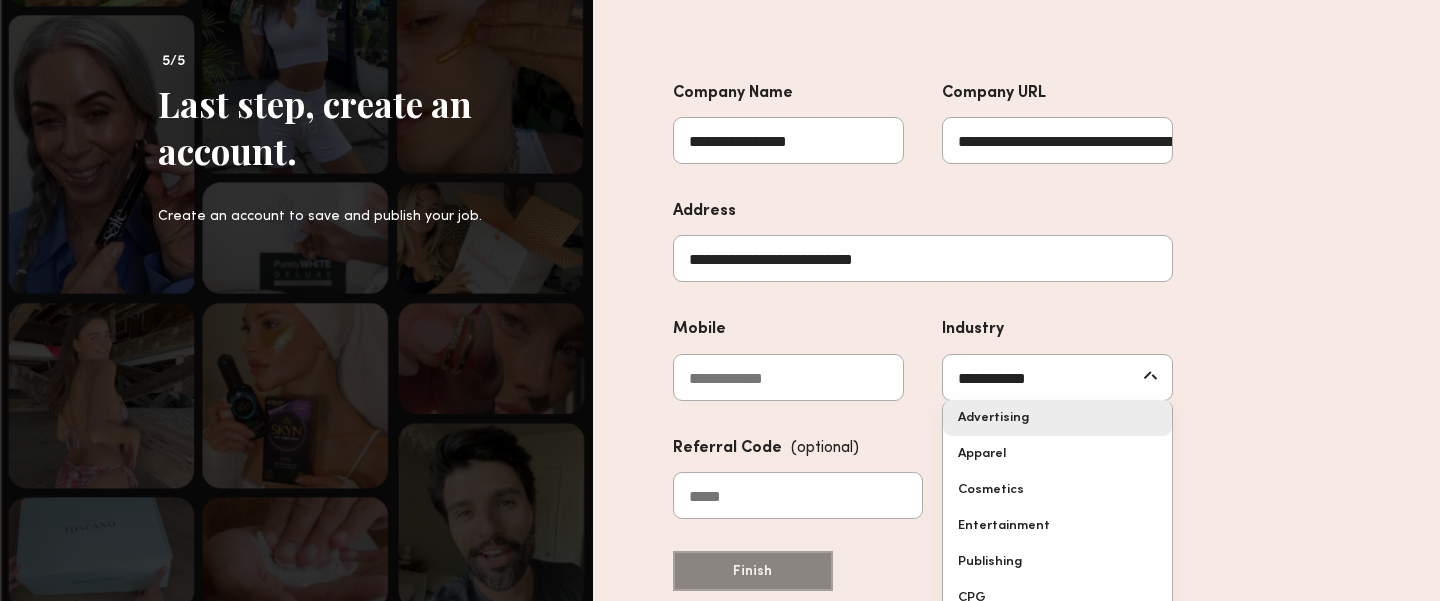 click on "**********" 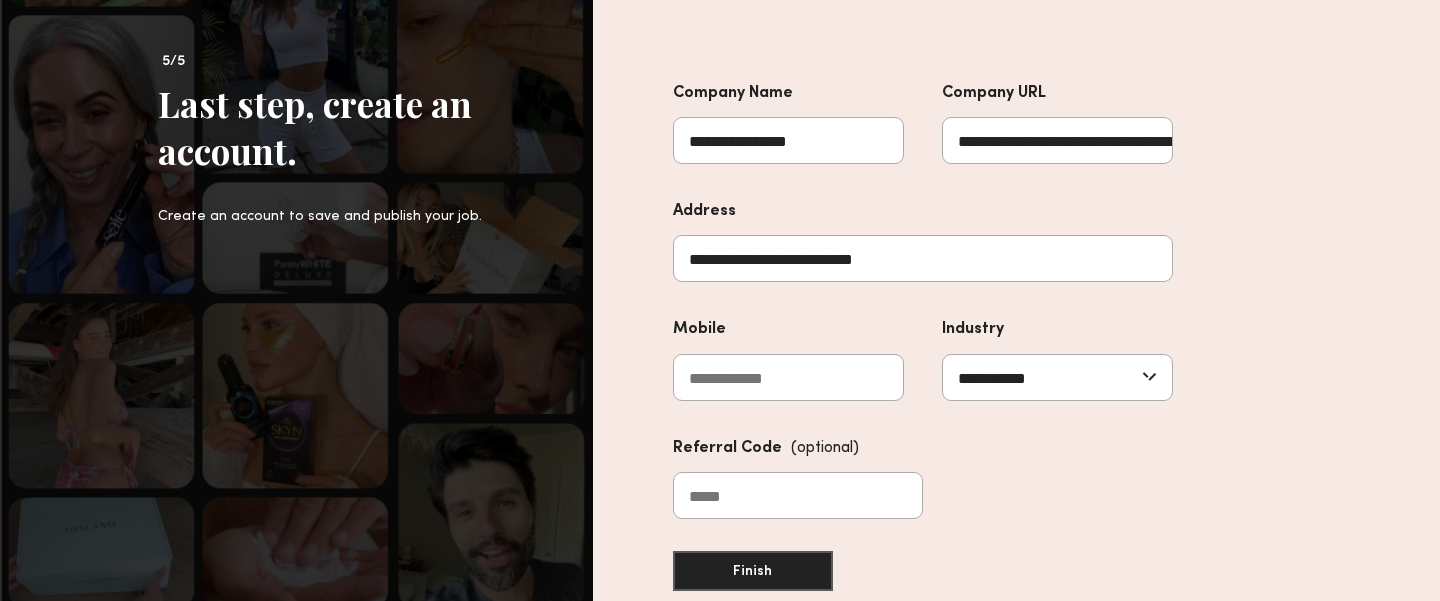click on "Referral Code  (optional)" 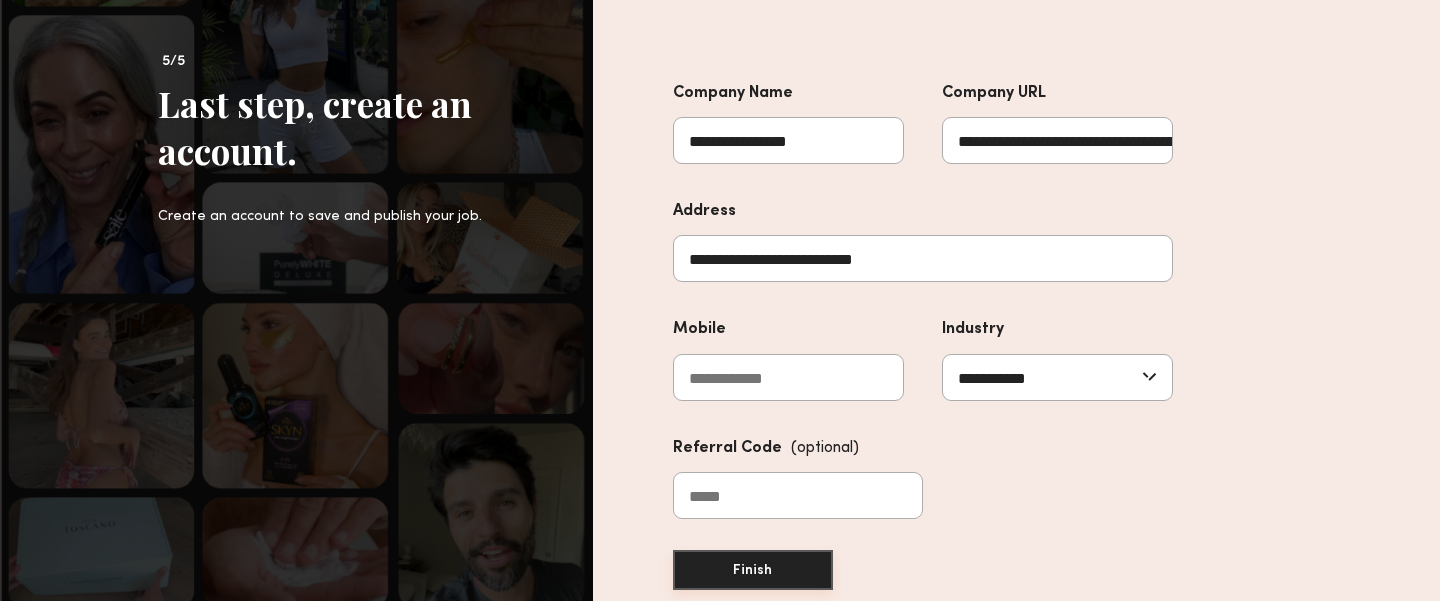click on "Finish" 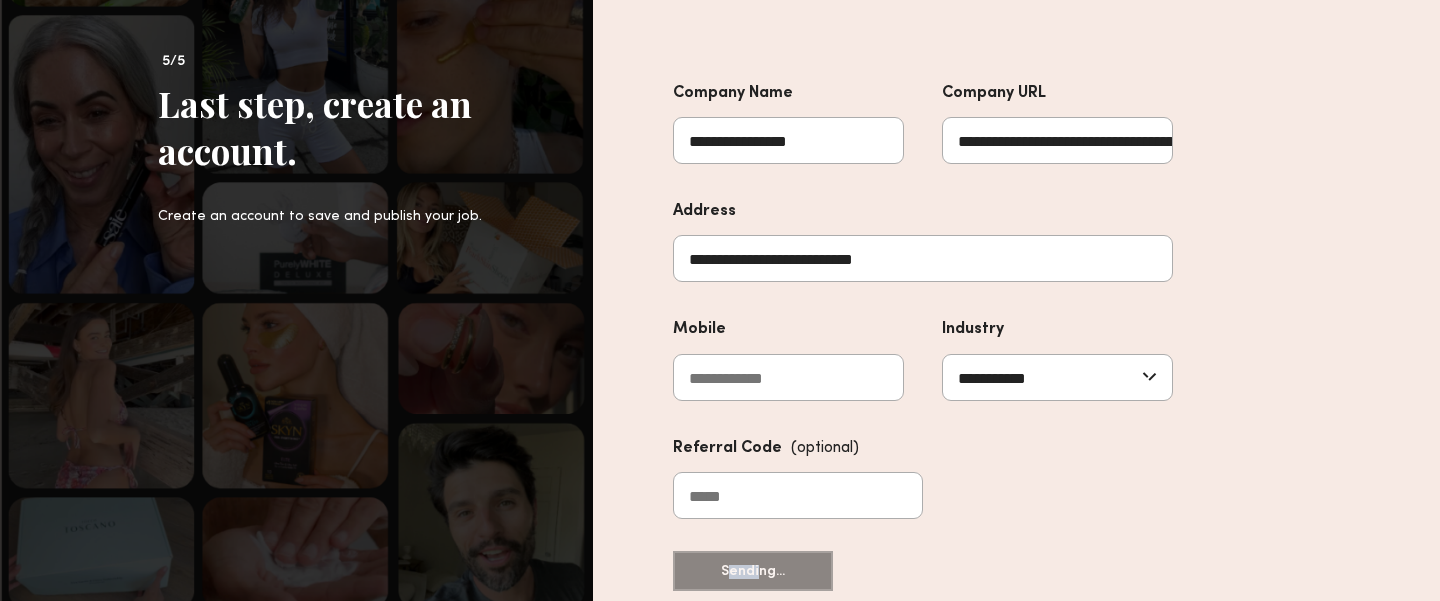 click on "**********" 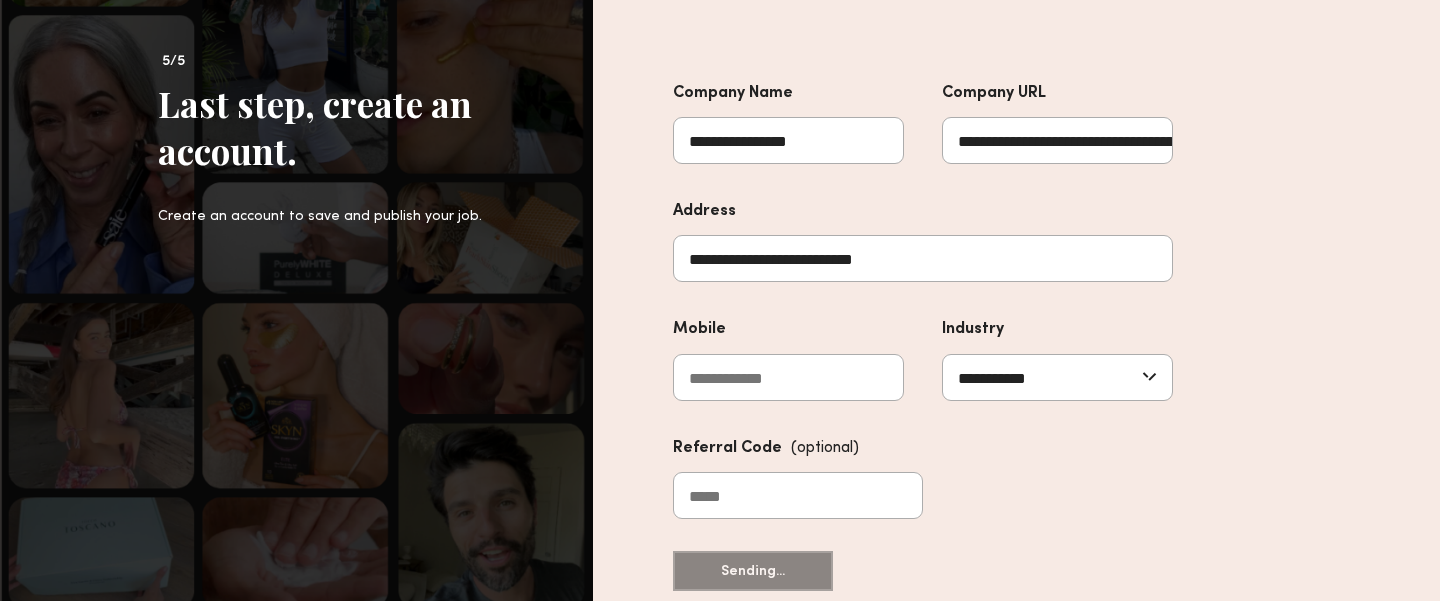 click on "**********" 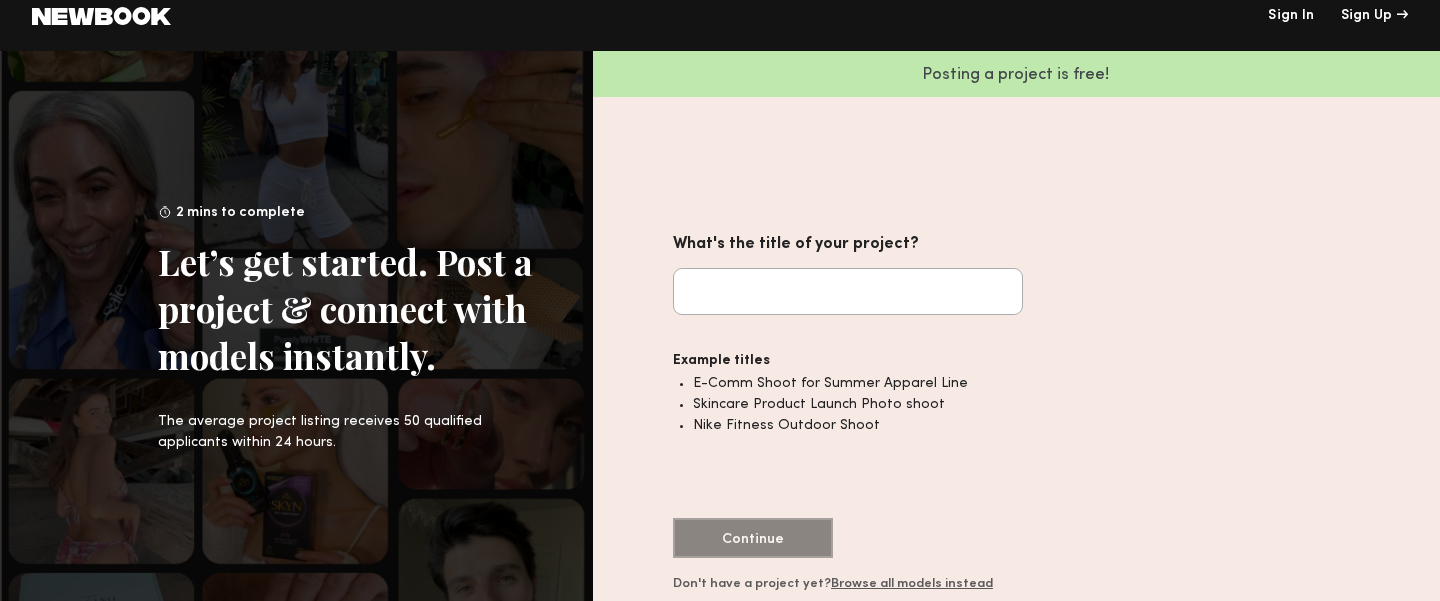 scroll, scrollTop: 0, scrollLeft: 0, axis: both 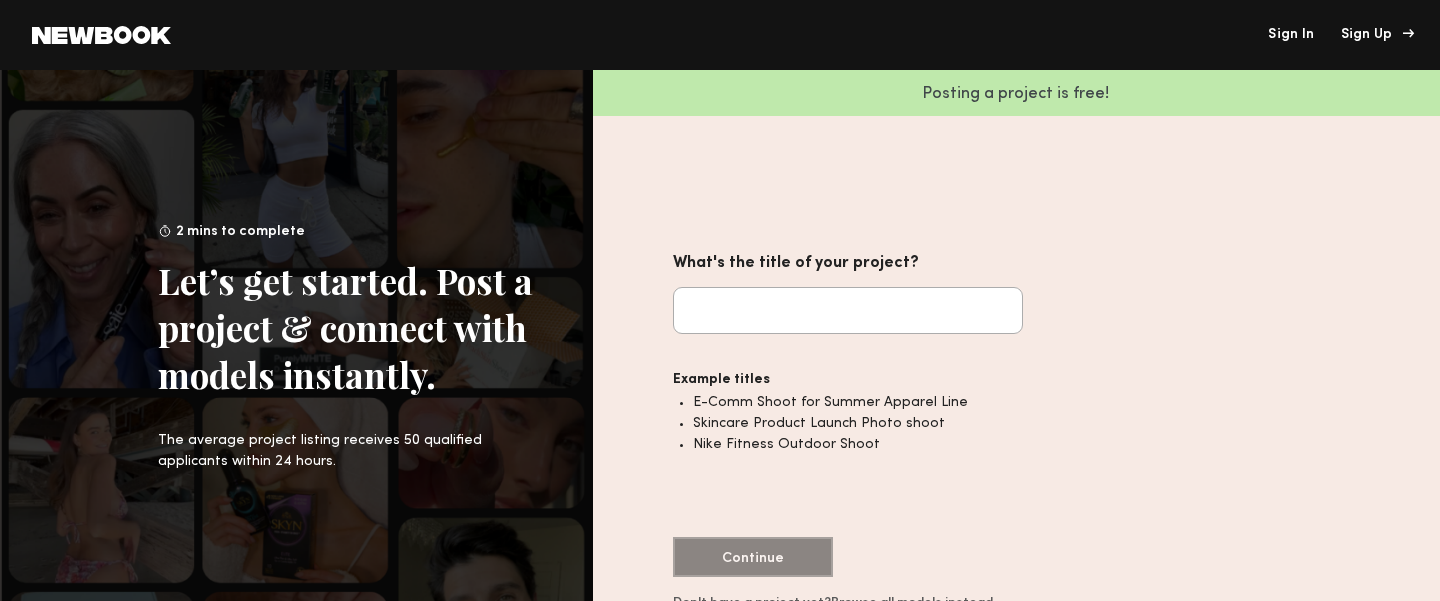 click on "Sign Up" 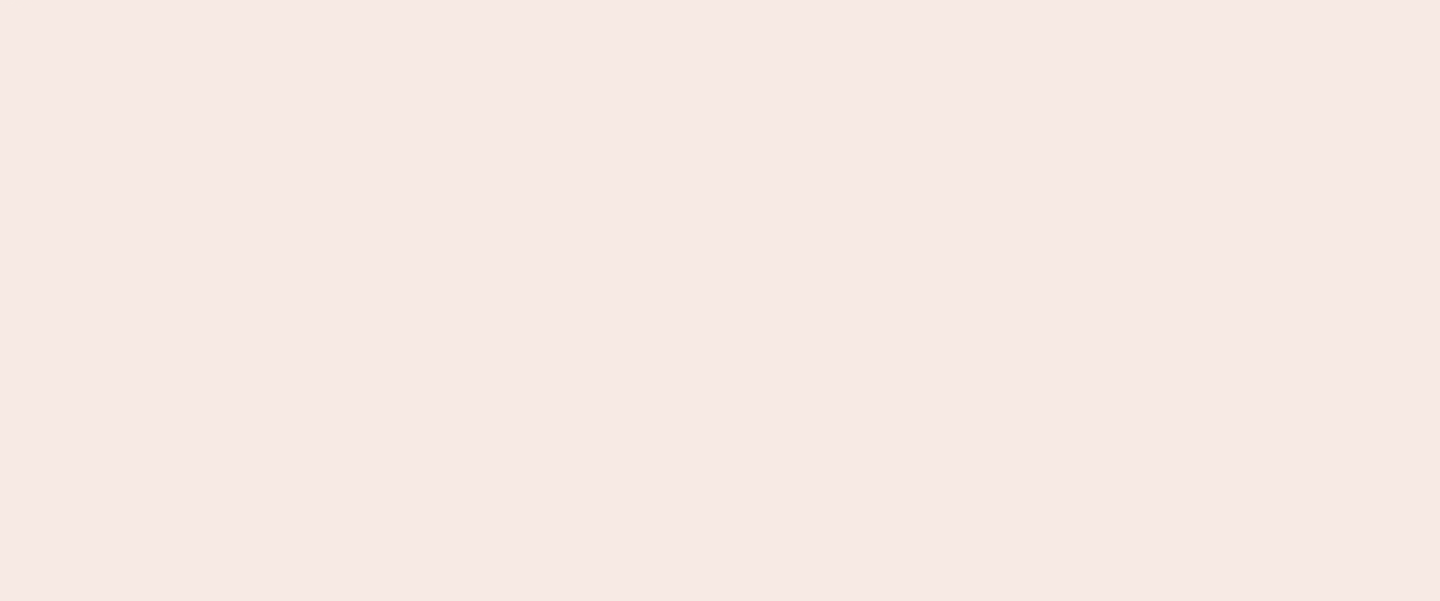 scroll, scrollTop: 0, scrollLeft: 0, axis: both 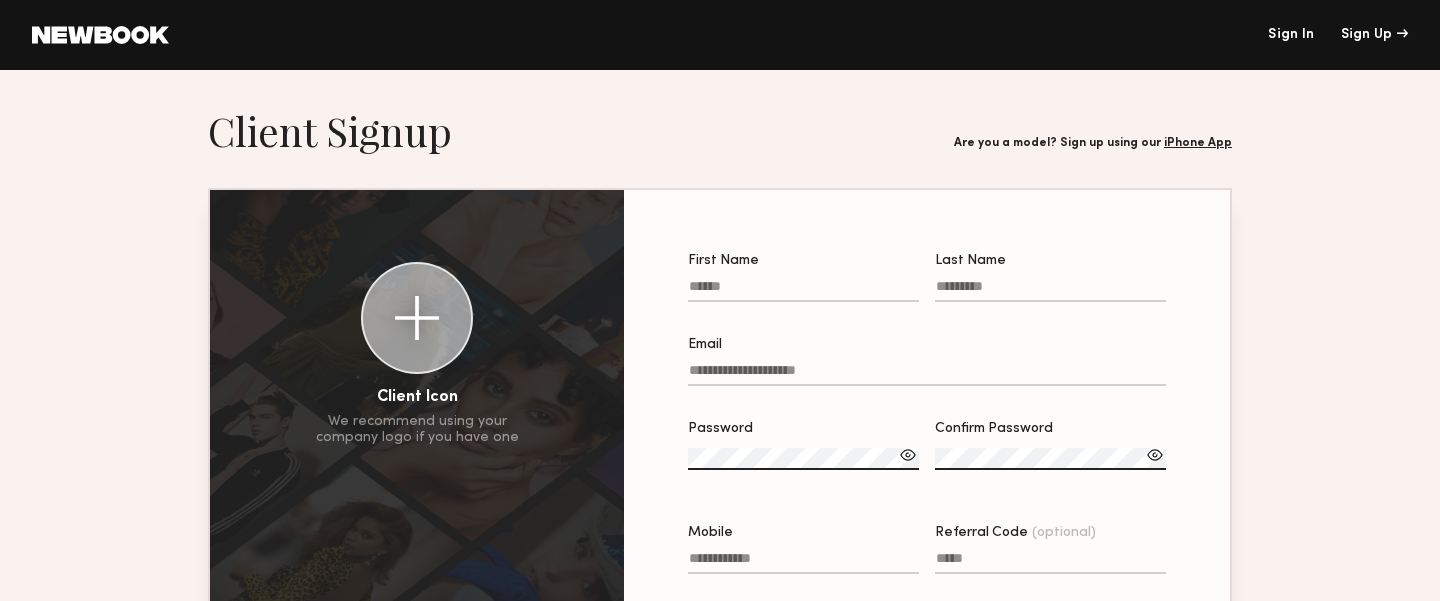 click on "First Name" 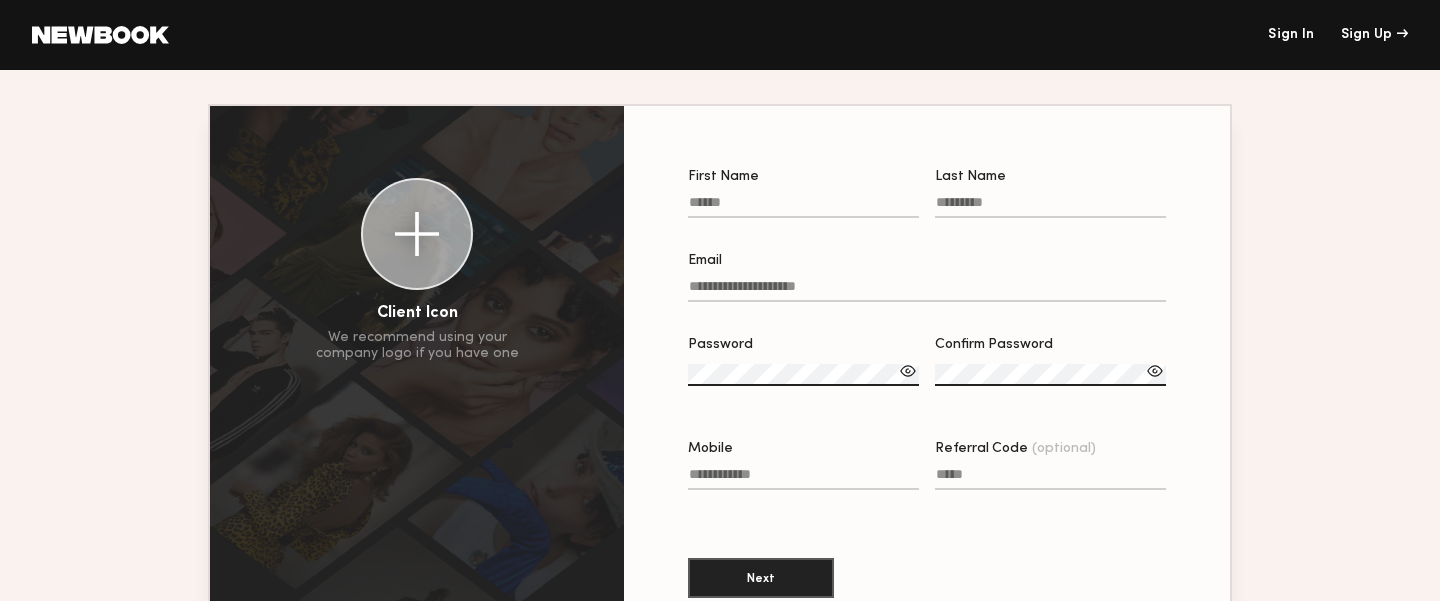 scroll, scrollTop: 85, scrollLeft: 0, axis: vertical 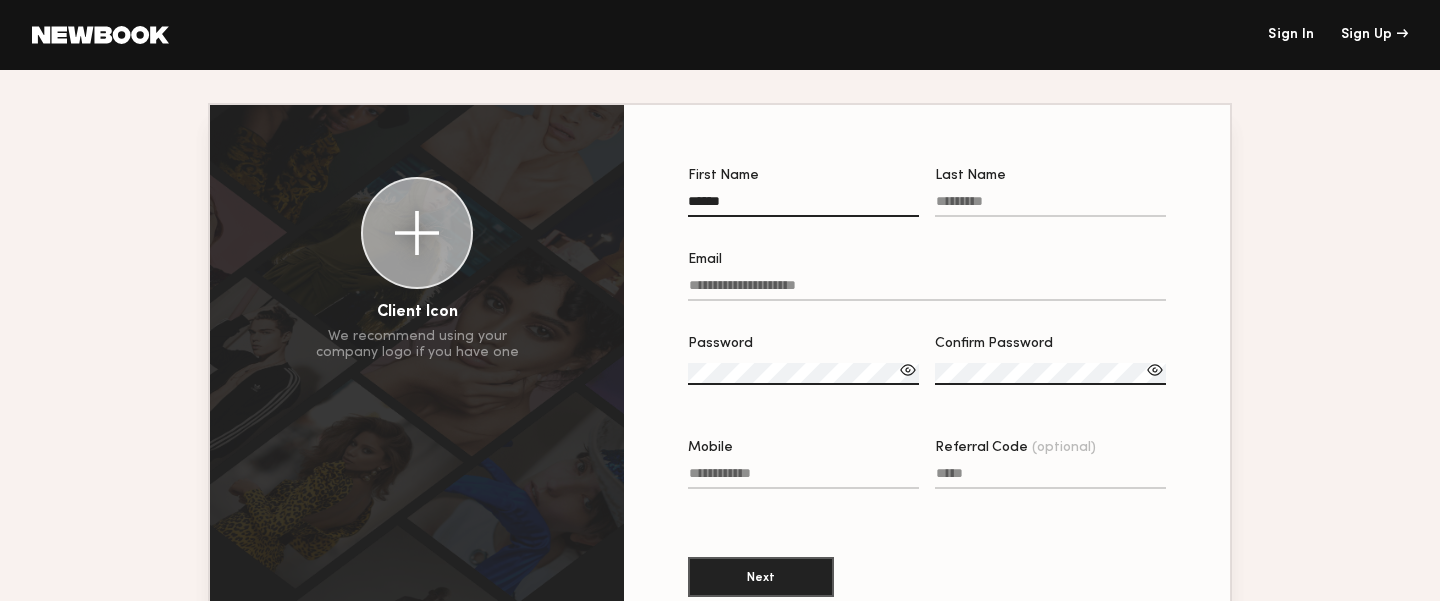 type on "*******" 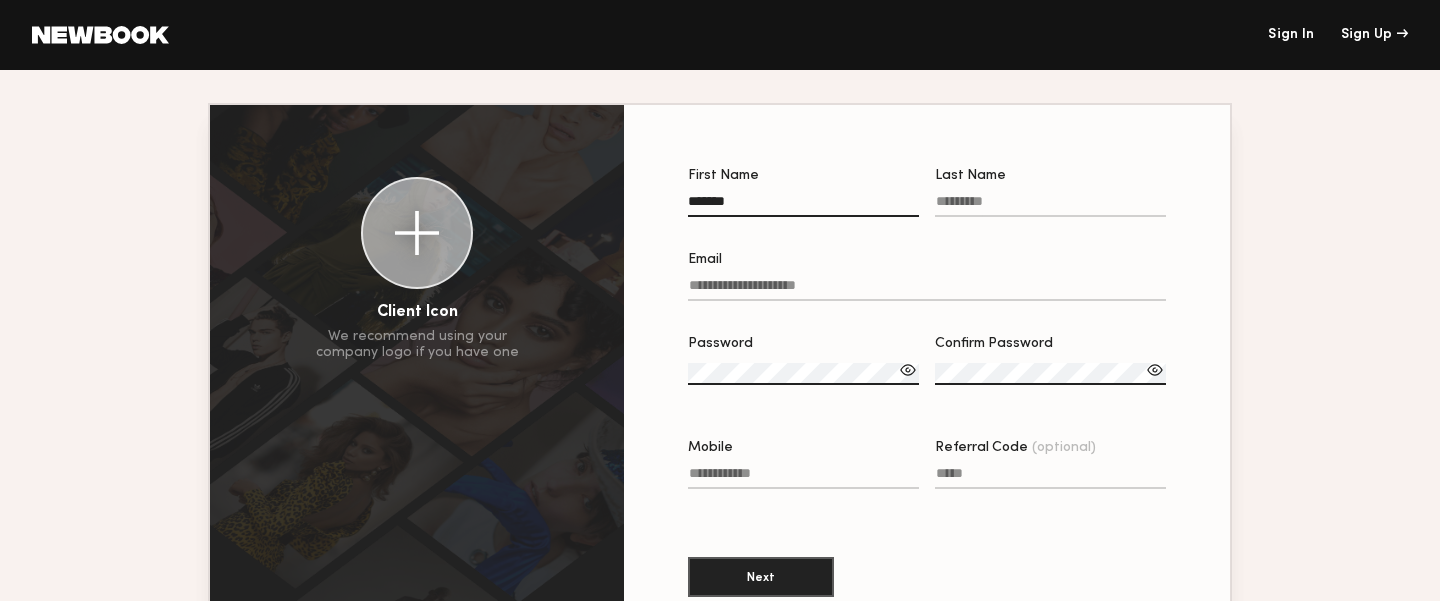 type on "****" 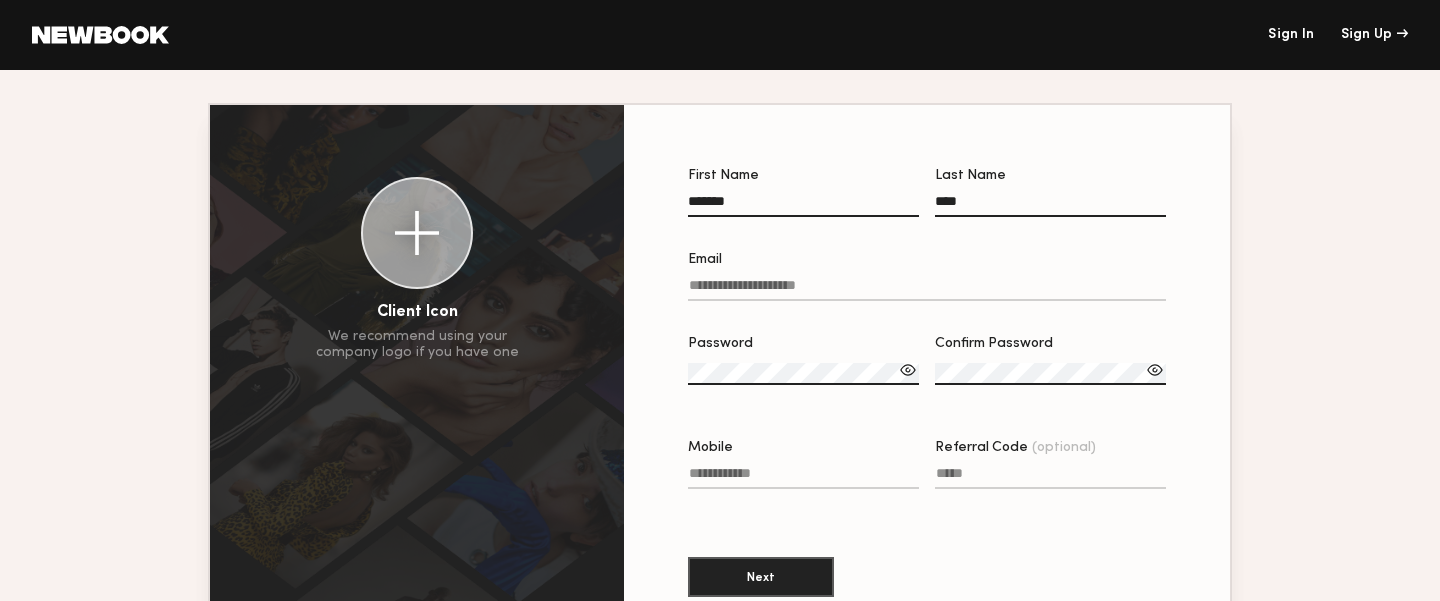 type on "**********" 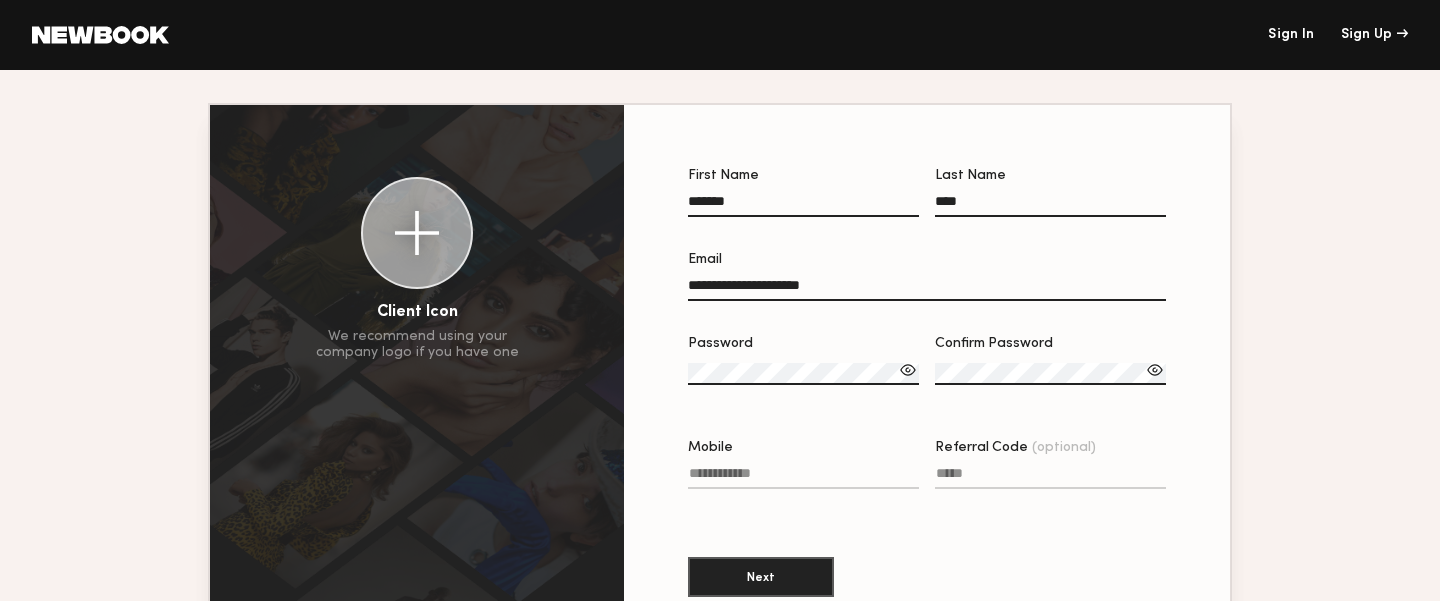 type on "**********" 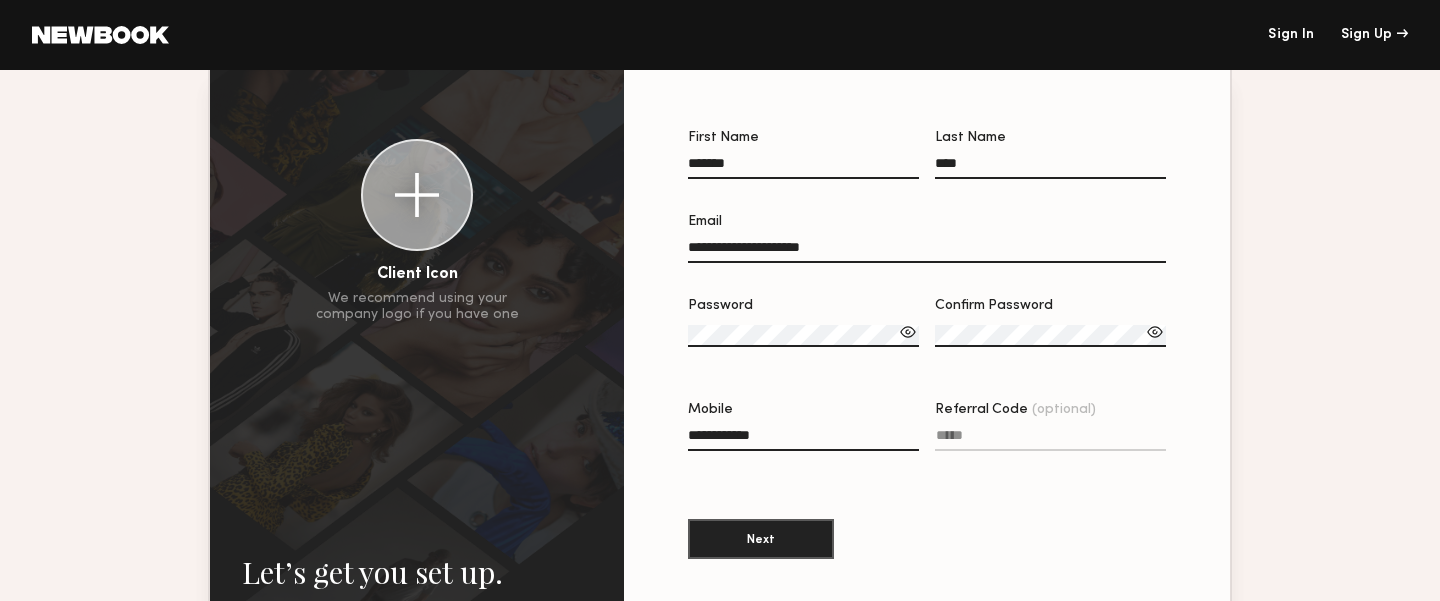 scroll, scrollTop: 124, scrollLeft: 0, axis: vertical 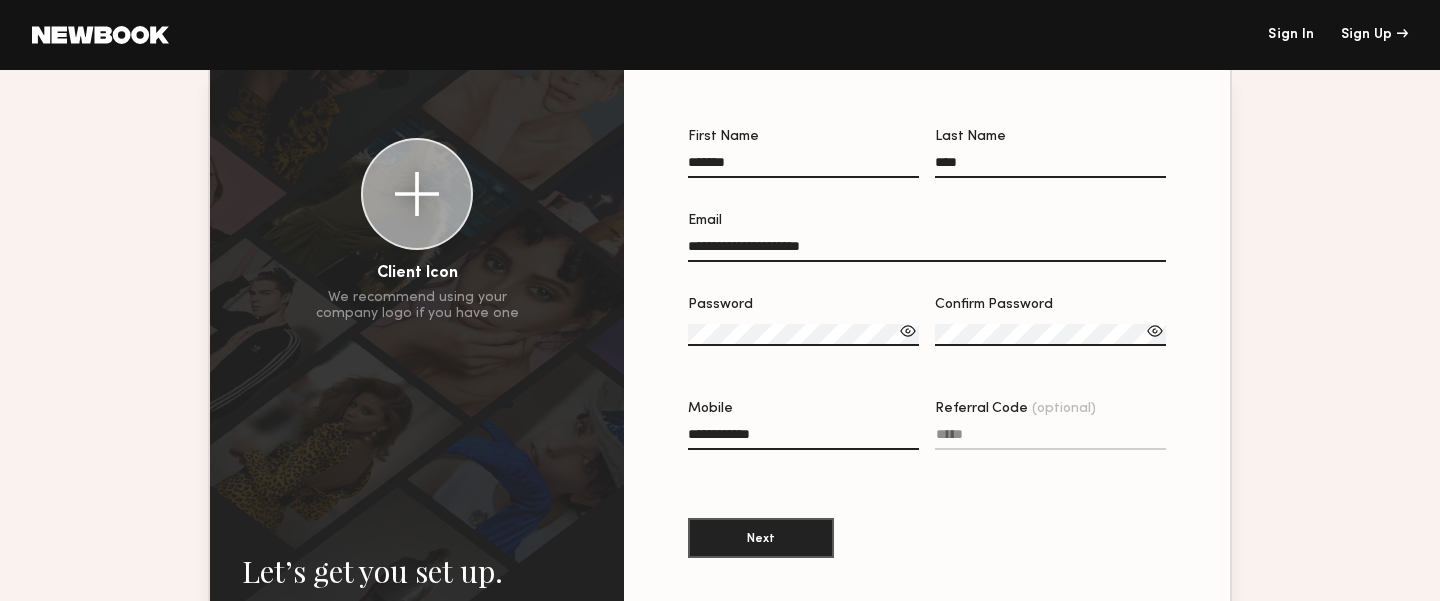 type on "*******" 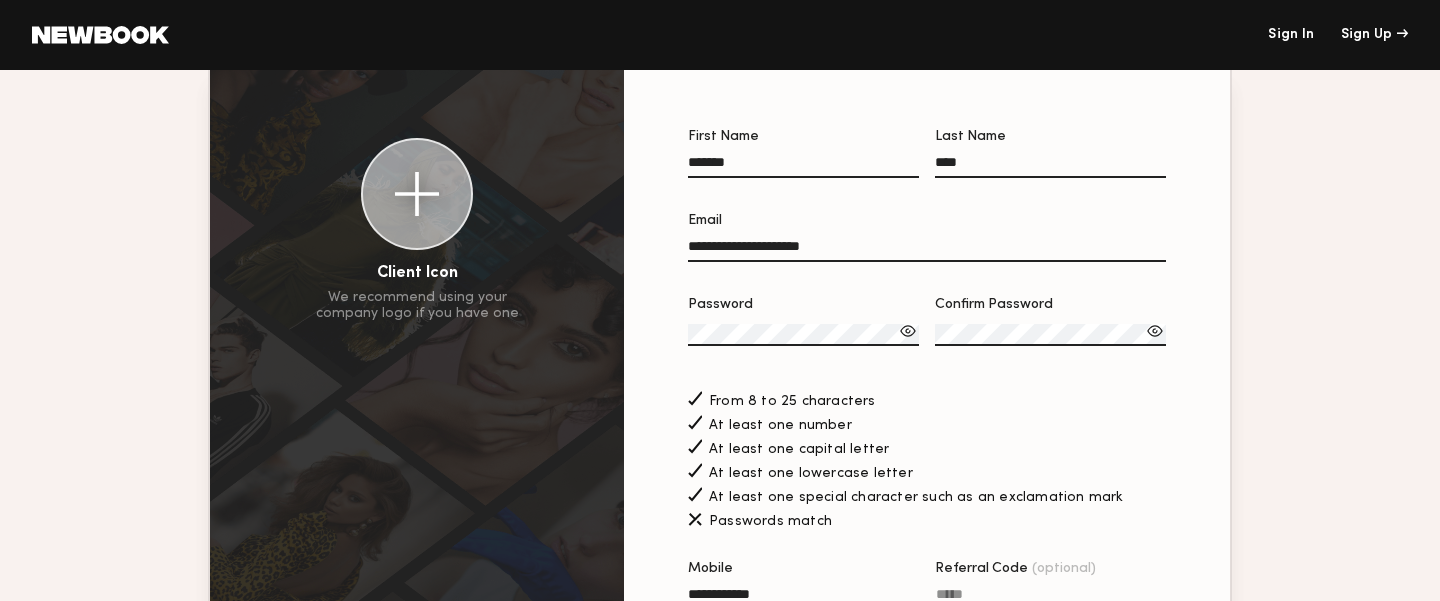 click on "Confirm Password" 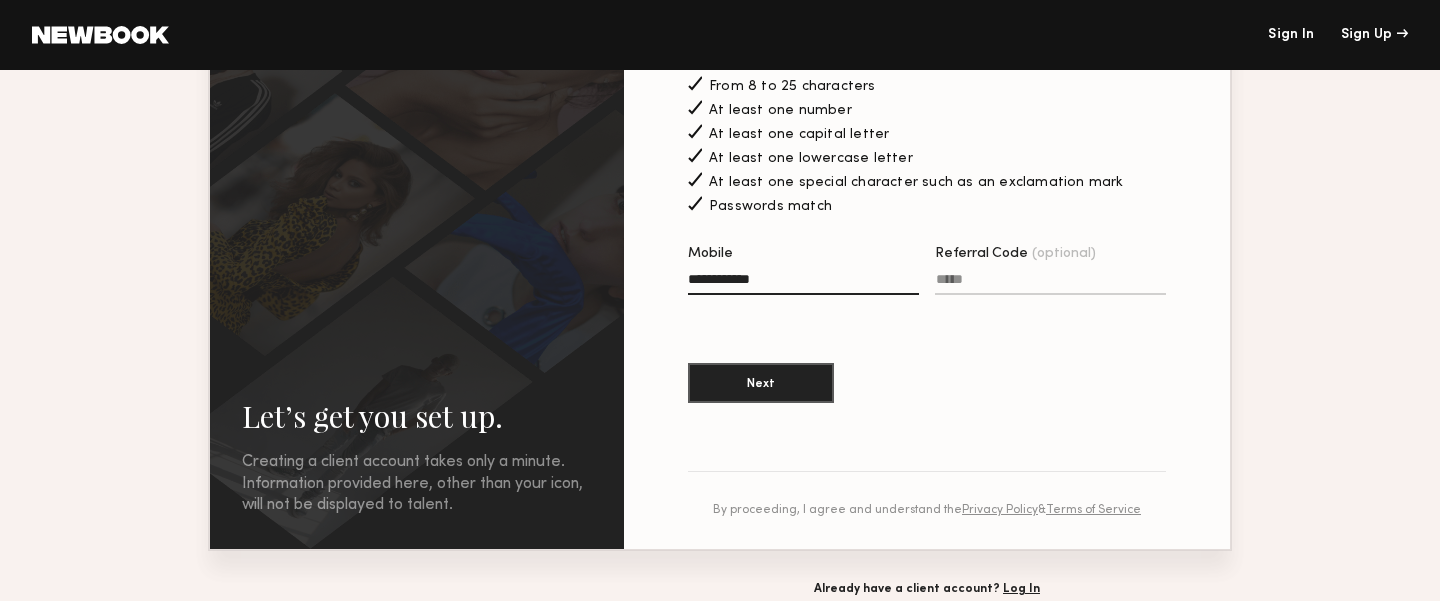 scroll, scrollTop: 445, scrollLeft: 0, axis: vertical 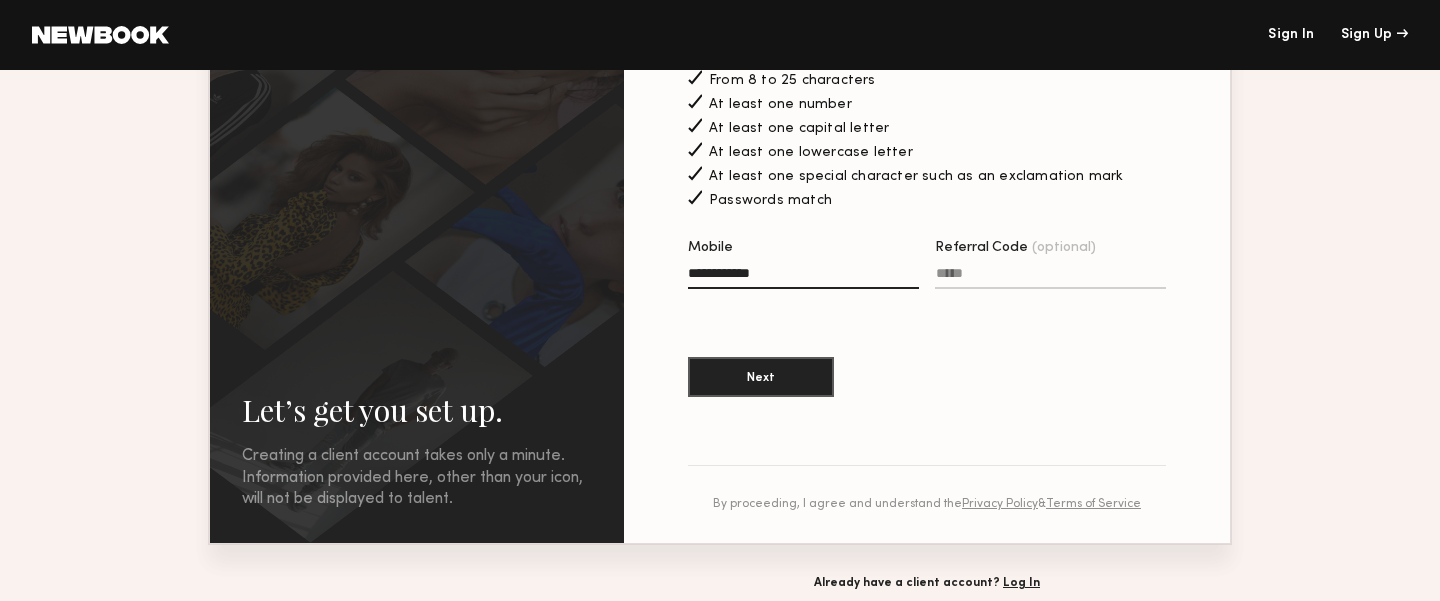 click on "Referral Code (optional)" 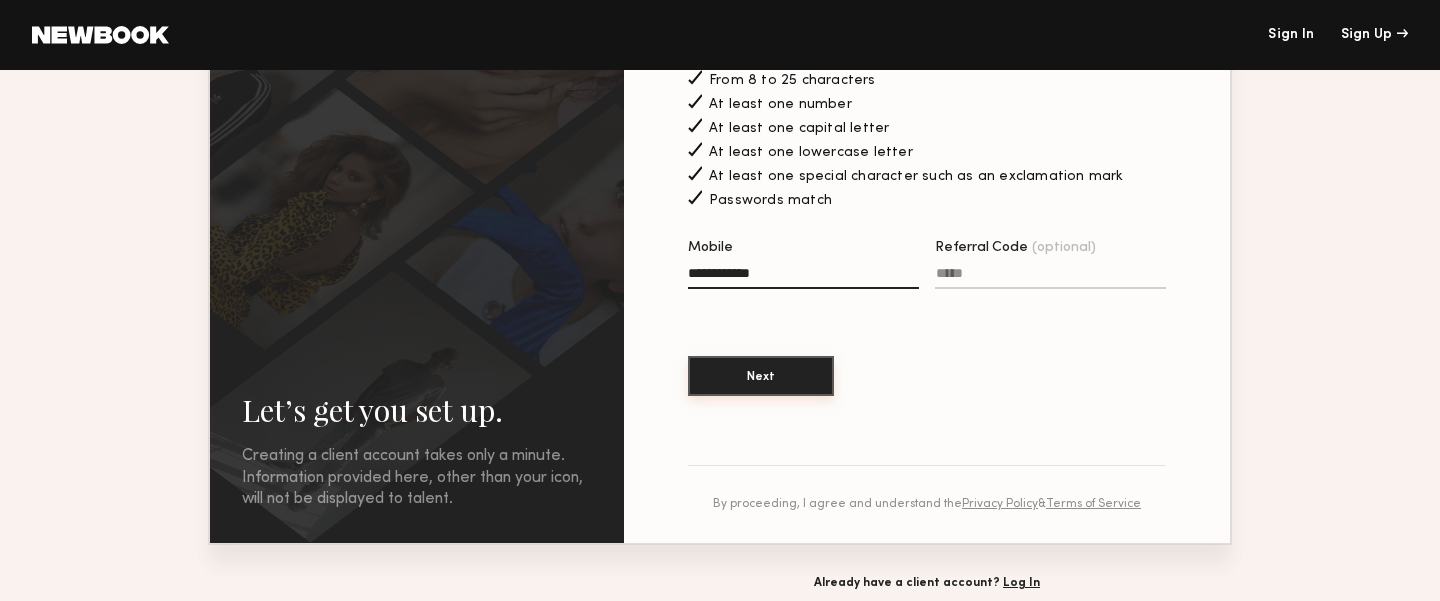 click on "Next" 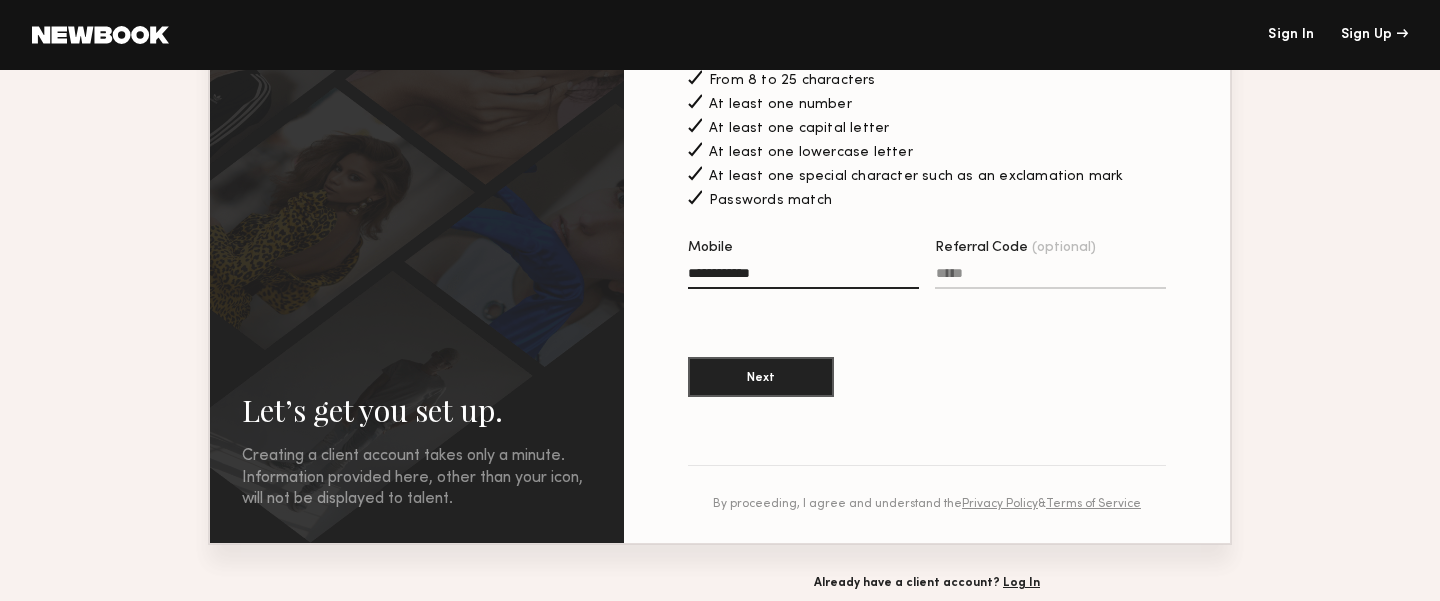 scroll, scrollTop: 0, scrollLeft: 0, axis: both 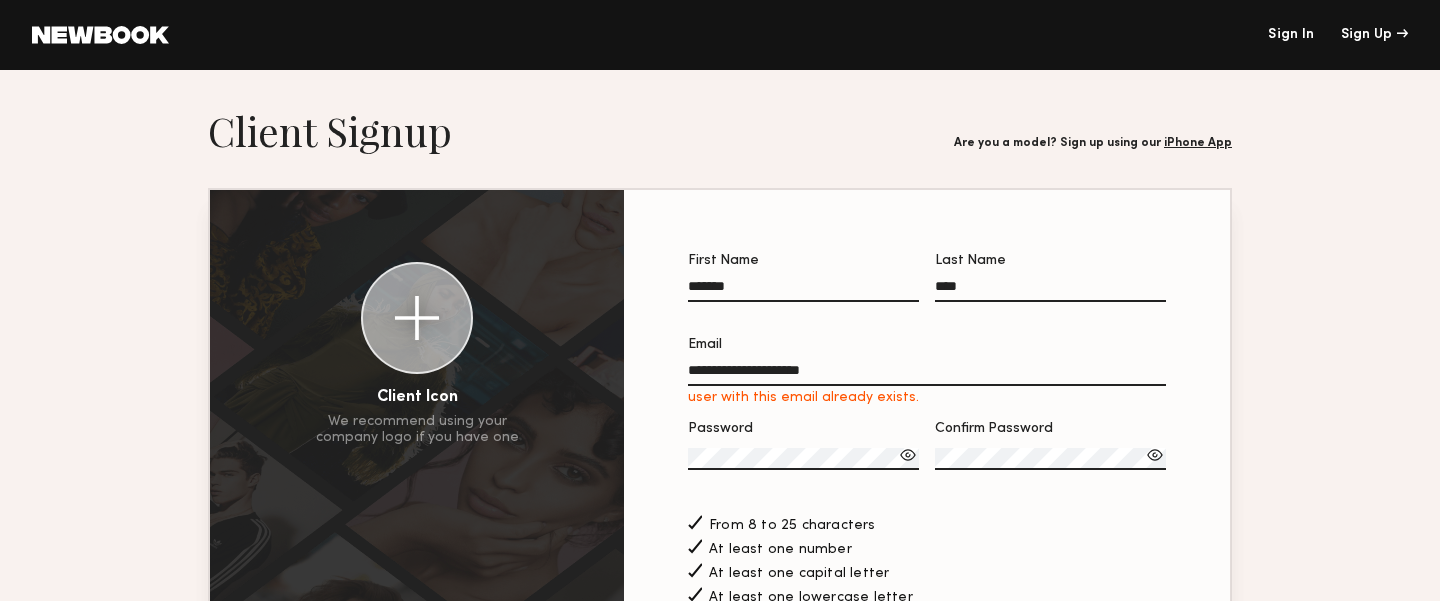 click on "**********" 